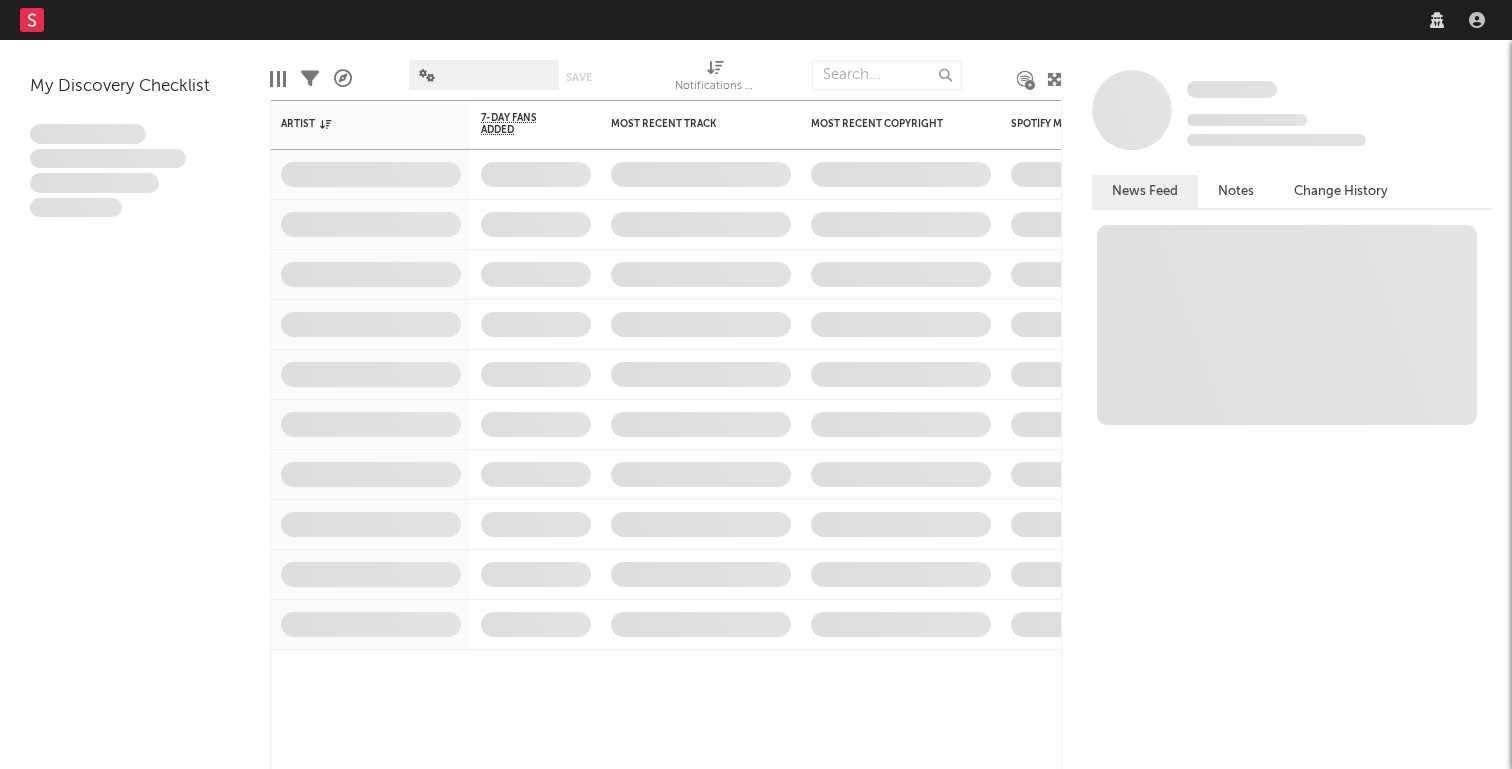 scroll, scrollTop: 0, scrollLeft: 0, axis: both 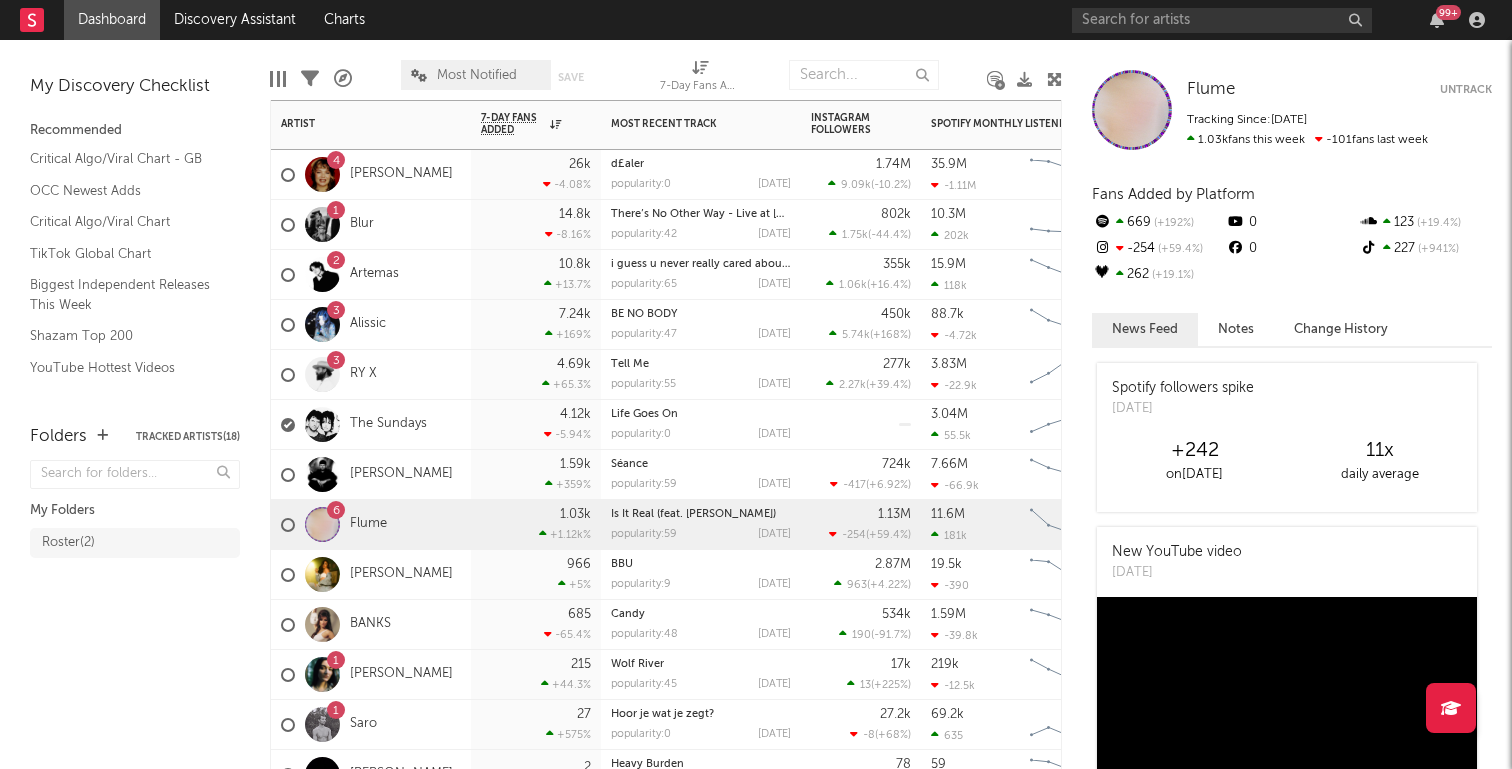 click on "2 Artemas" at bounding box center (371, 275) 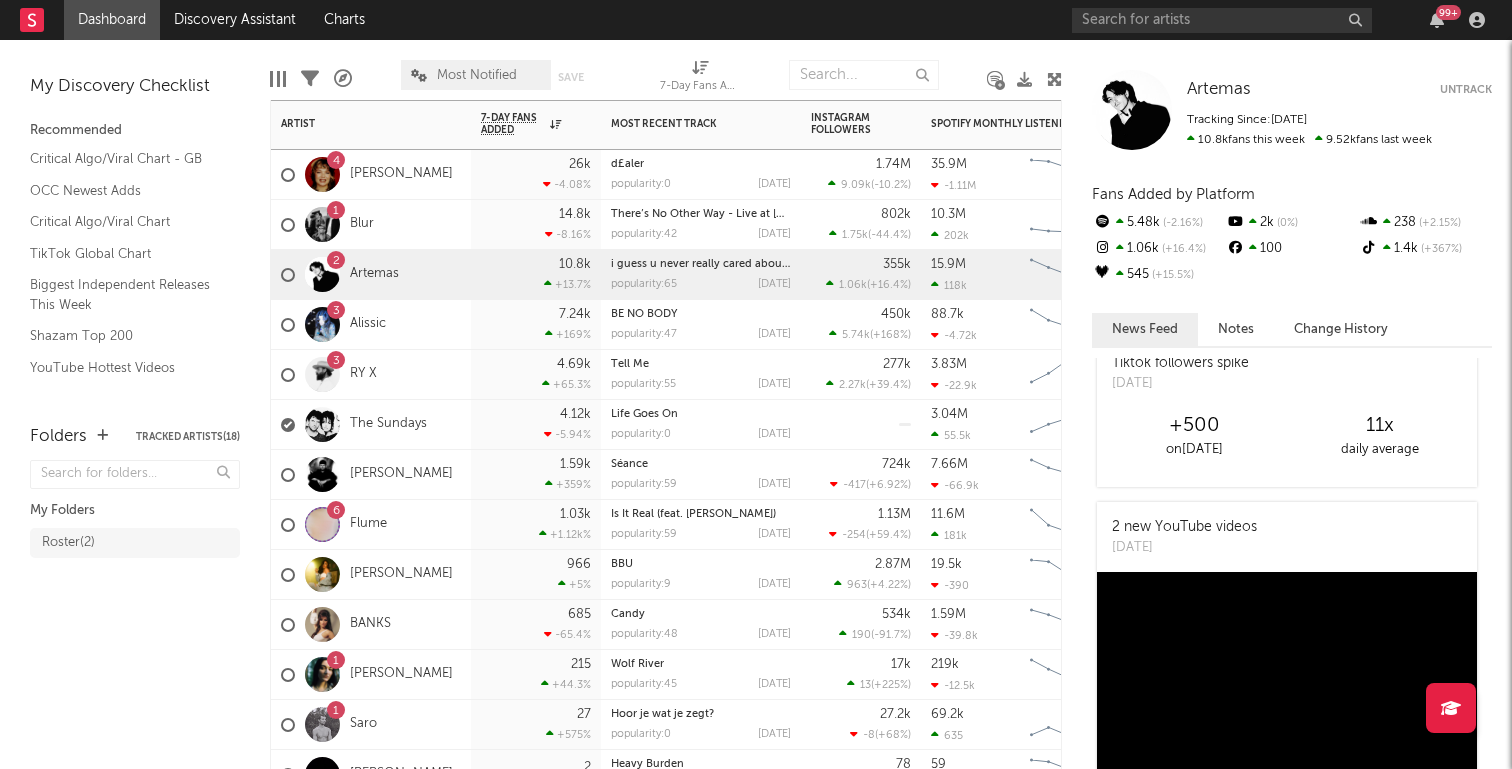 scroll, scrollTop: 11, scrollLeft: 0, axis: vertical 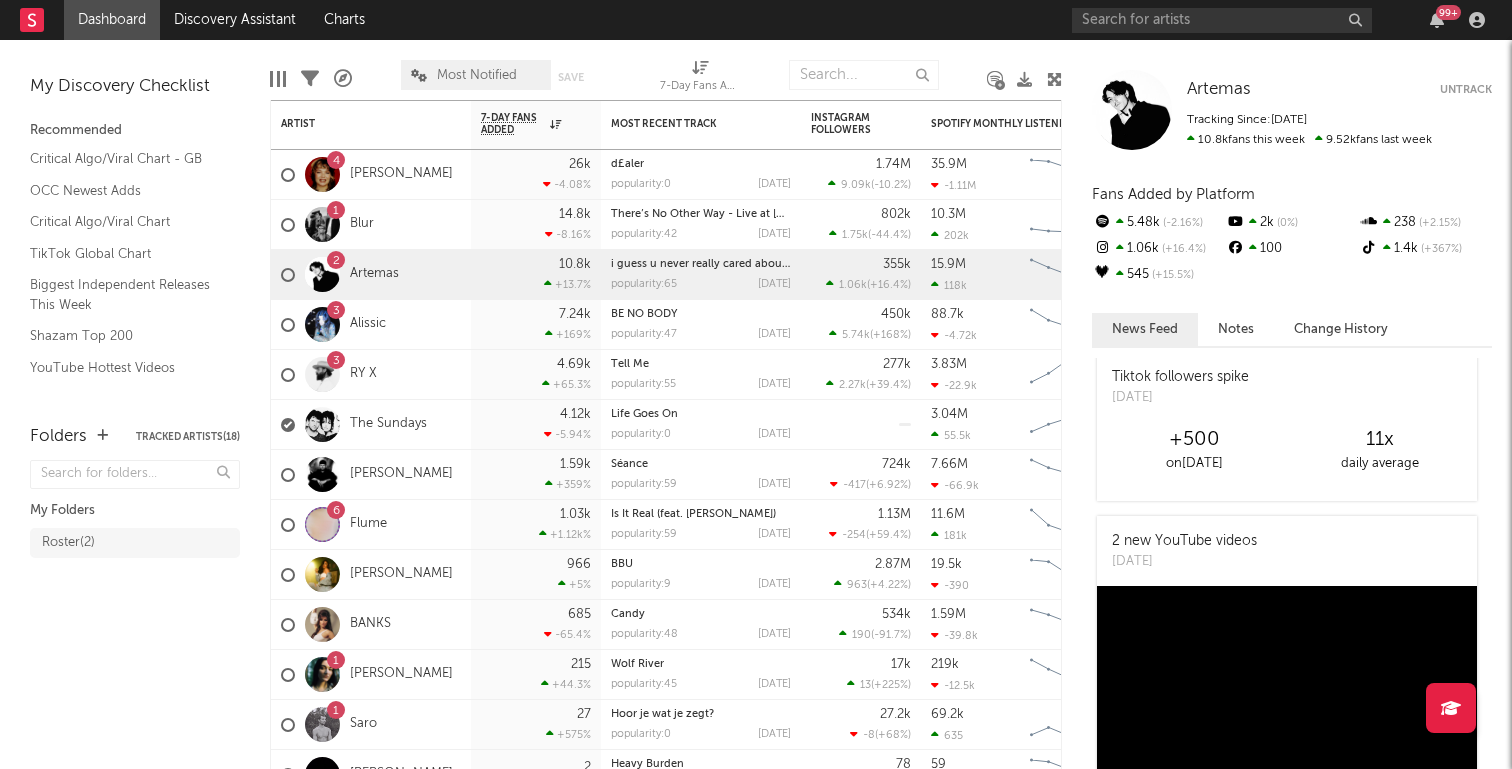 click on "Notes" at bounding box center [1236, 329] 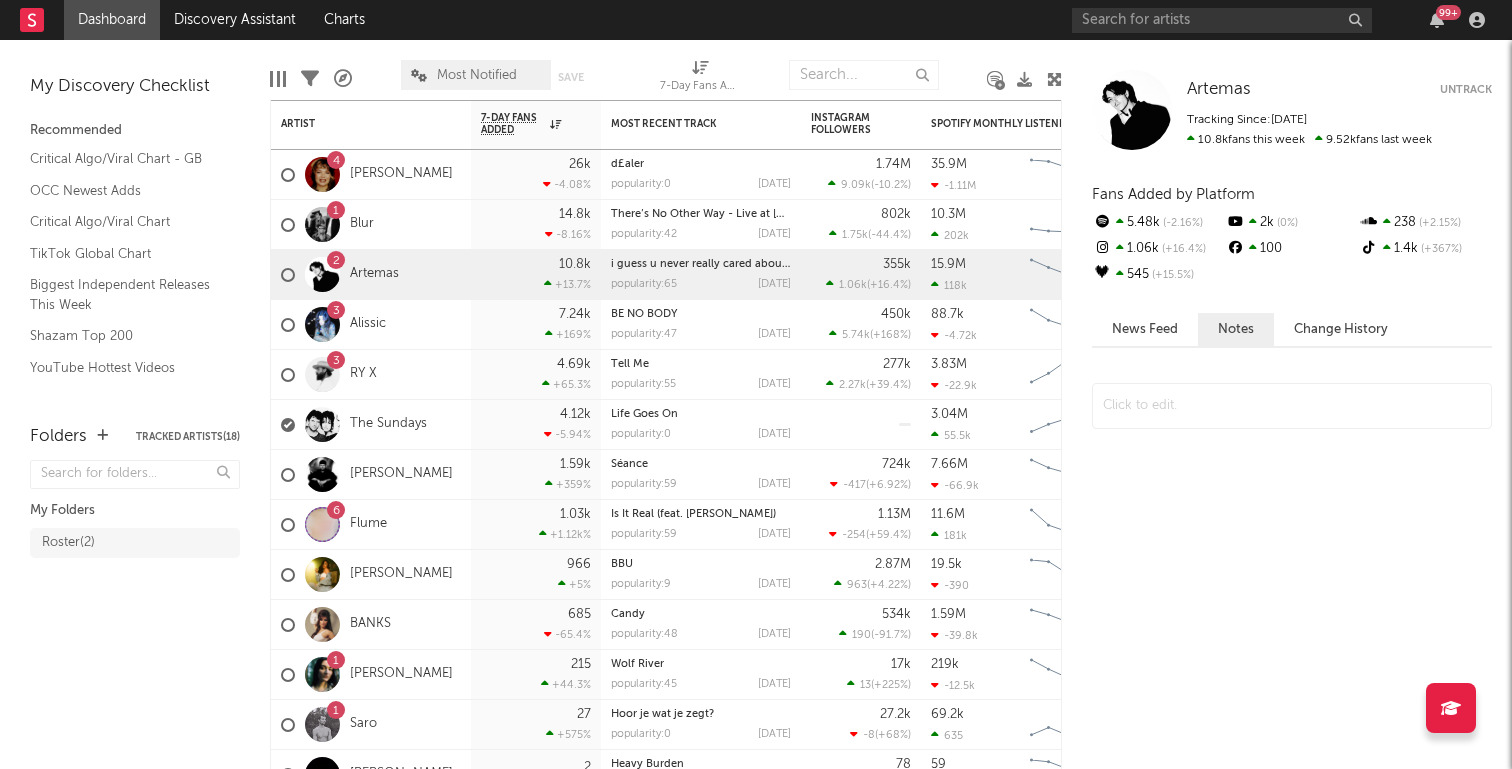click on "News Feed" at bounding box center [1145, 329] 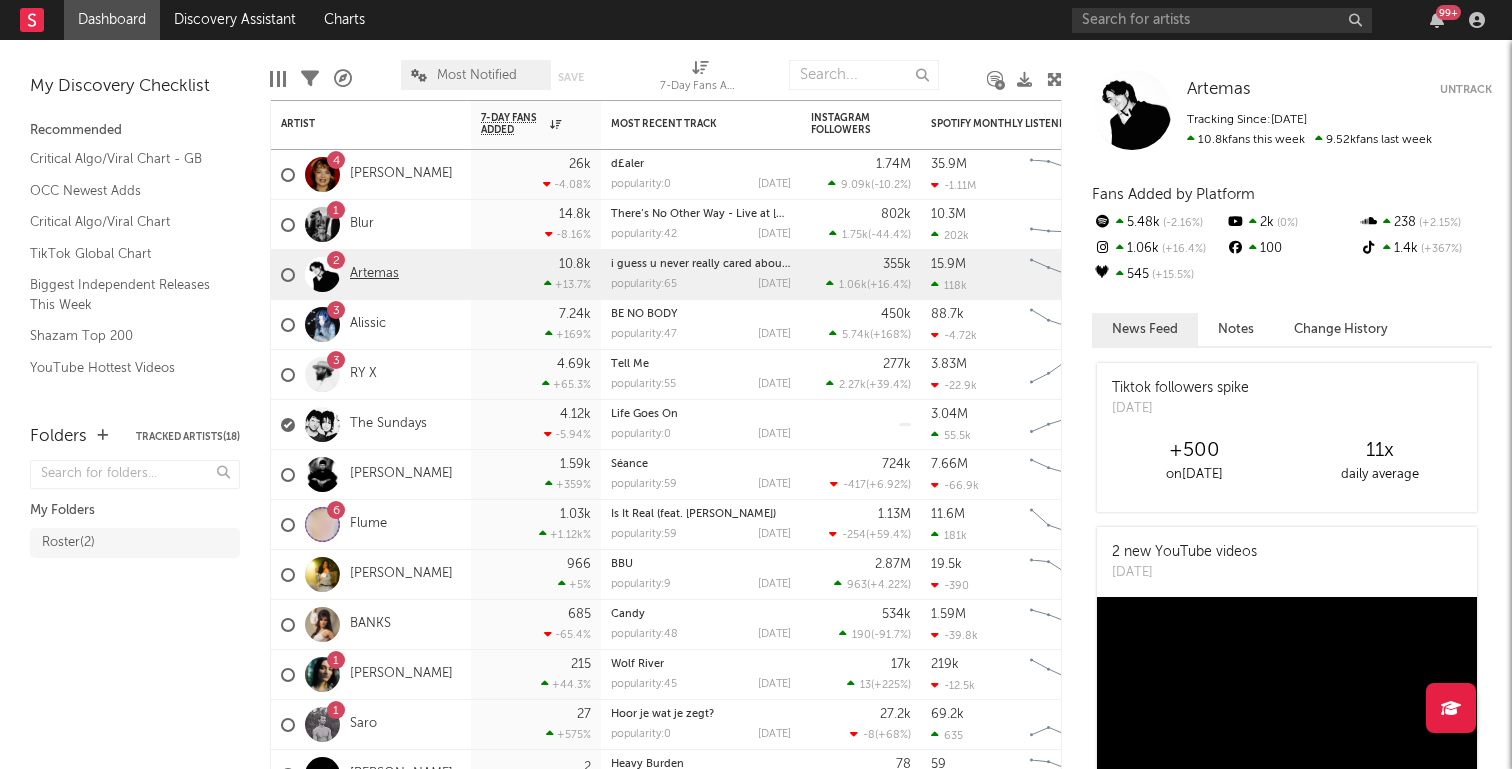 click on "Artemas" at bounding box center (374, 274) 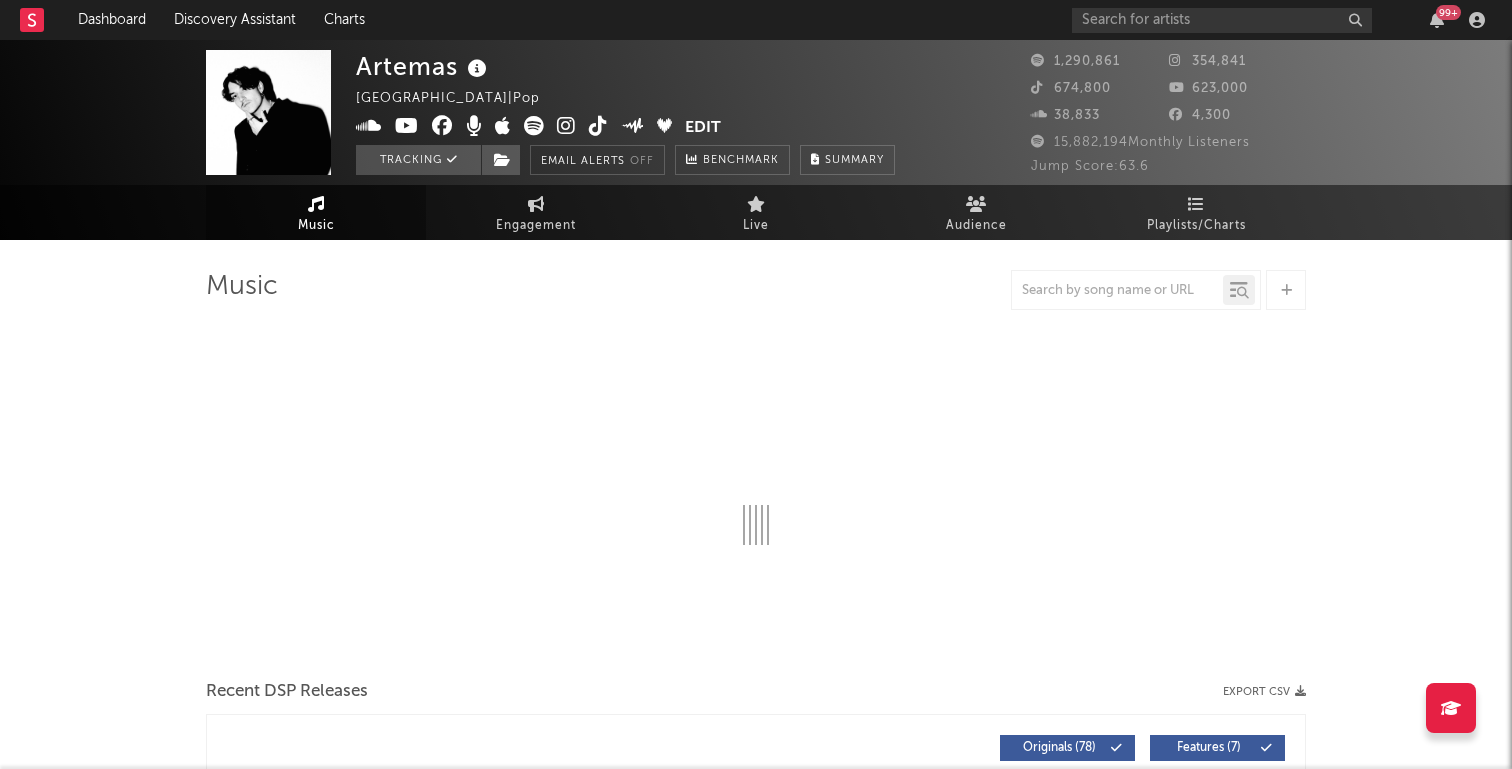 select on "6m" 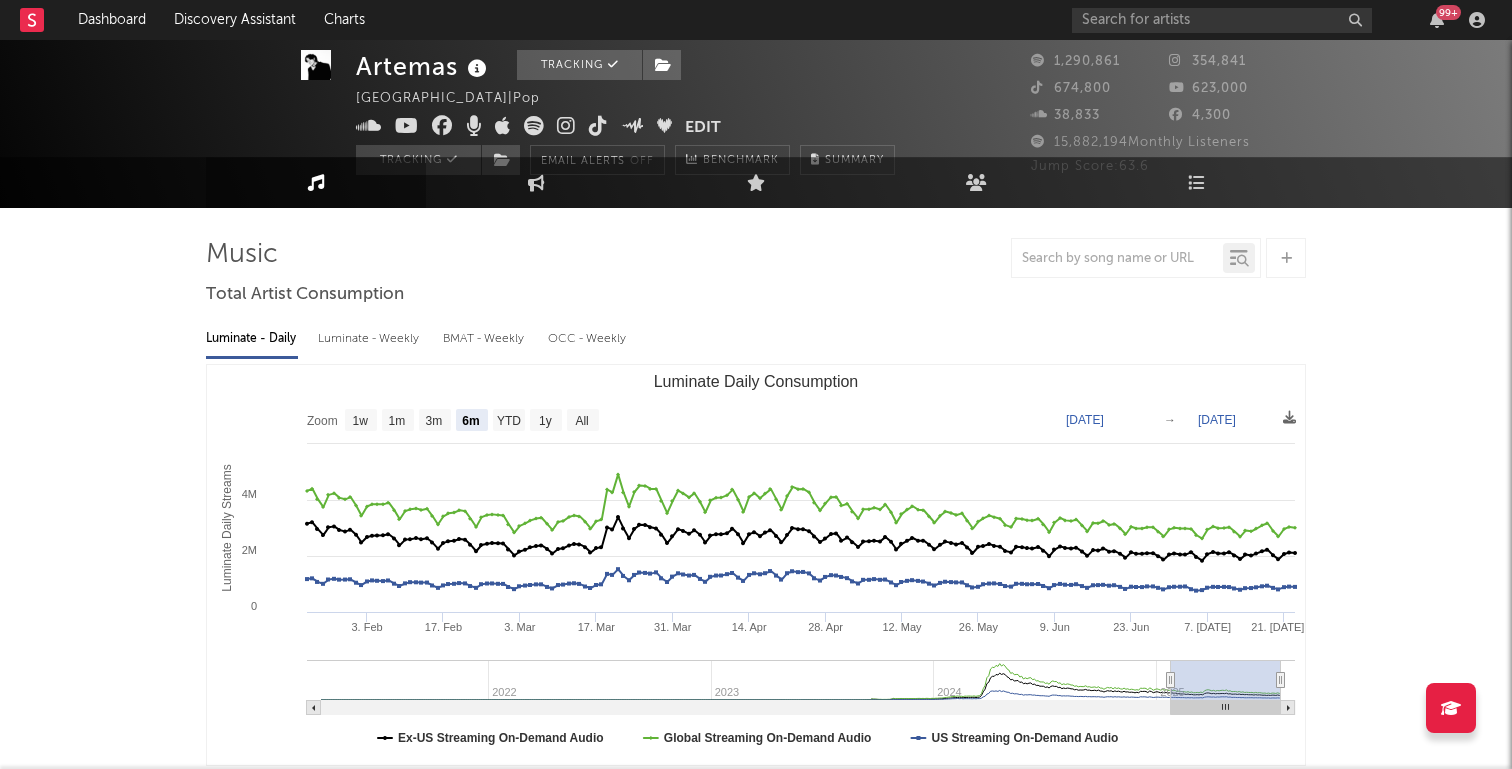 scroll, scrollTop: 0, scrollLeft: 0, axis: both 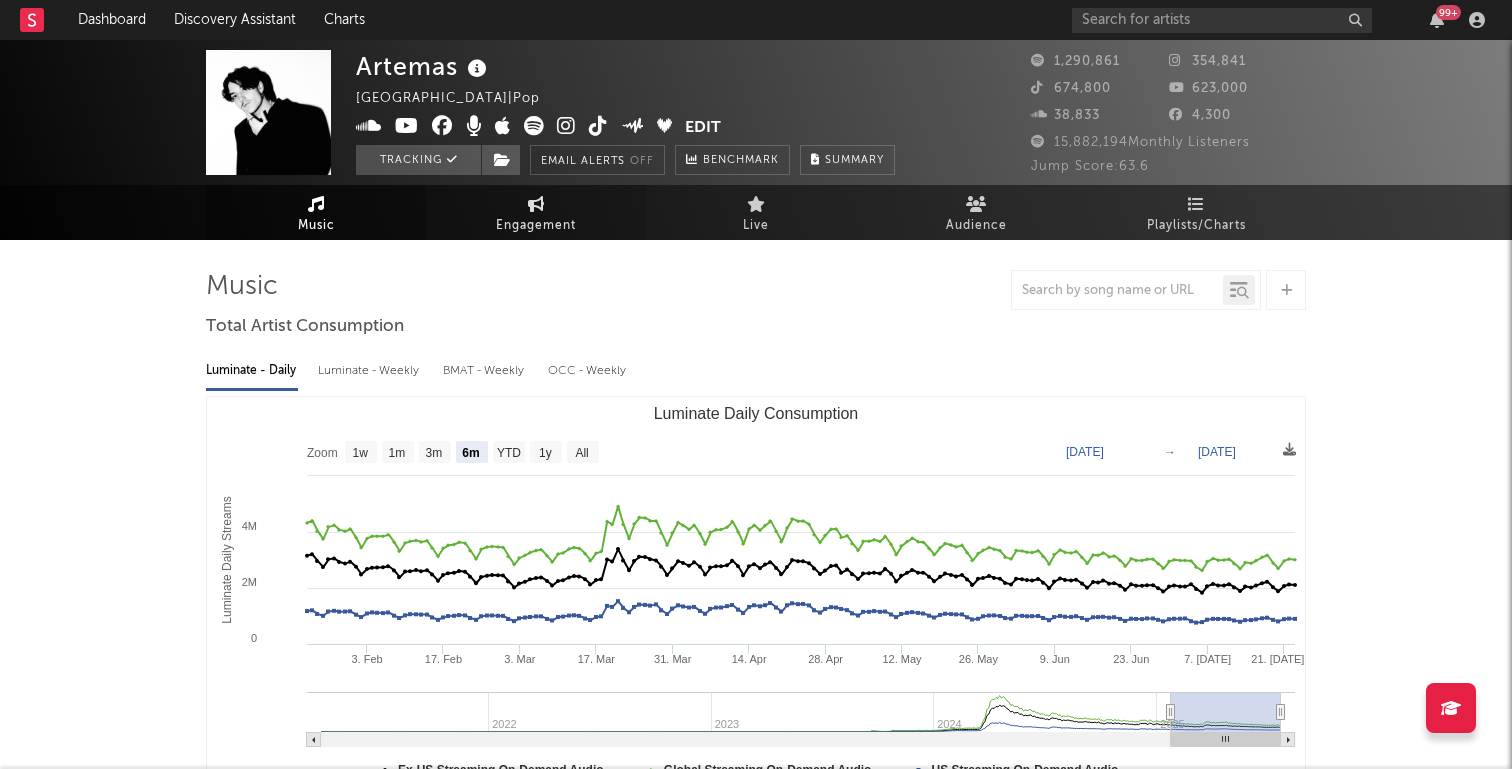 click on "Engagement" at bounding box center [536, 226] 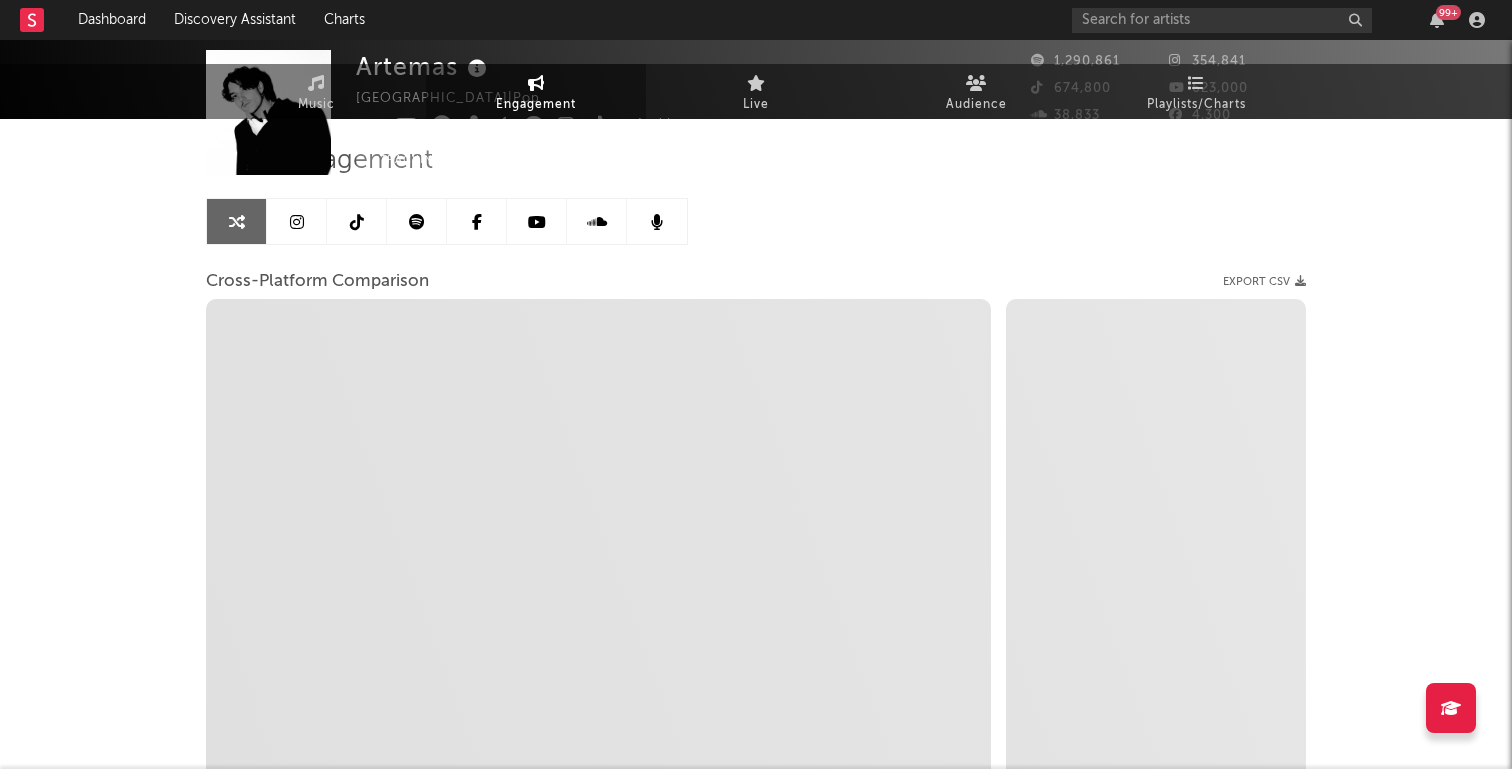scroll, scrollTop: 0, scrollLeft: 0, axis: both 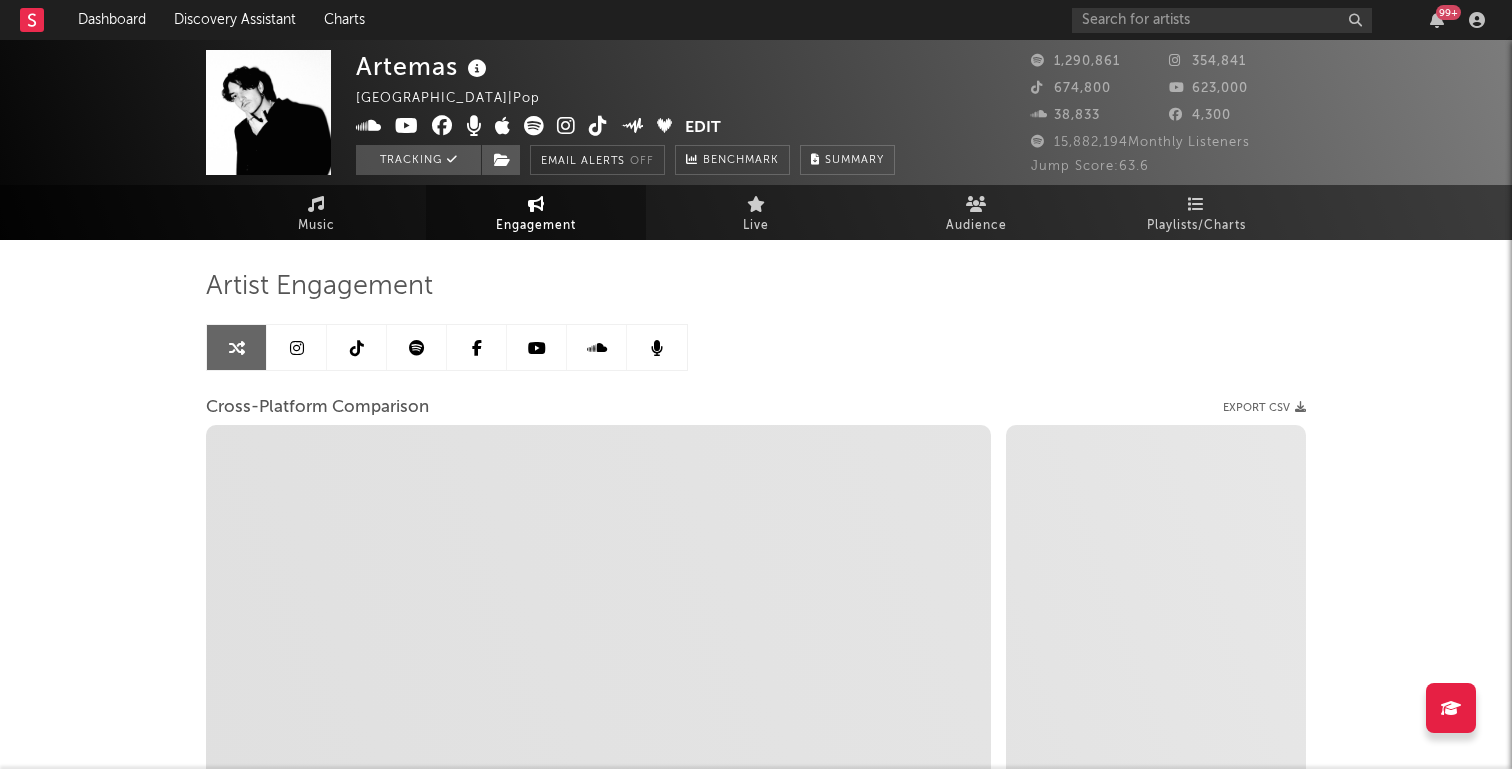 select on "1m" 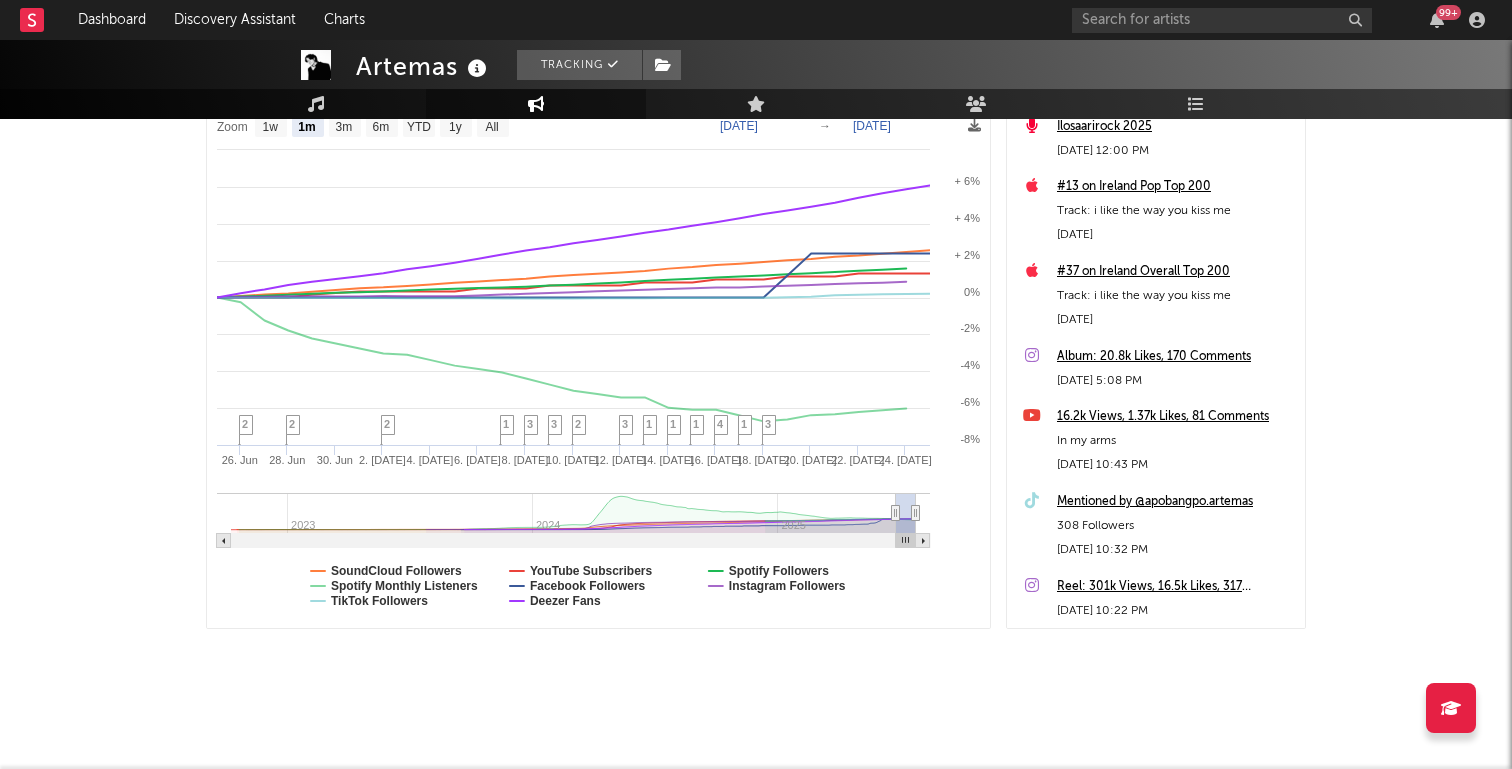 scroll, scrollTop: 0, scrollLeft: 0, axis: both 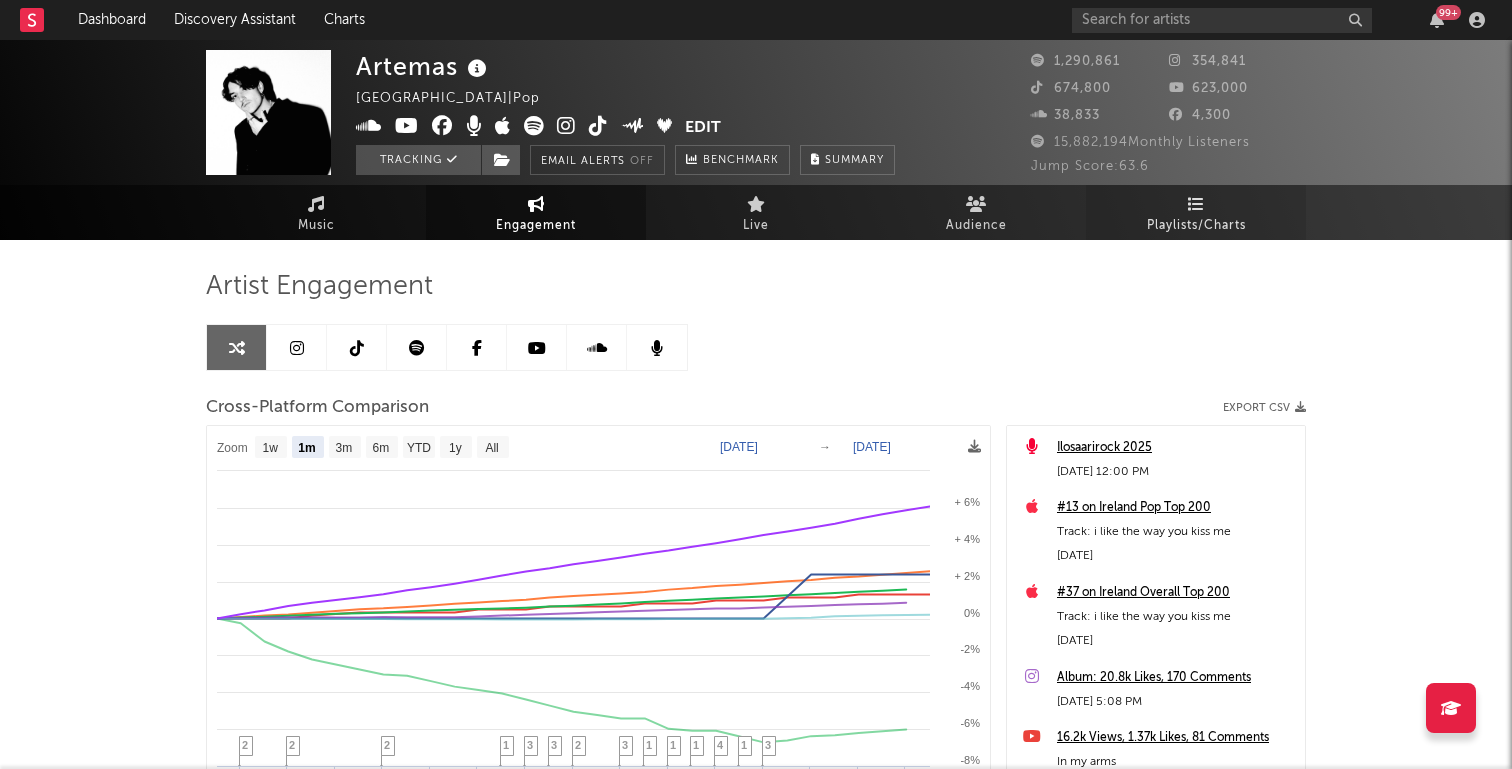 click on "Playlists/Charts" at bounding box center [1196, 212] 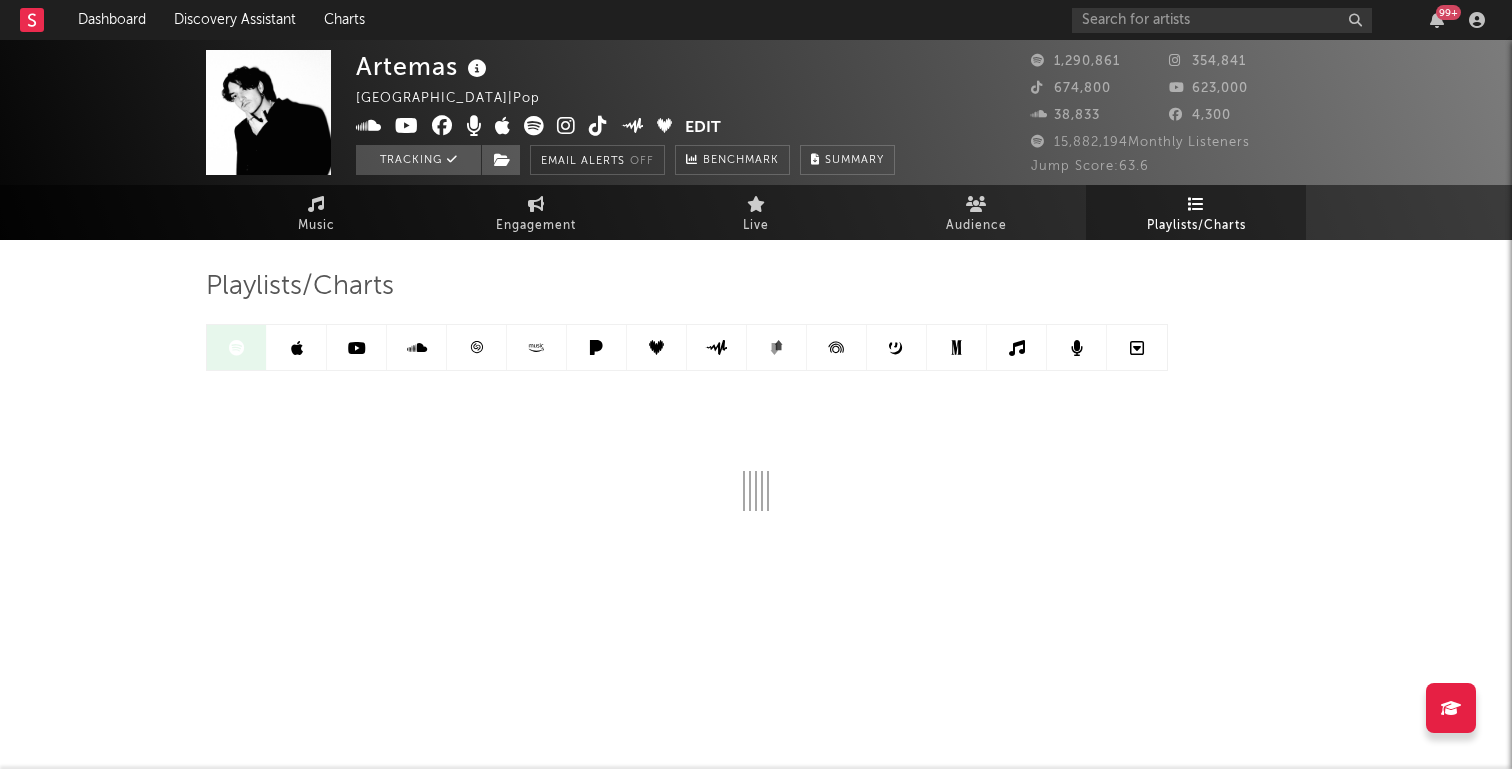 click at bounding box center [357, 347] 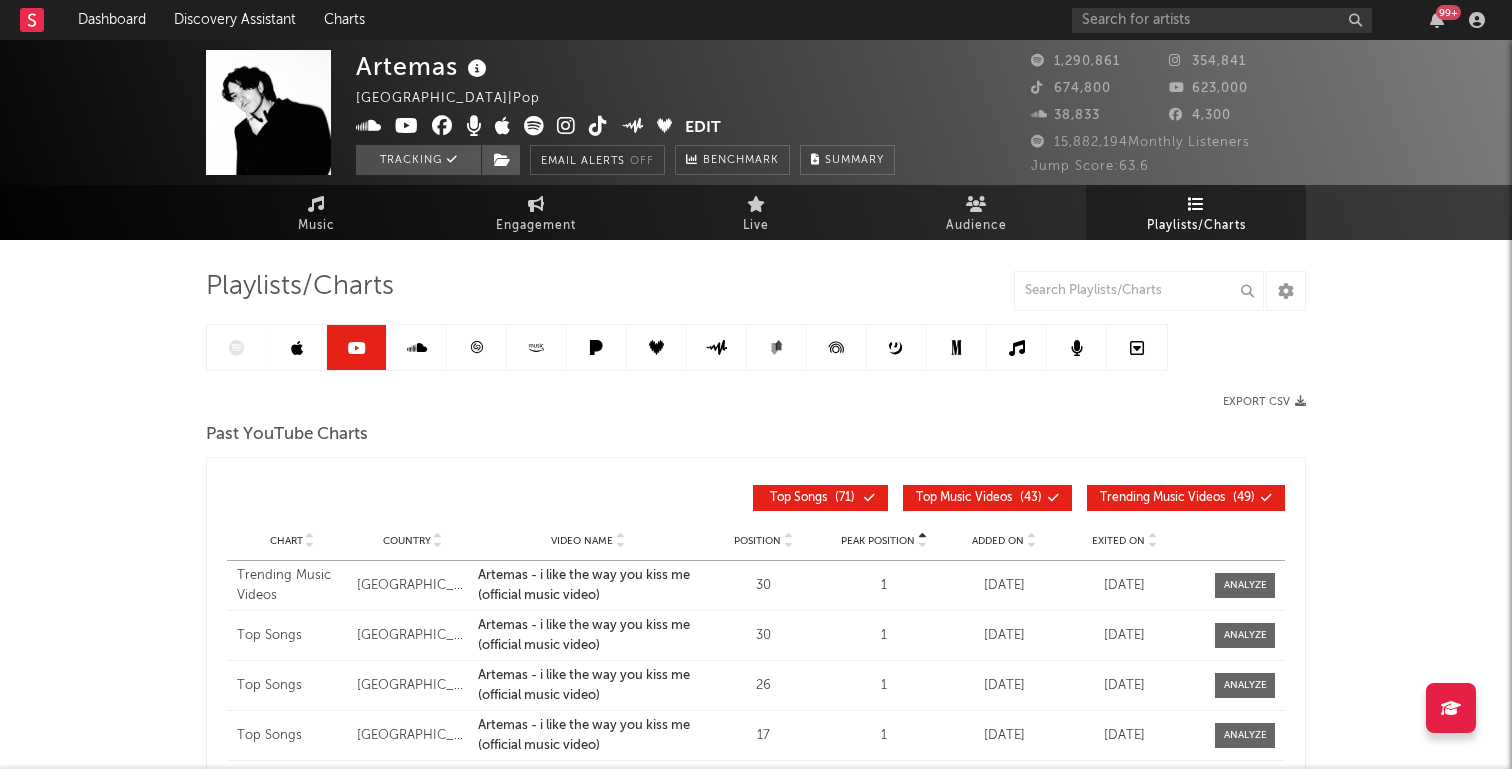 click at bounding box center (687, 347) 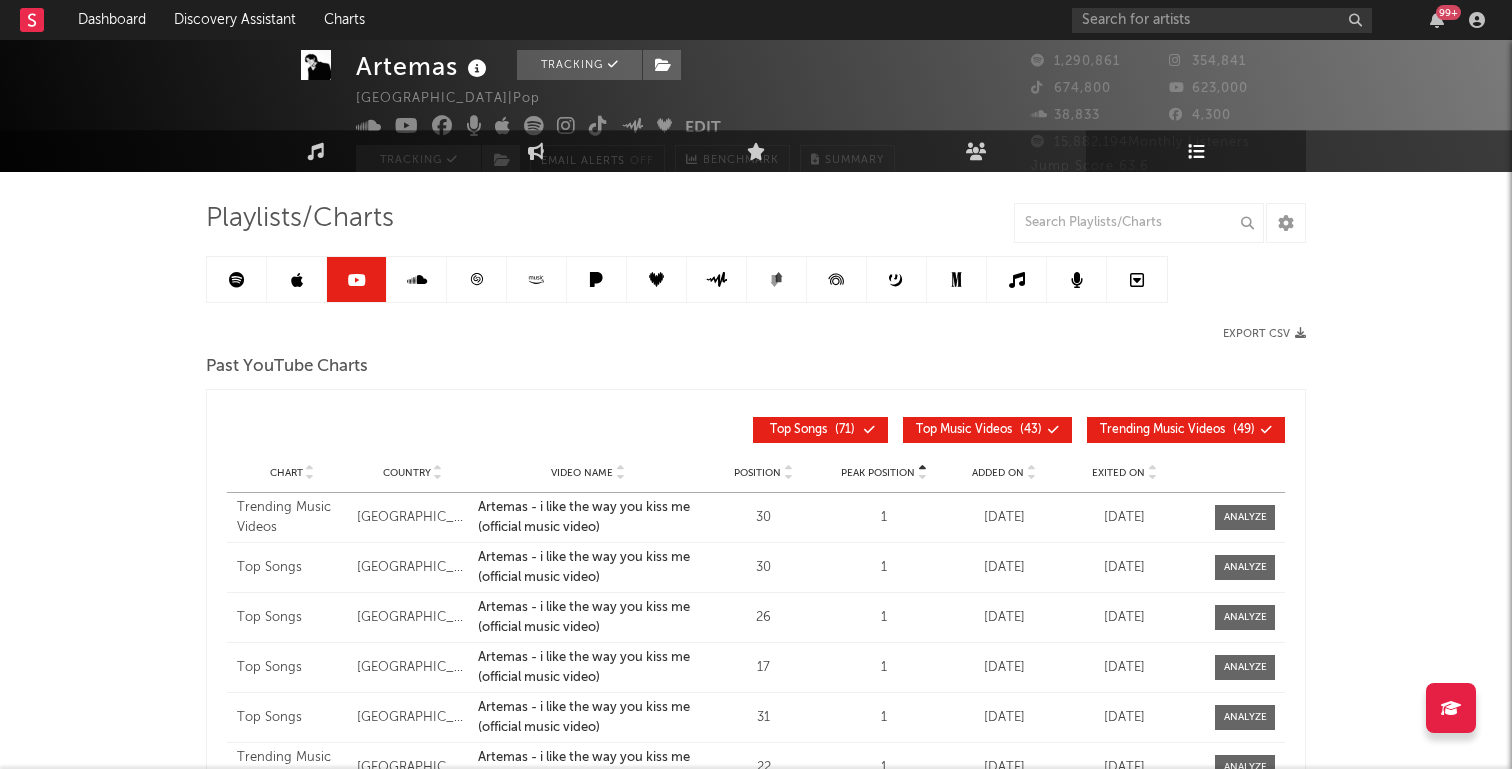 scroll, scrollTop: 32, scrollLeft: 0, axis: vertical 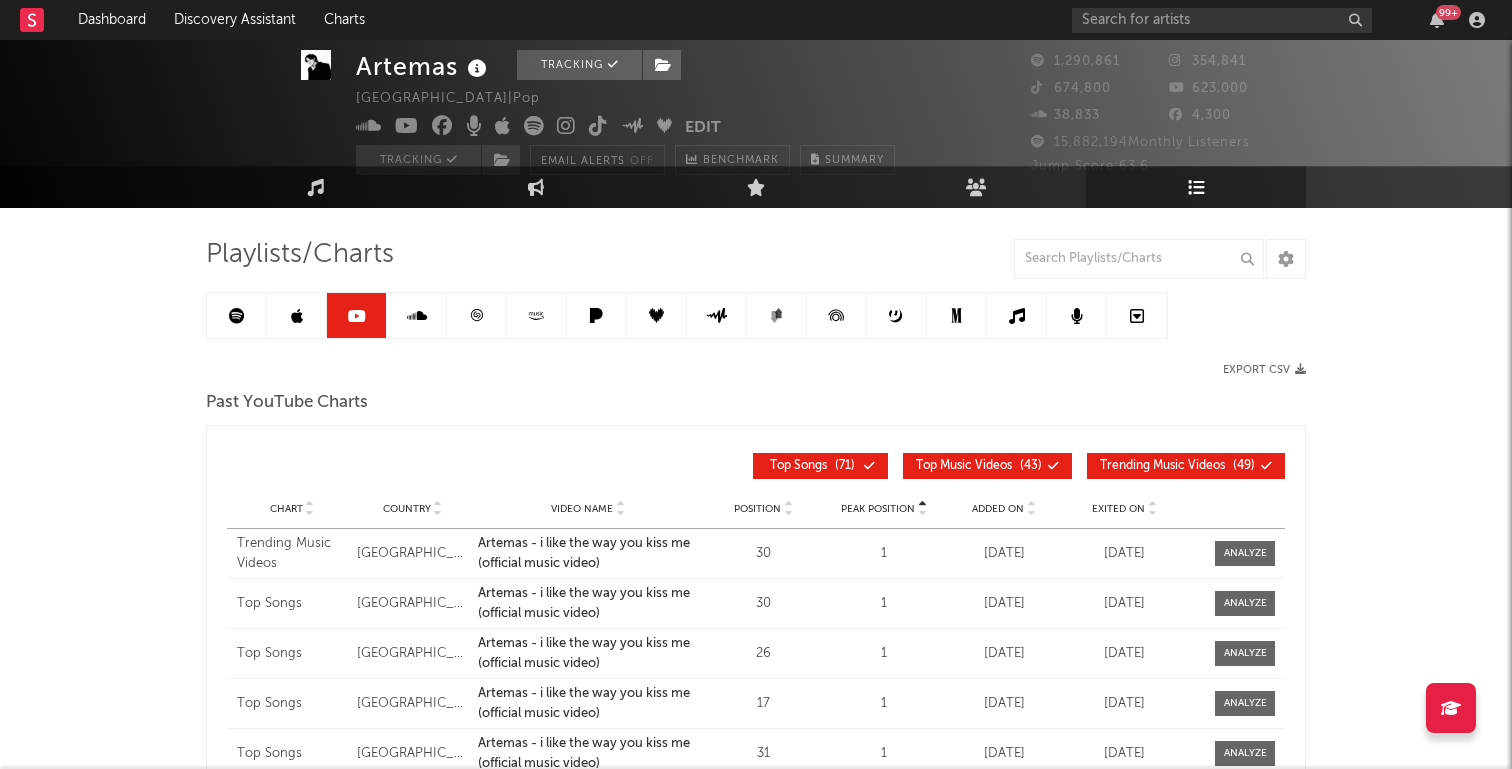 click at bounding box center [237, 315] 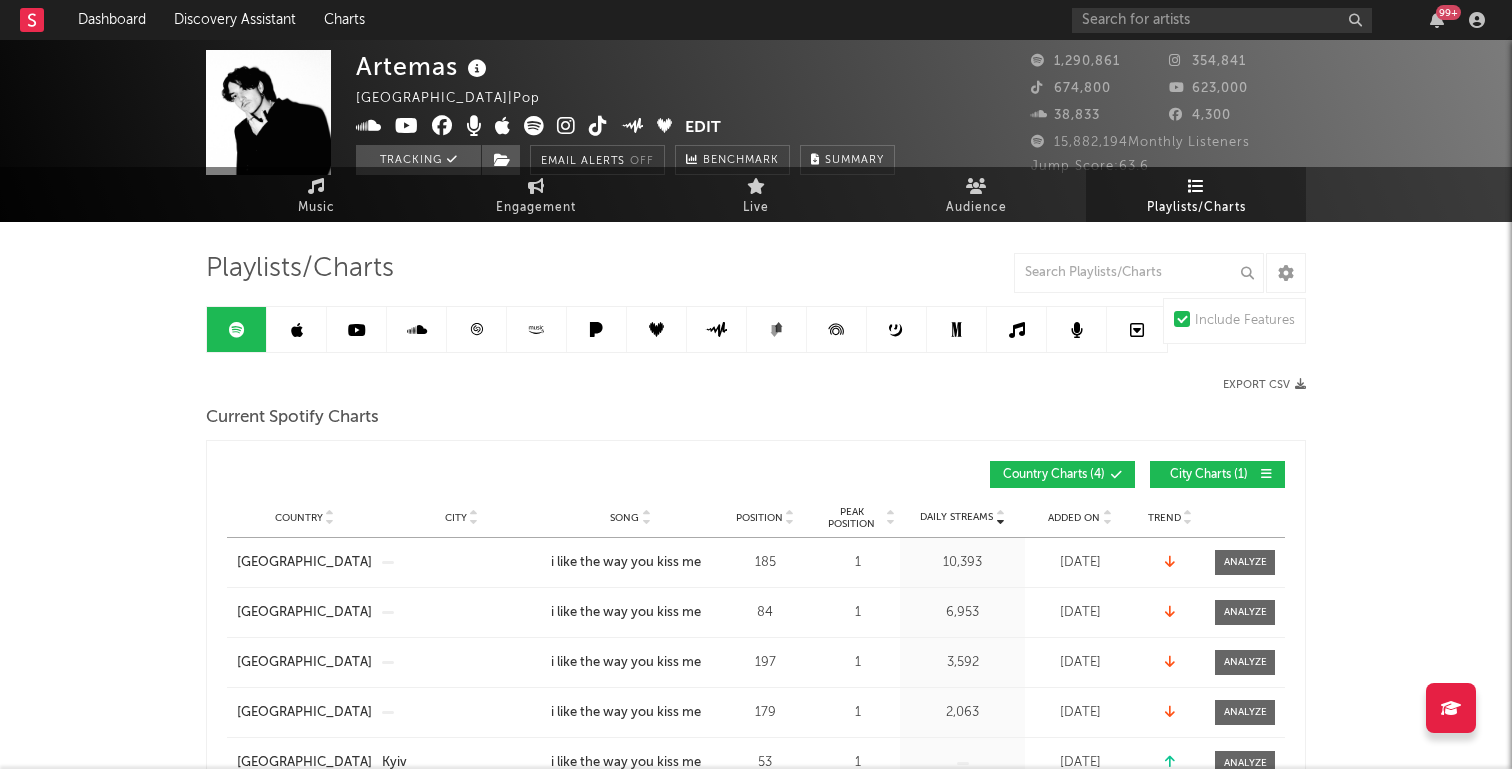 scroll, scrollTop: 0, scrollLeft: 0, axis: both 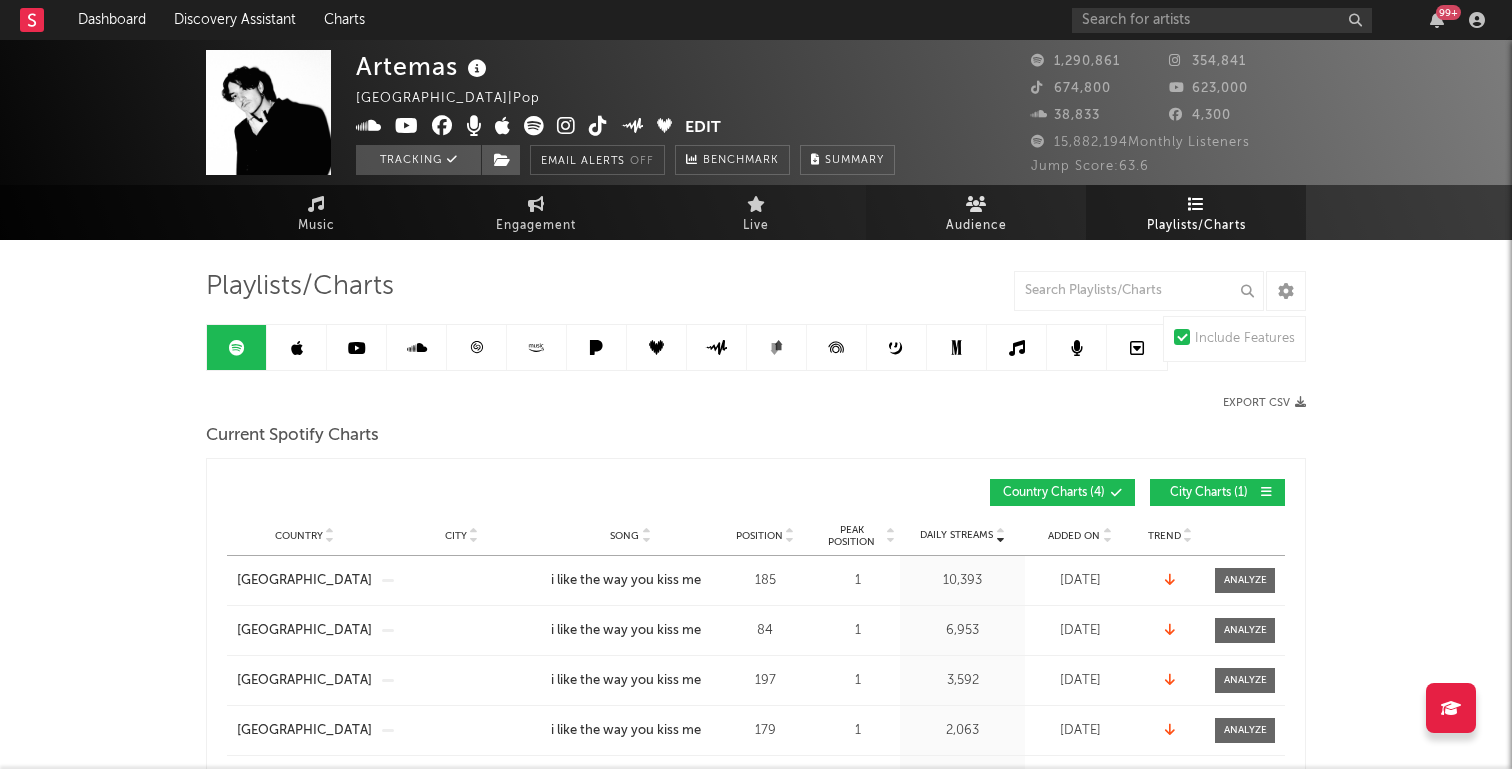 click on "Audience" at bounding box center [976, 226] 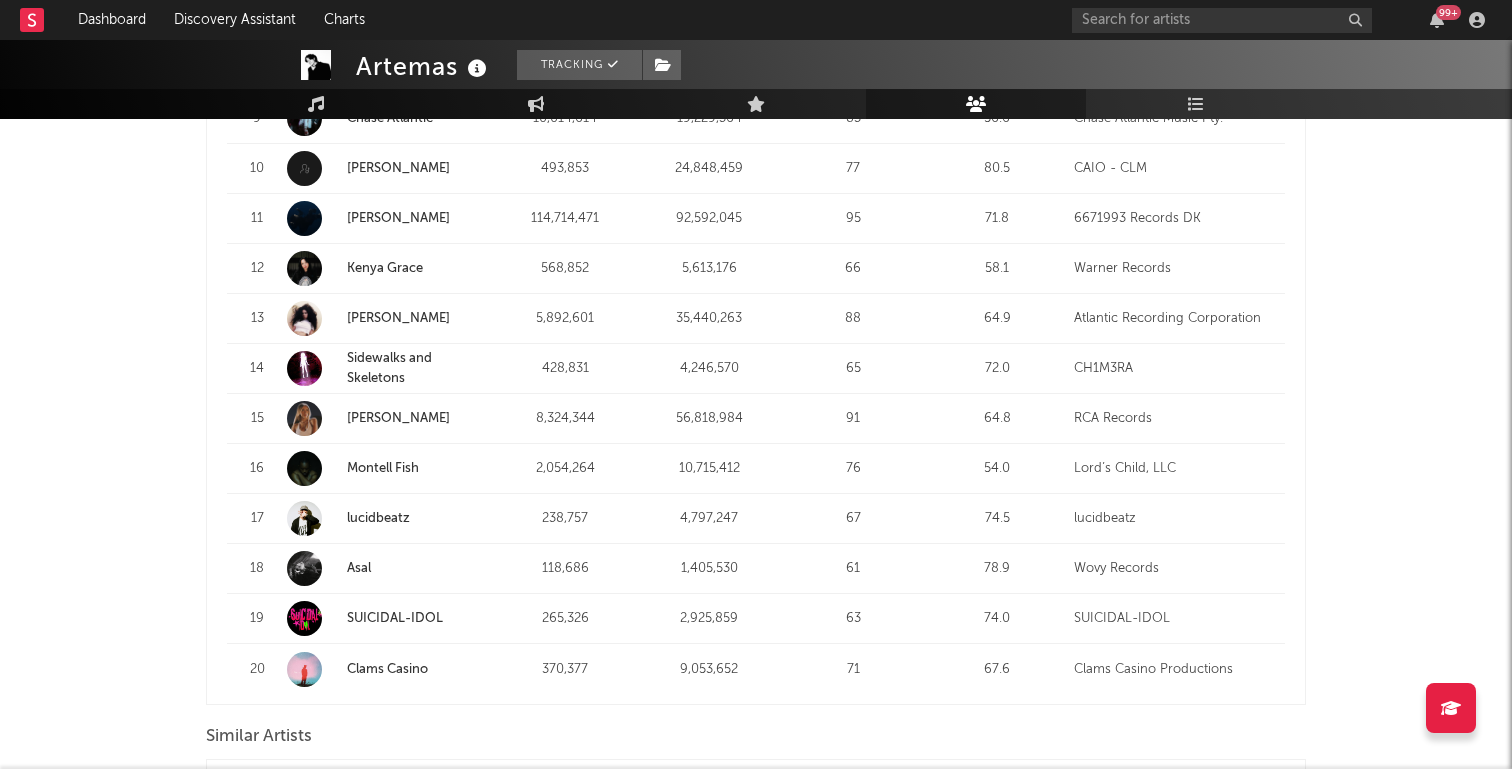 scroll, scrollTop: 1317, scrollLeft: 0, axis: vertical 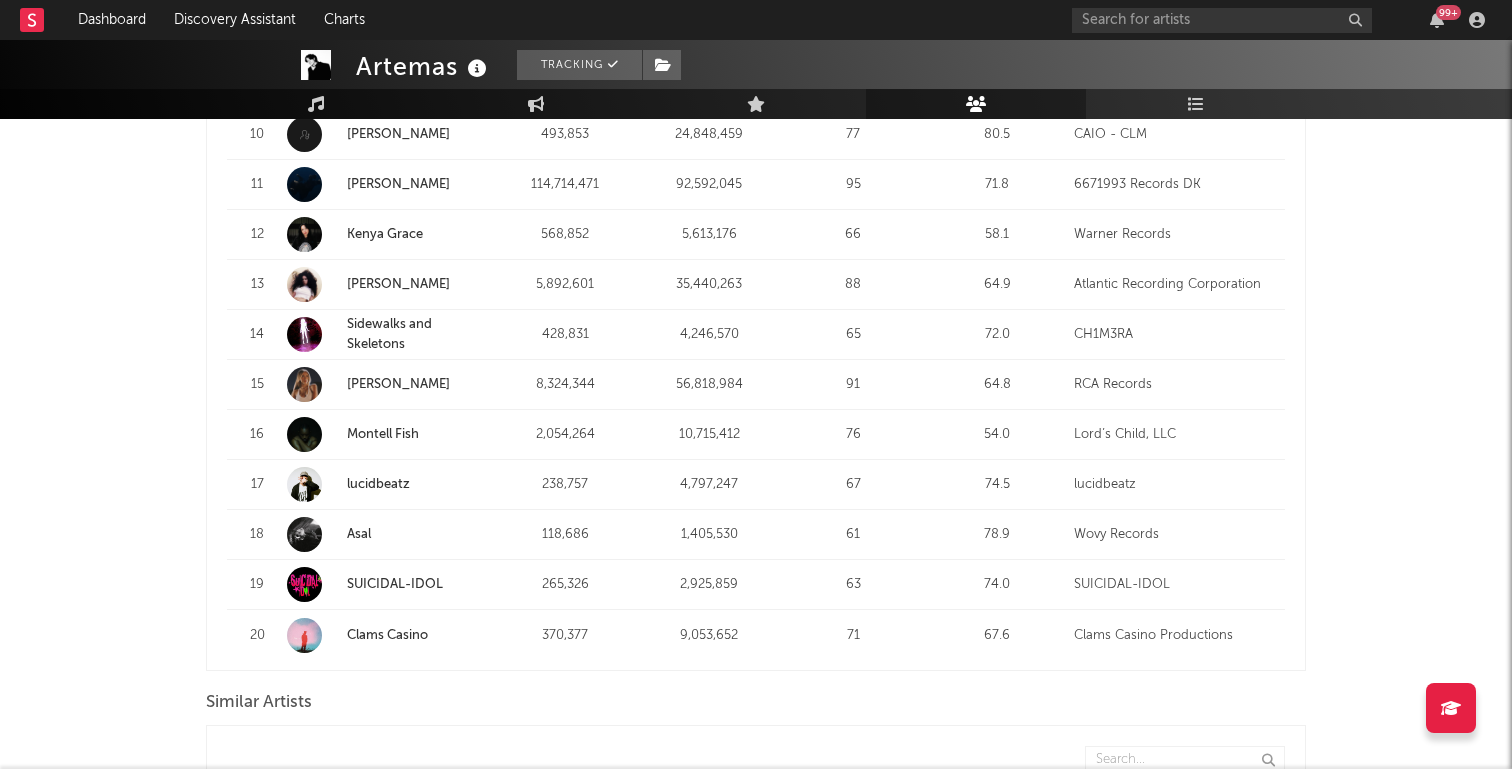 click on "Montell Fish" at bounding box center [383, 434] 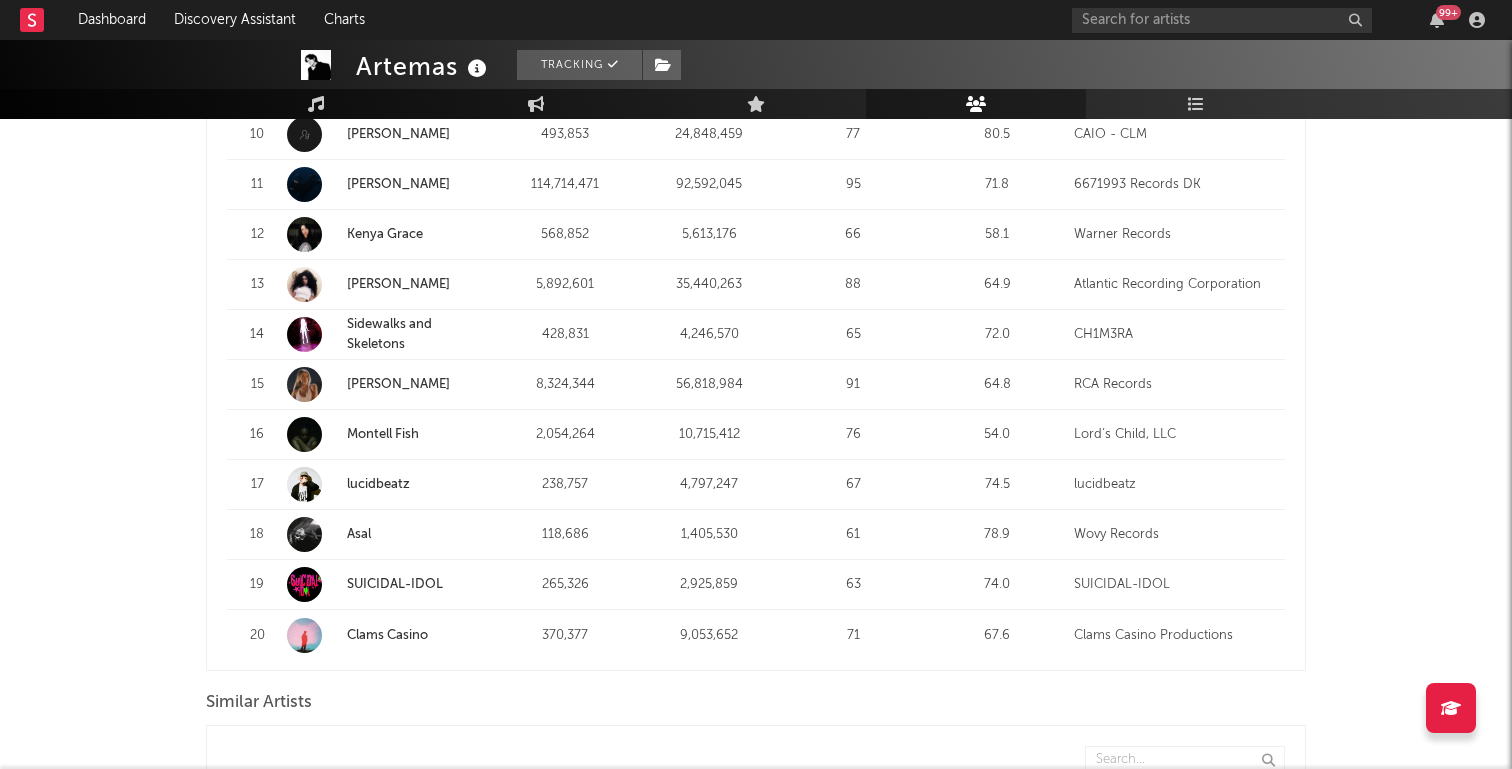 scroll, scrollTop: 0, scrollLeft: 0, axis: both 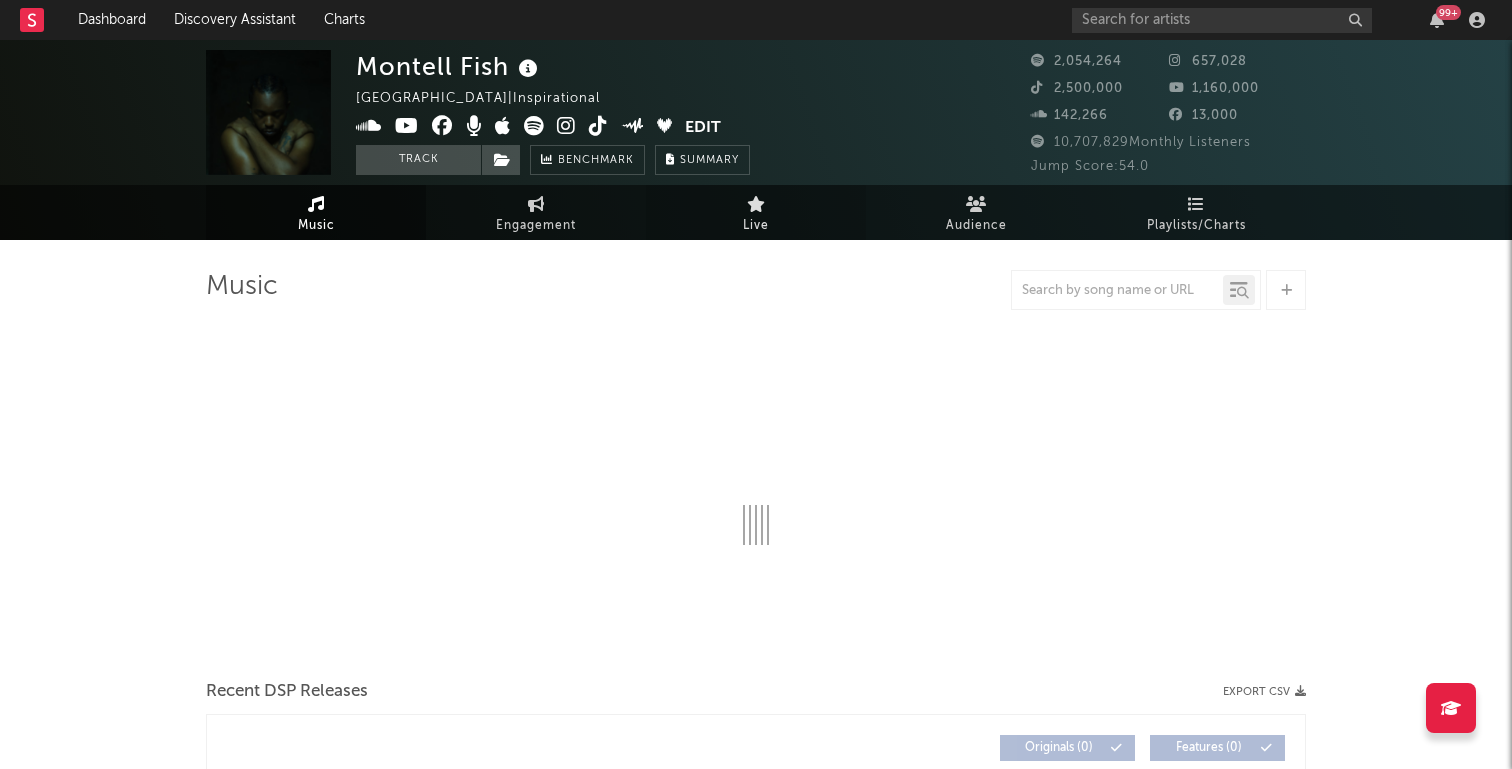 select on "6m" 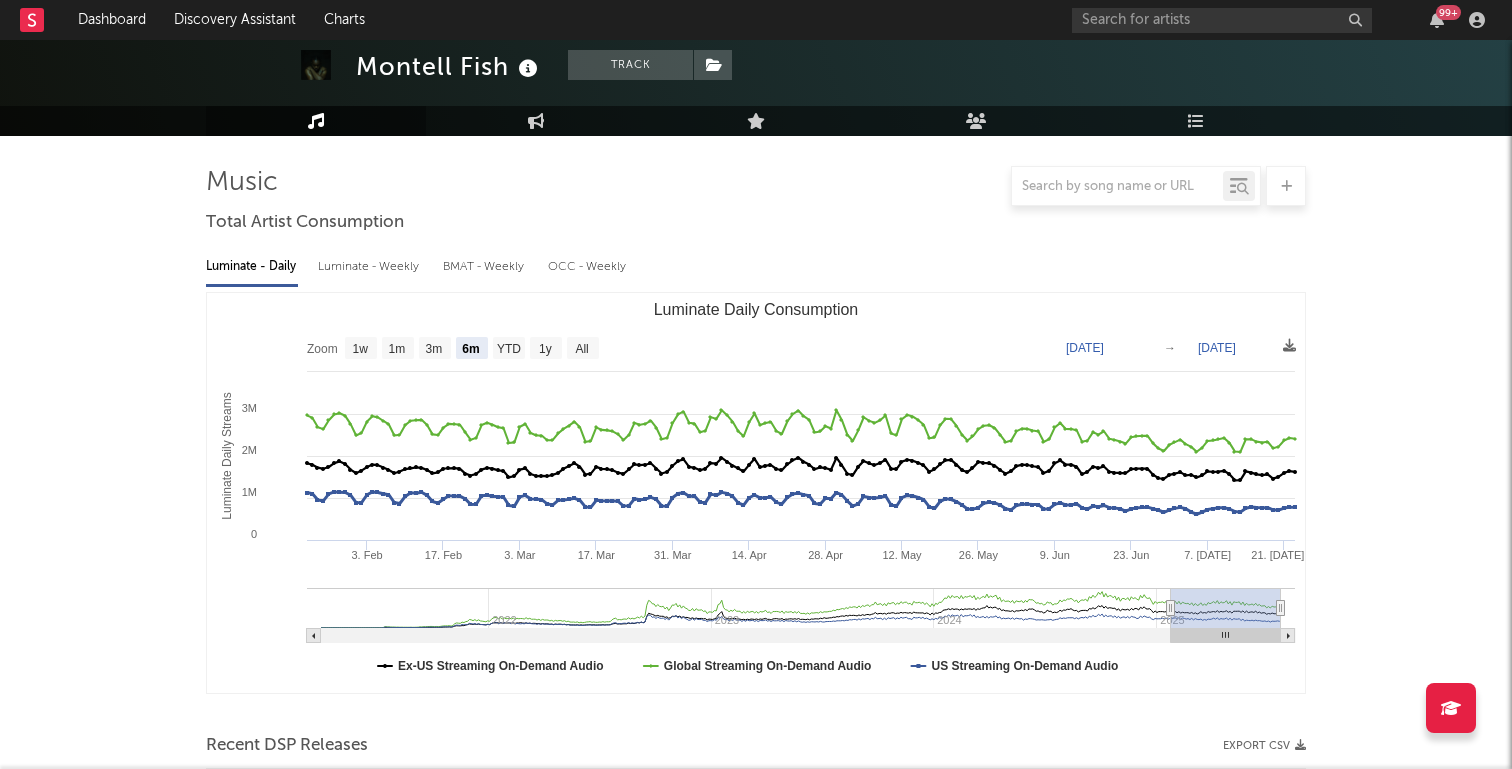 scroll, scrollTop: 66, scrollLeft: 0, axis: vertical 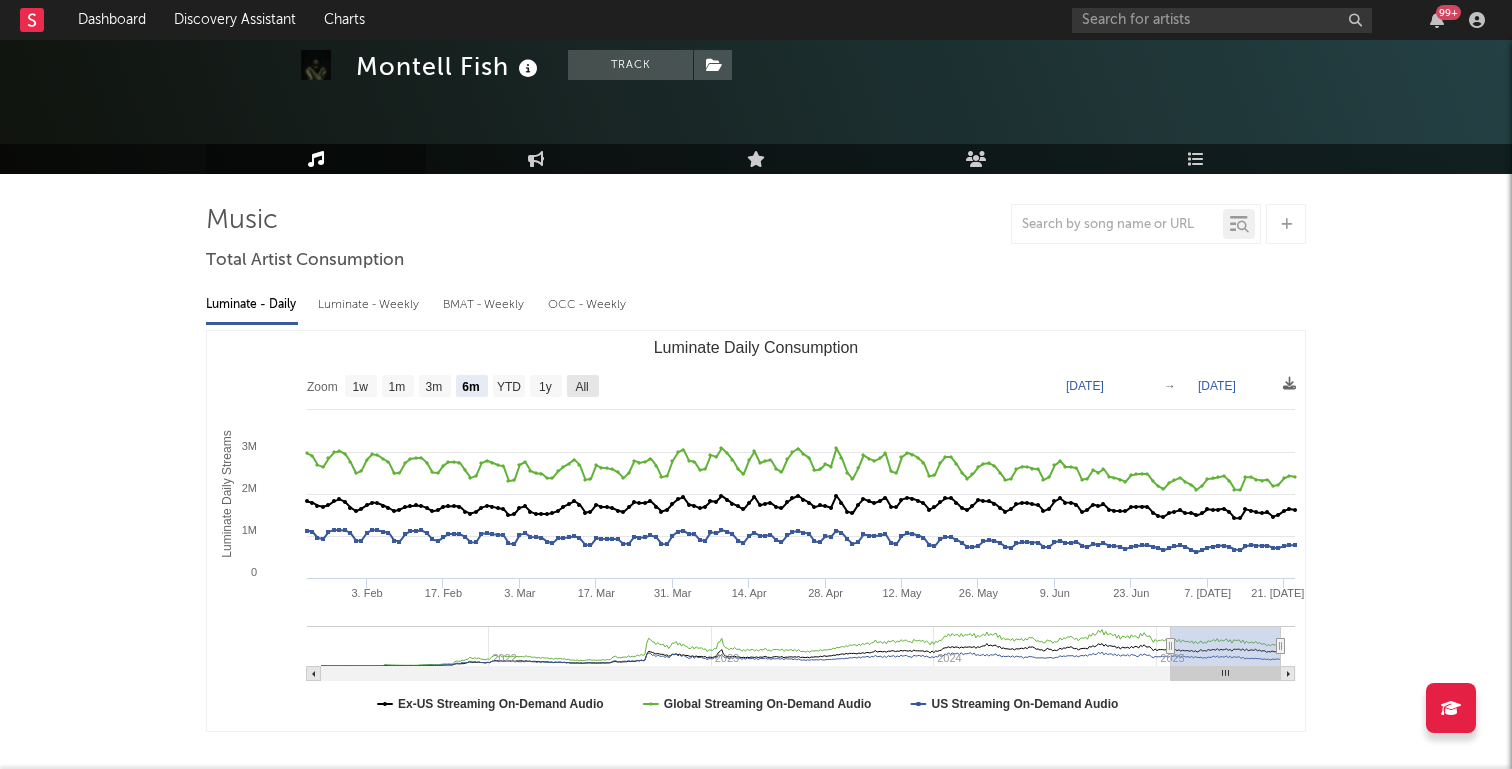 click on "All" 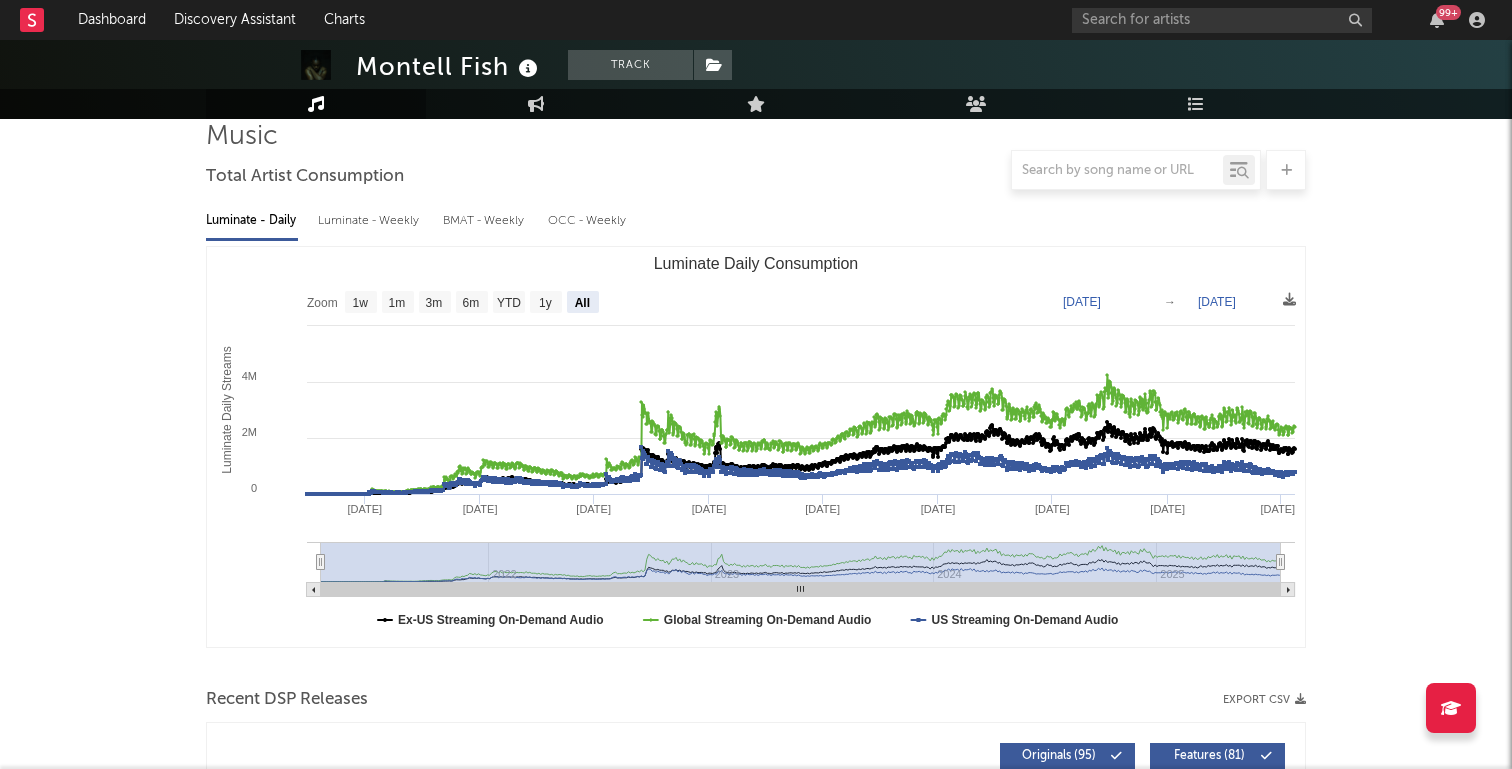 scroll, scrollTop: 146, scrollLeft: 0, axis: vertical 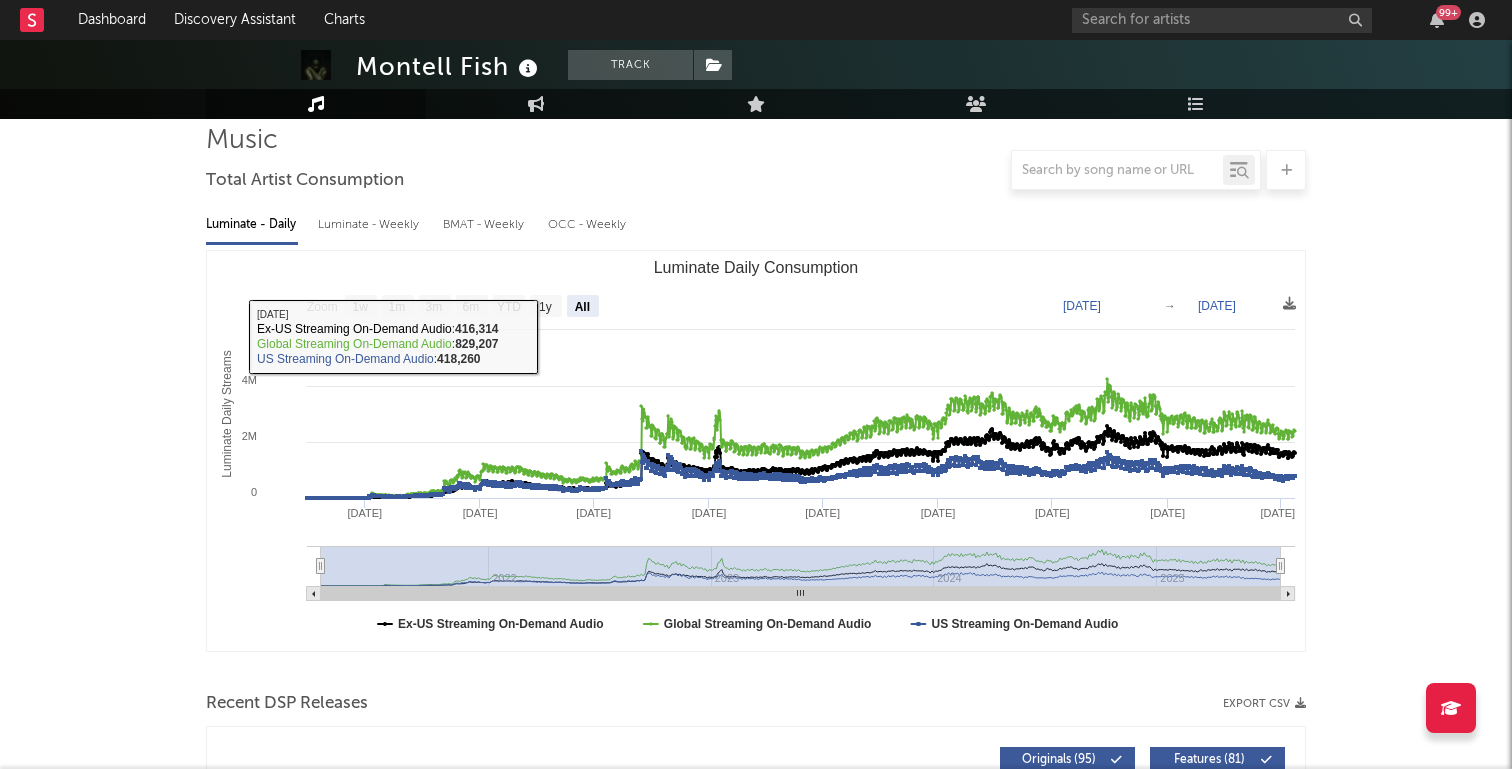 click on "Luminate - Weekly" at bounding box center [370, 225] 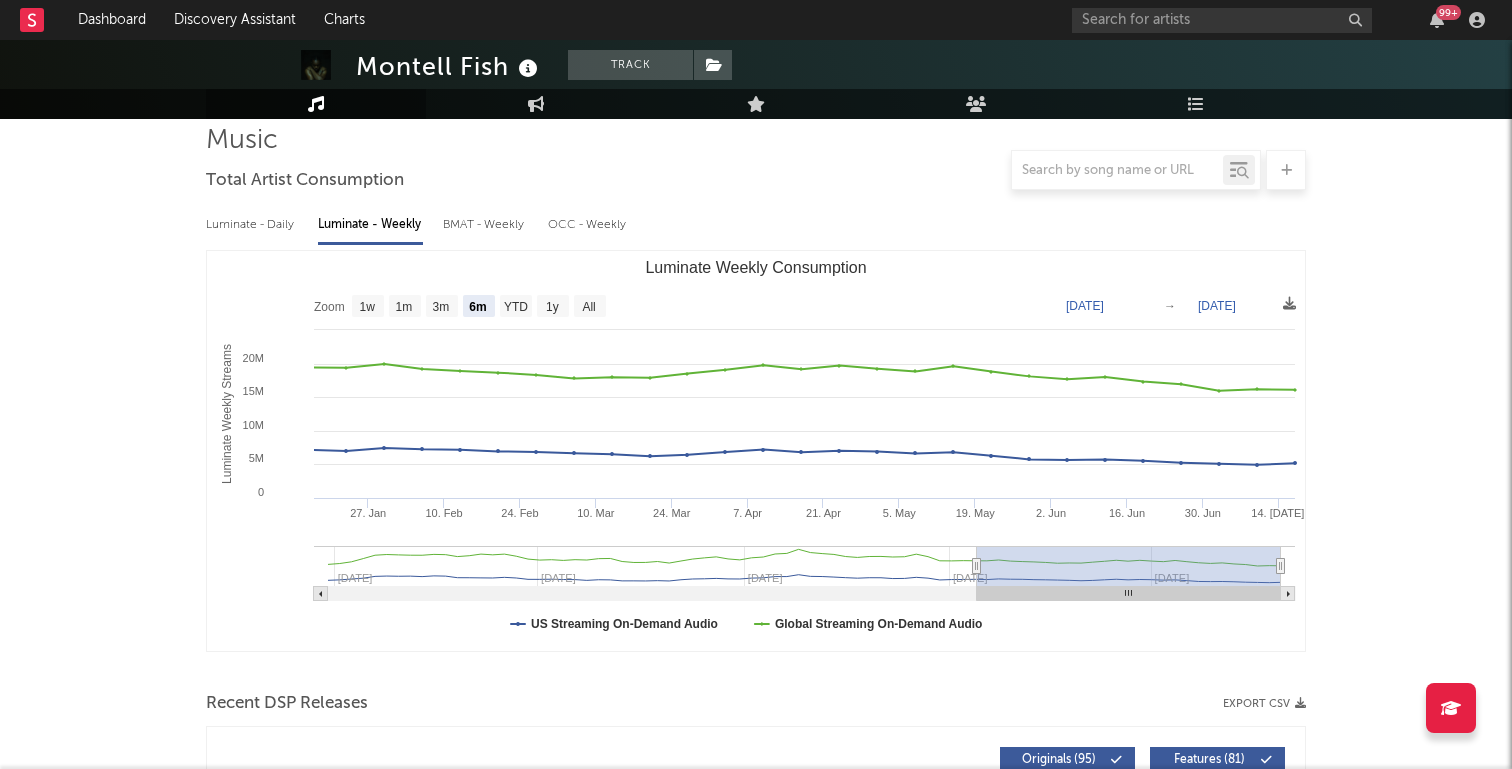 scroll, scrollTop: 42, scrollLeft: 0, axis: vertical 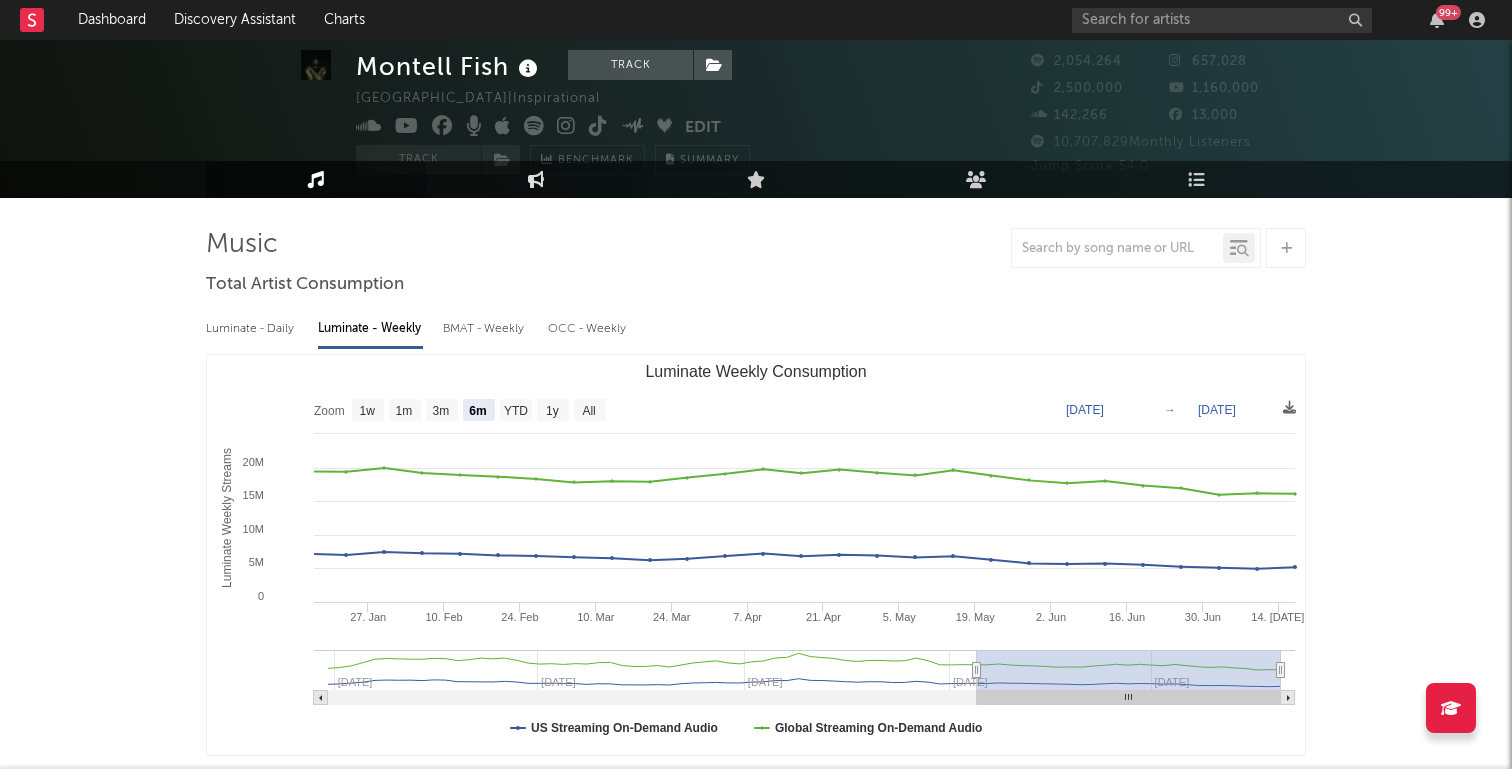 click on "Engagement" at bounding box center [536, 179] 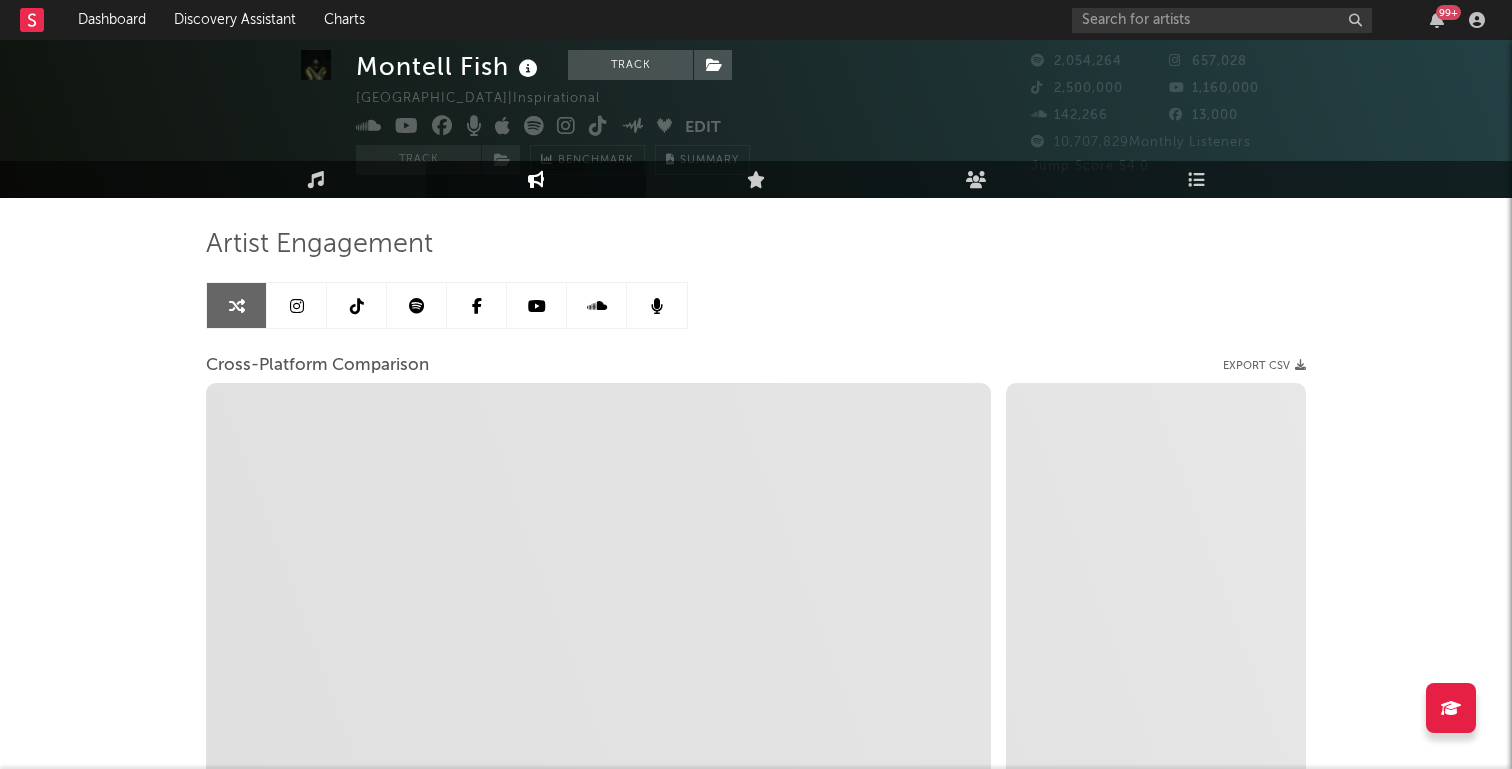 select on "1w" 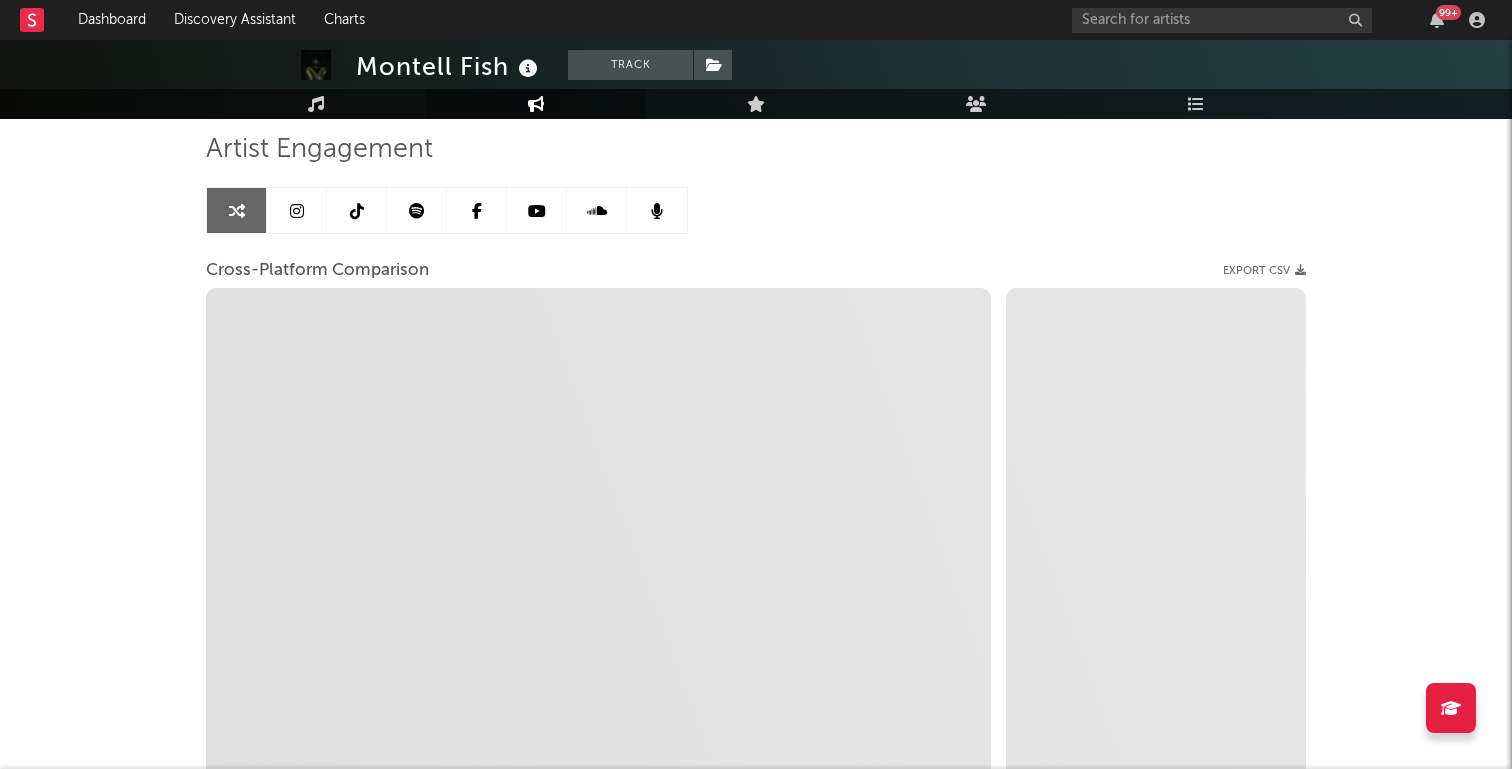scroll, scrollTop: 144, scrollLeft: 0, axis: vertical 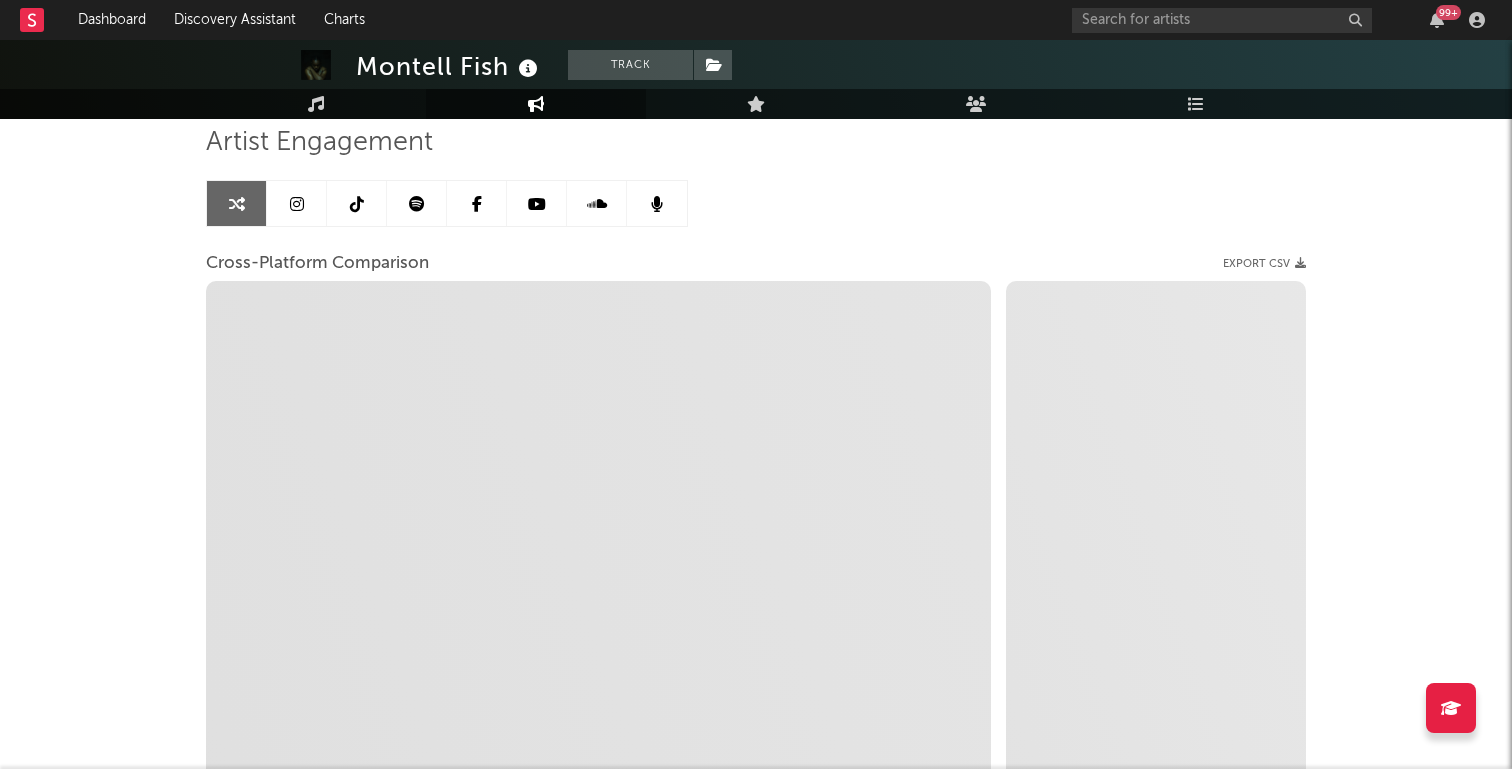 click at bounding box center [357, 203] 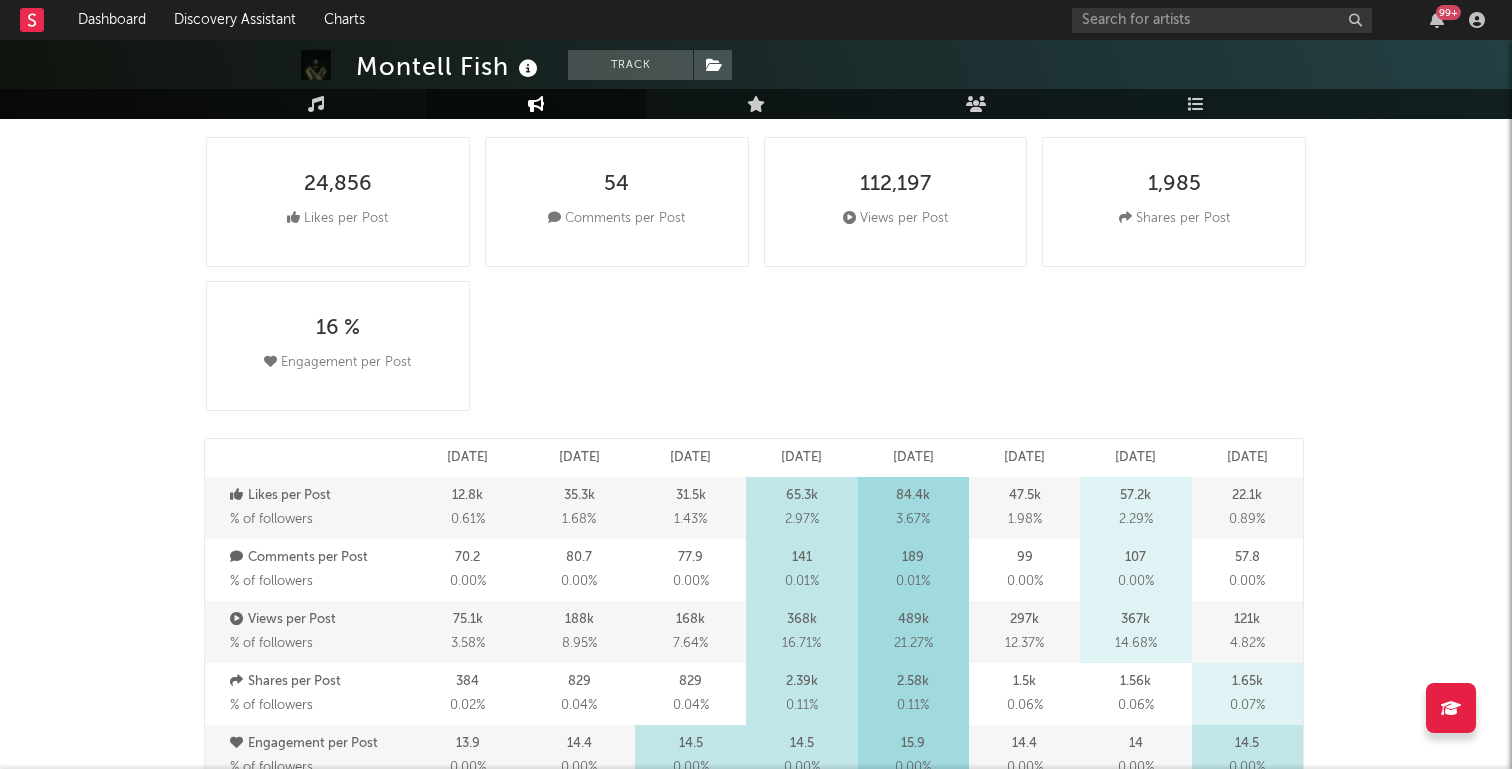 scroll, scrollTop: 251, scrollLeft: 0, axis: vertical 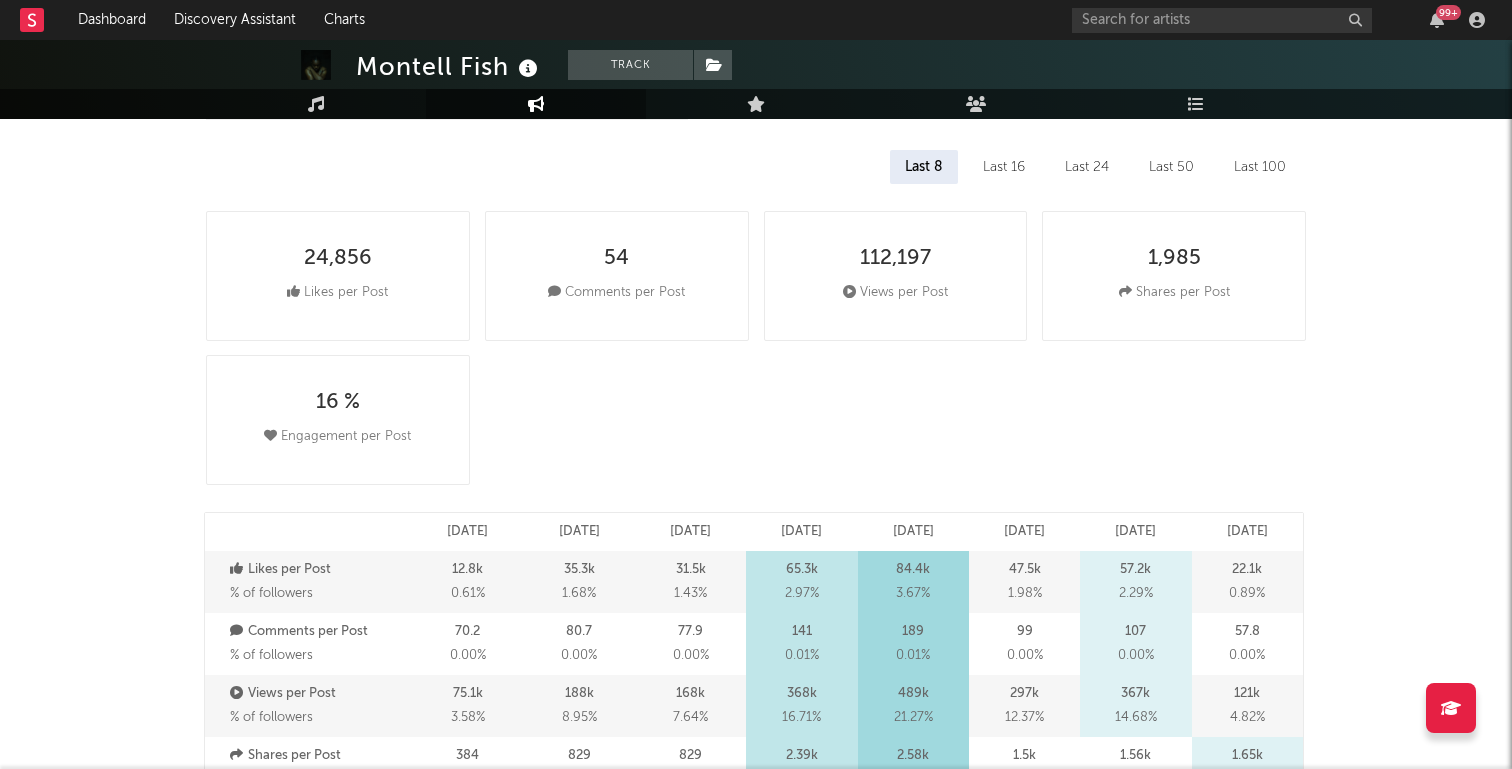 select on "6m" 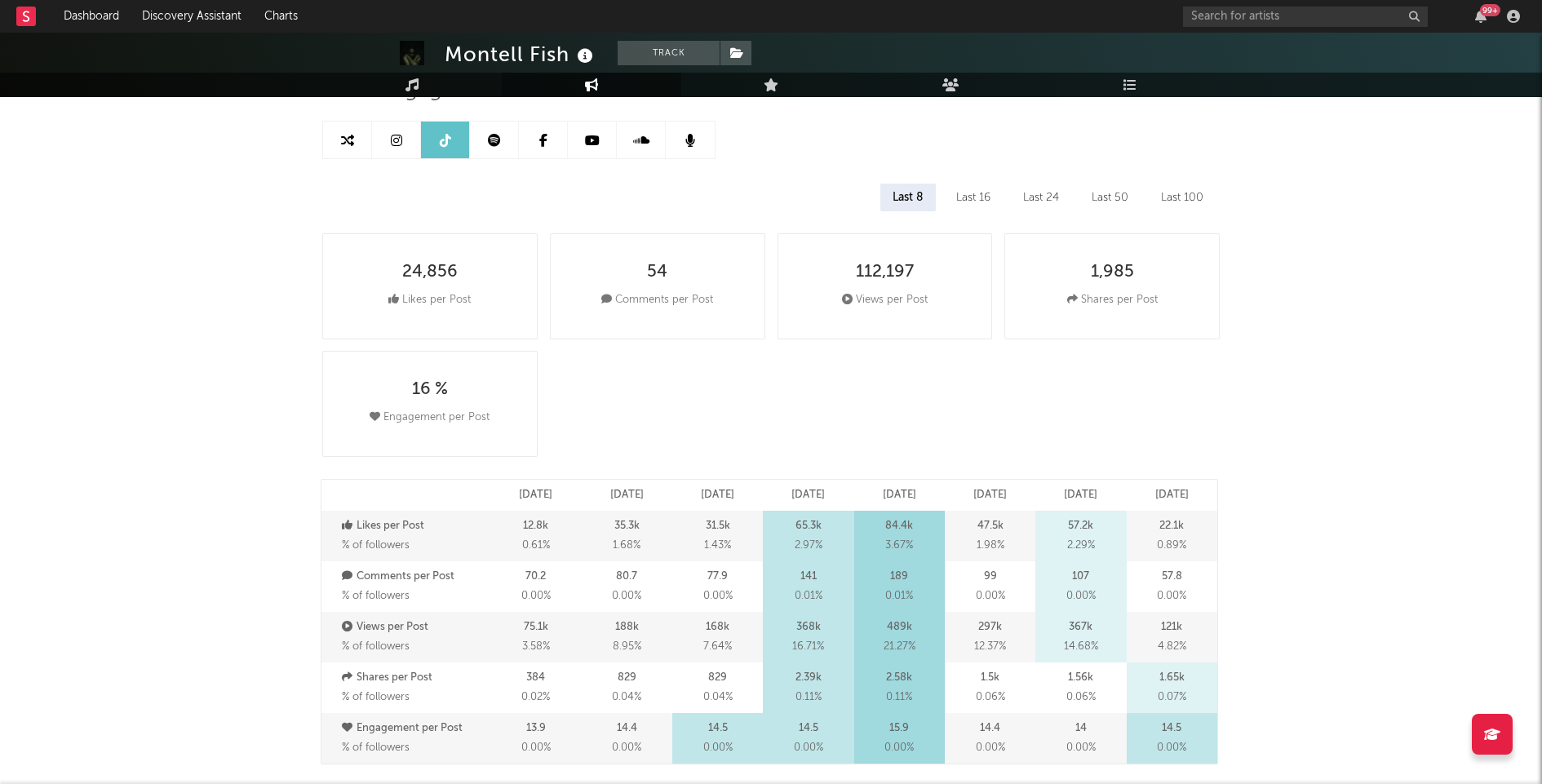 scroll, scrollTop: 131, scrollLeft: 0, axis: vertical 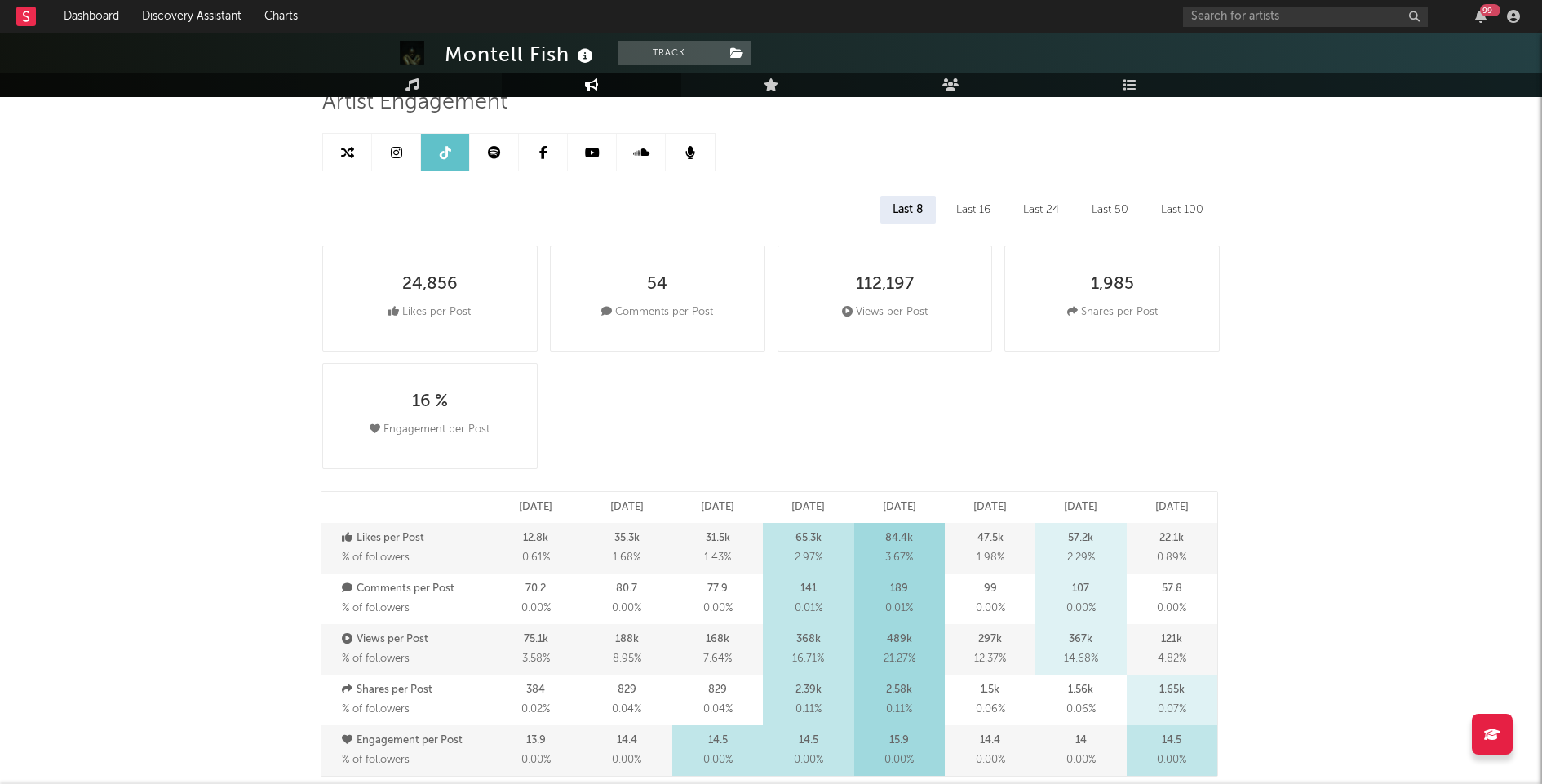 click on "Last 16" at bounding box center [973, 210] 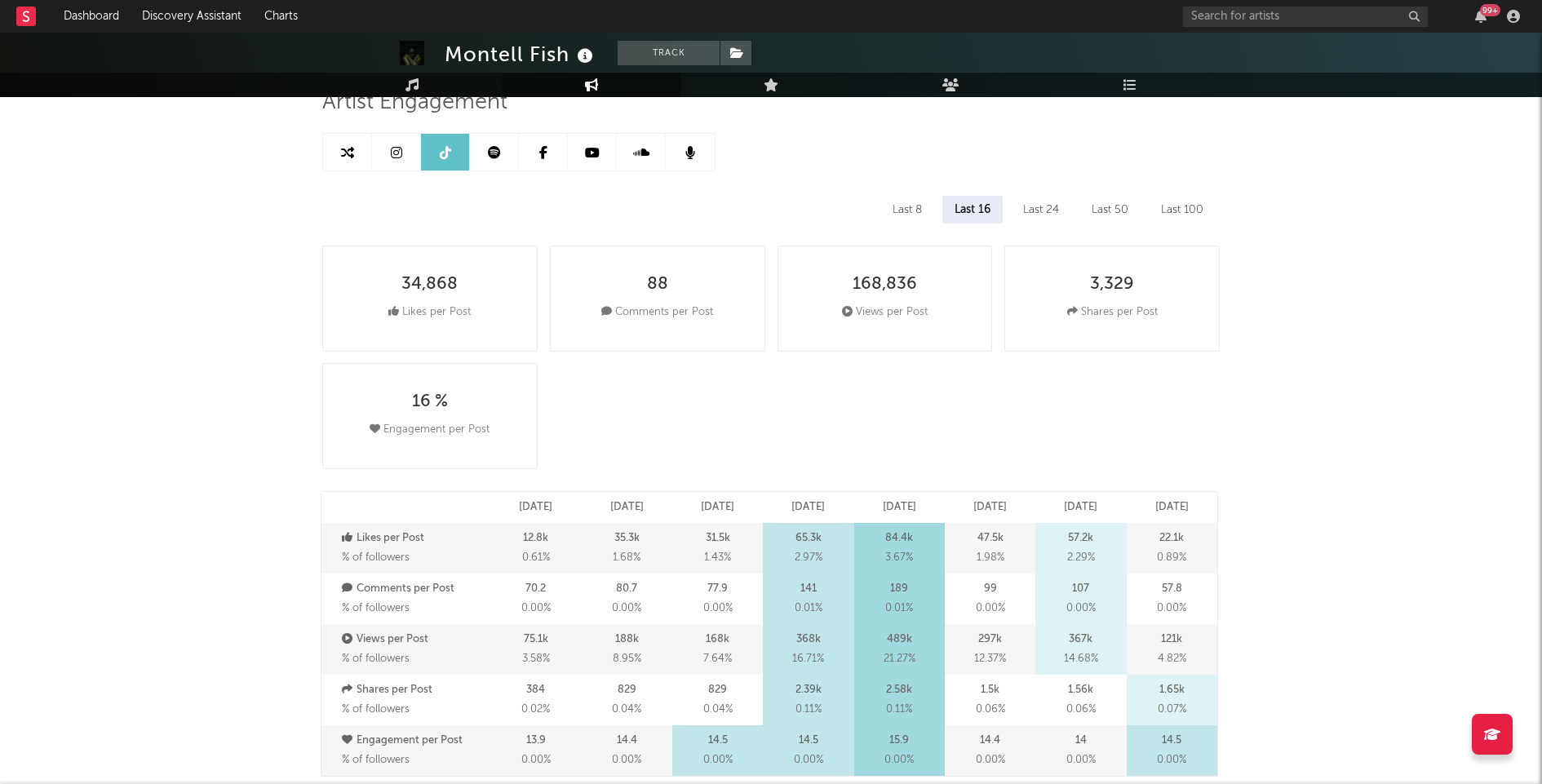 click on "Last 24" at bounding box center (1041, 210) 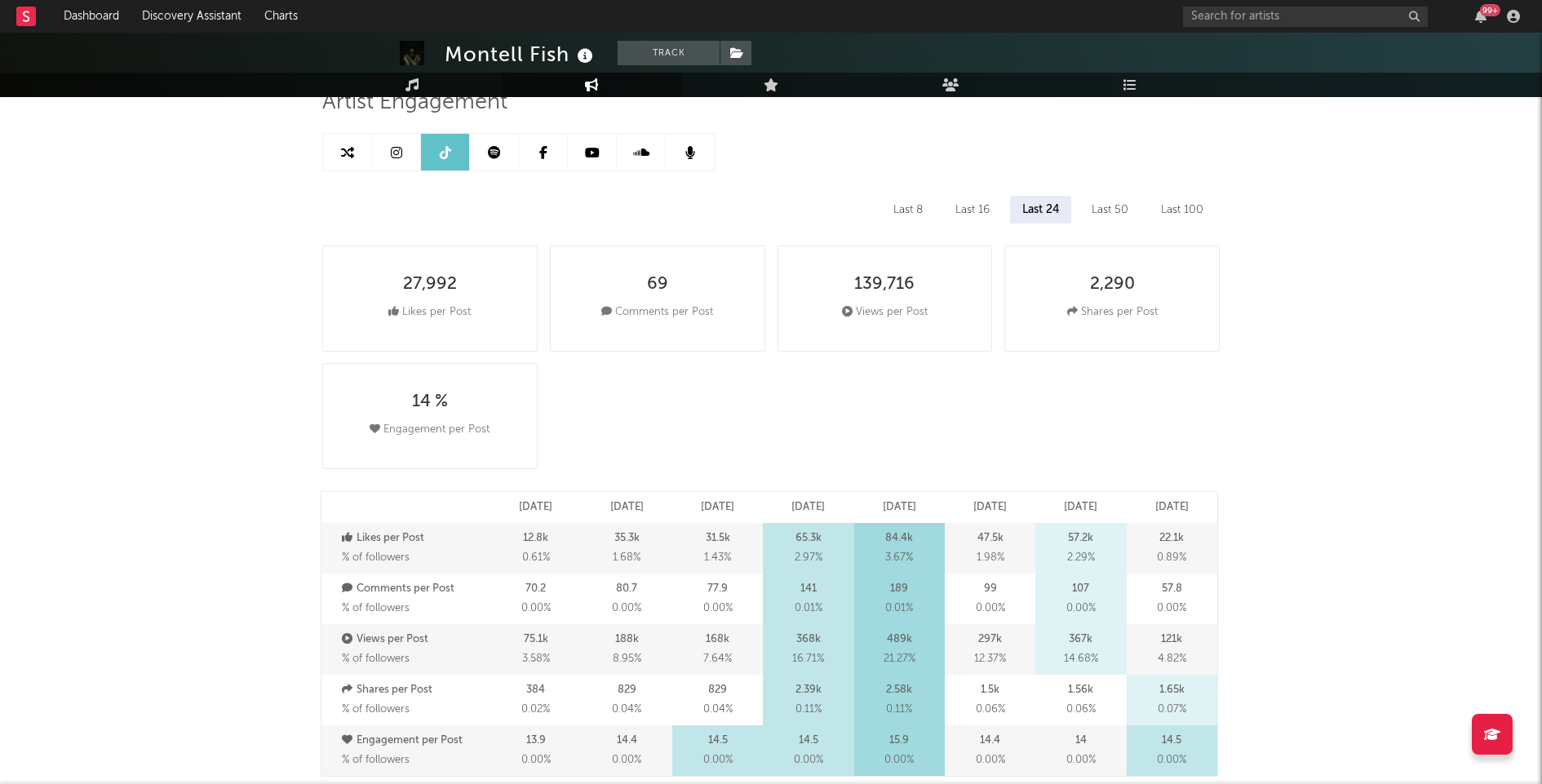 click on "Last 16" at bounding box center [973, 210] 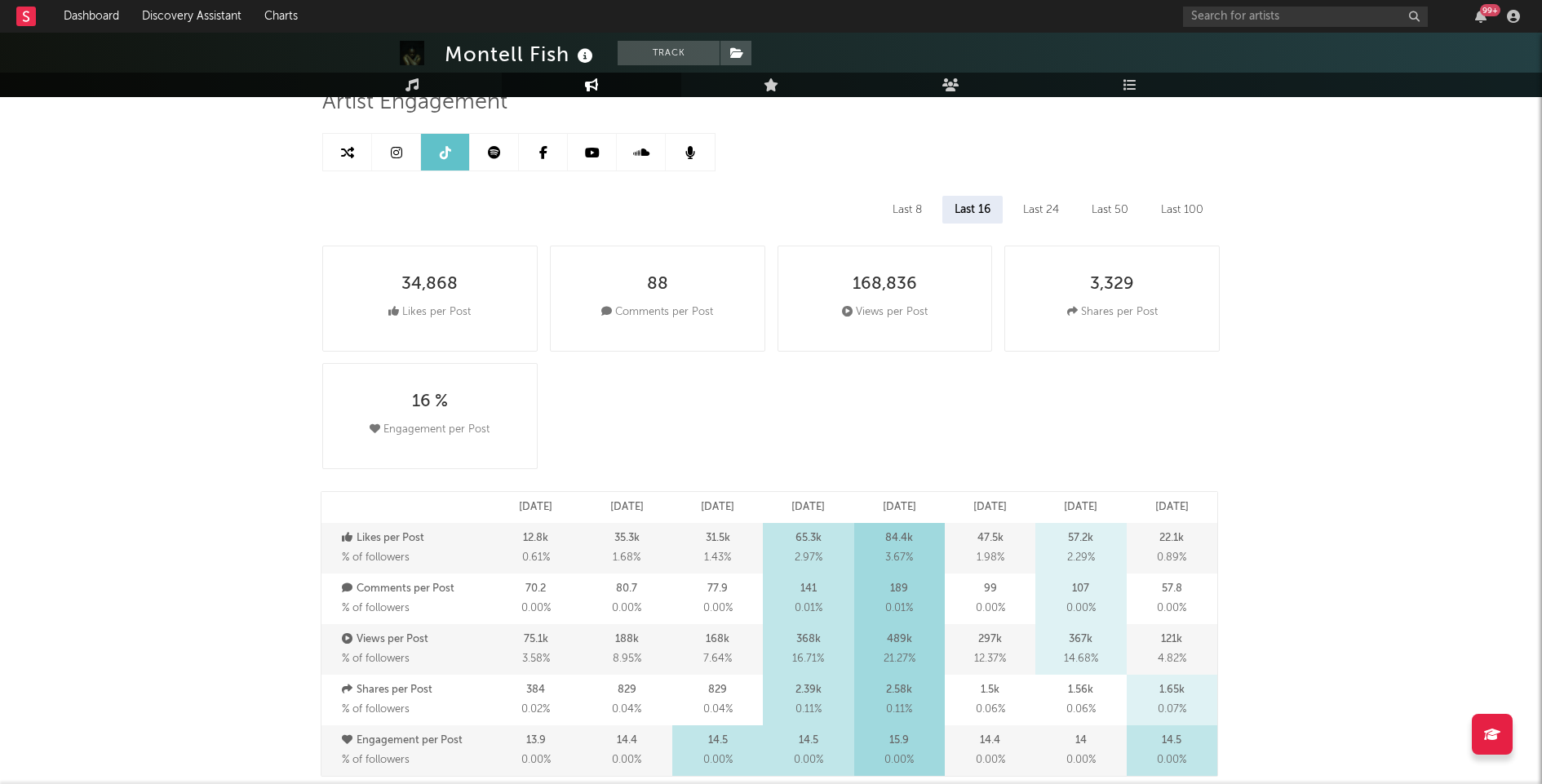 click on "Last 50" at bounding box center [1110, 210] 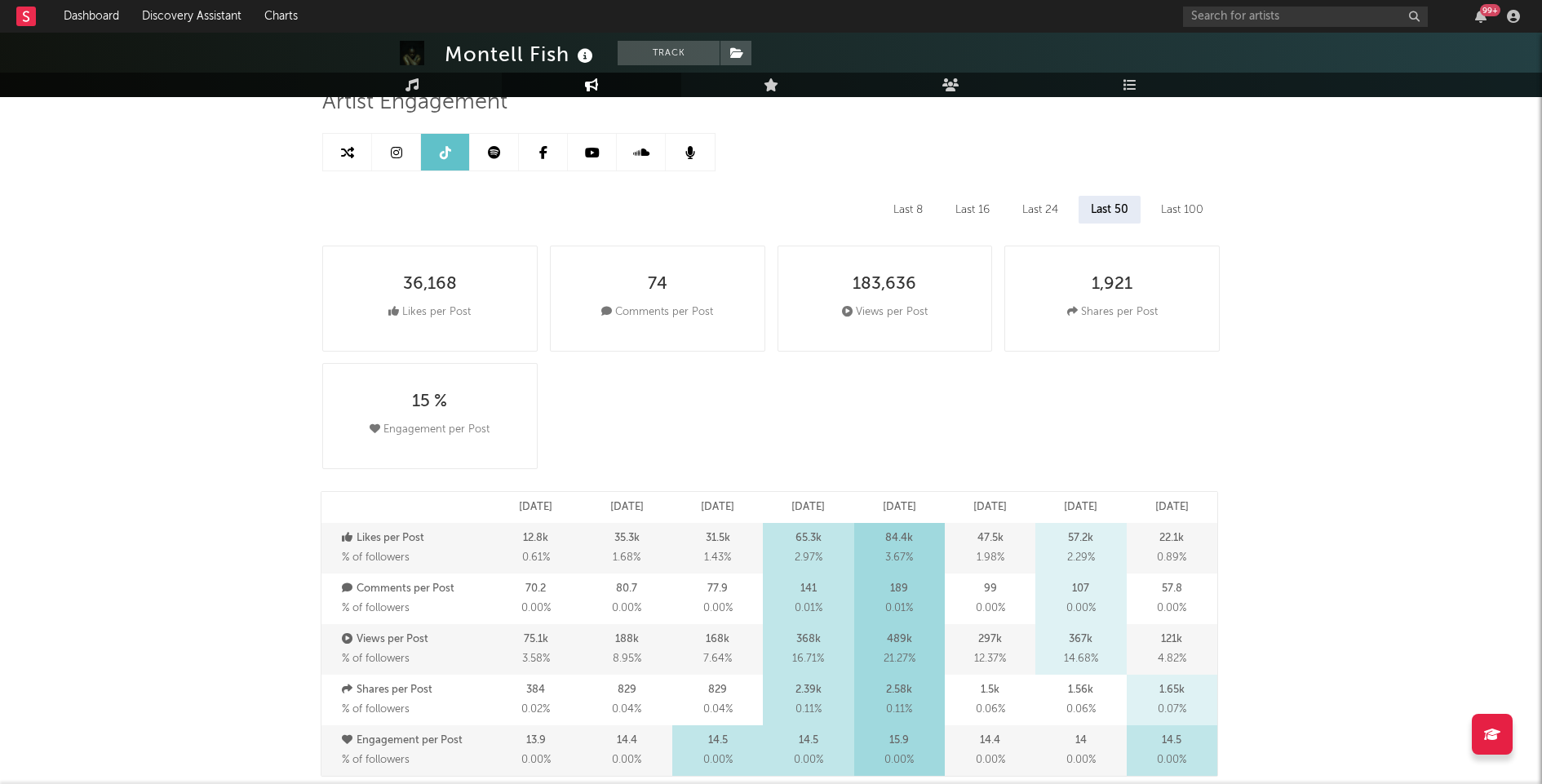click on "Last 8" at bounding box center [908, 210] 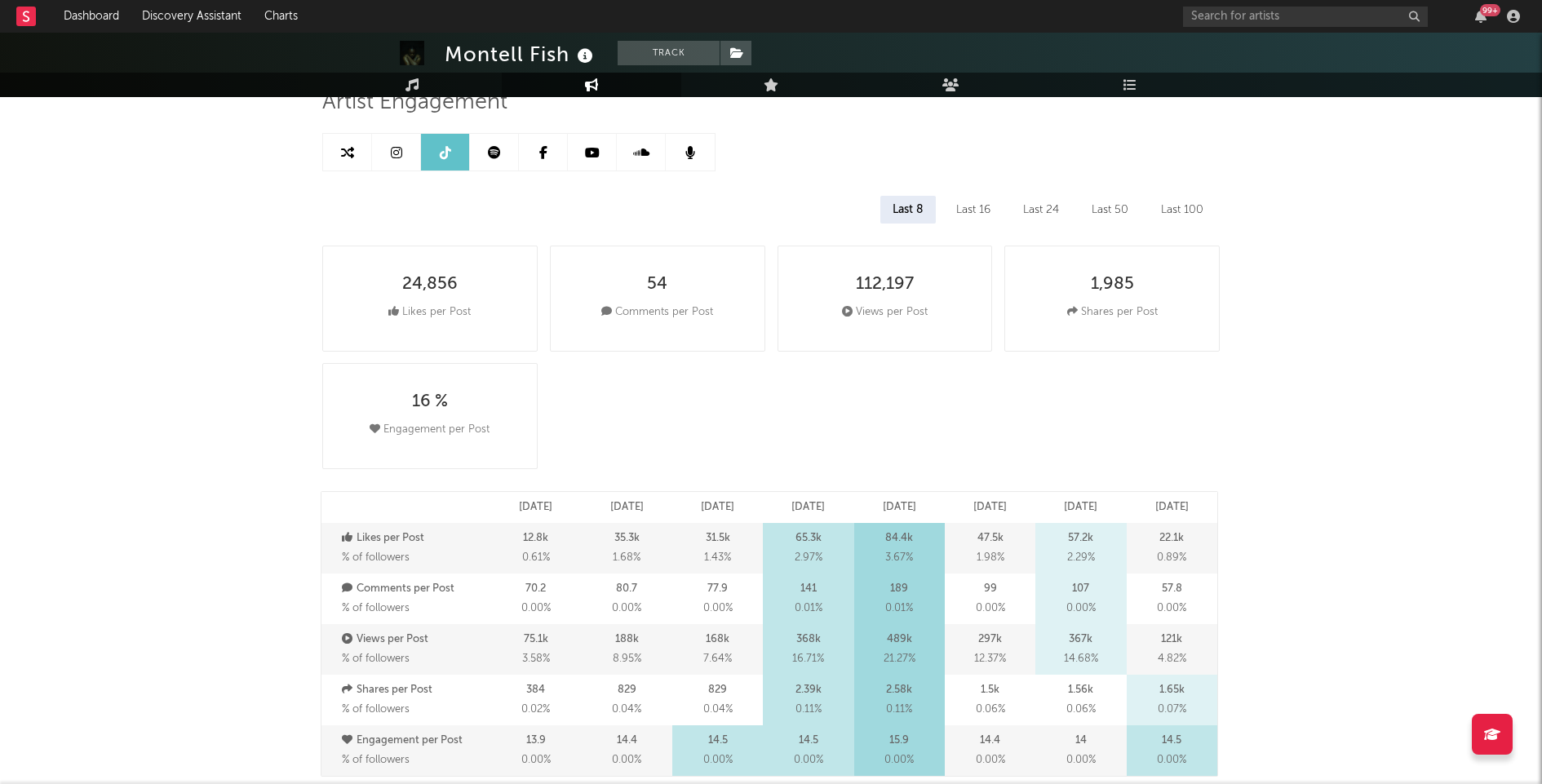 click on "Last 16" at bounding box center (973, 210) 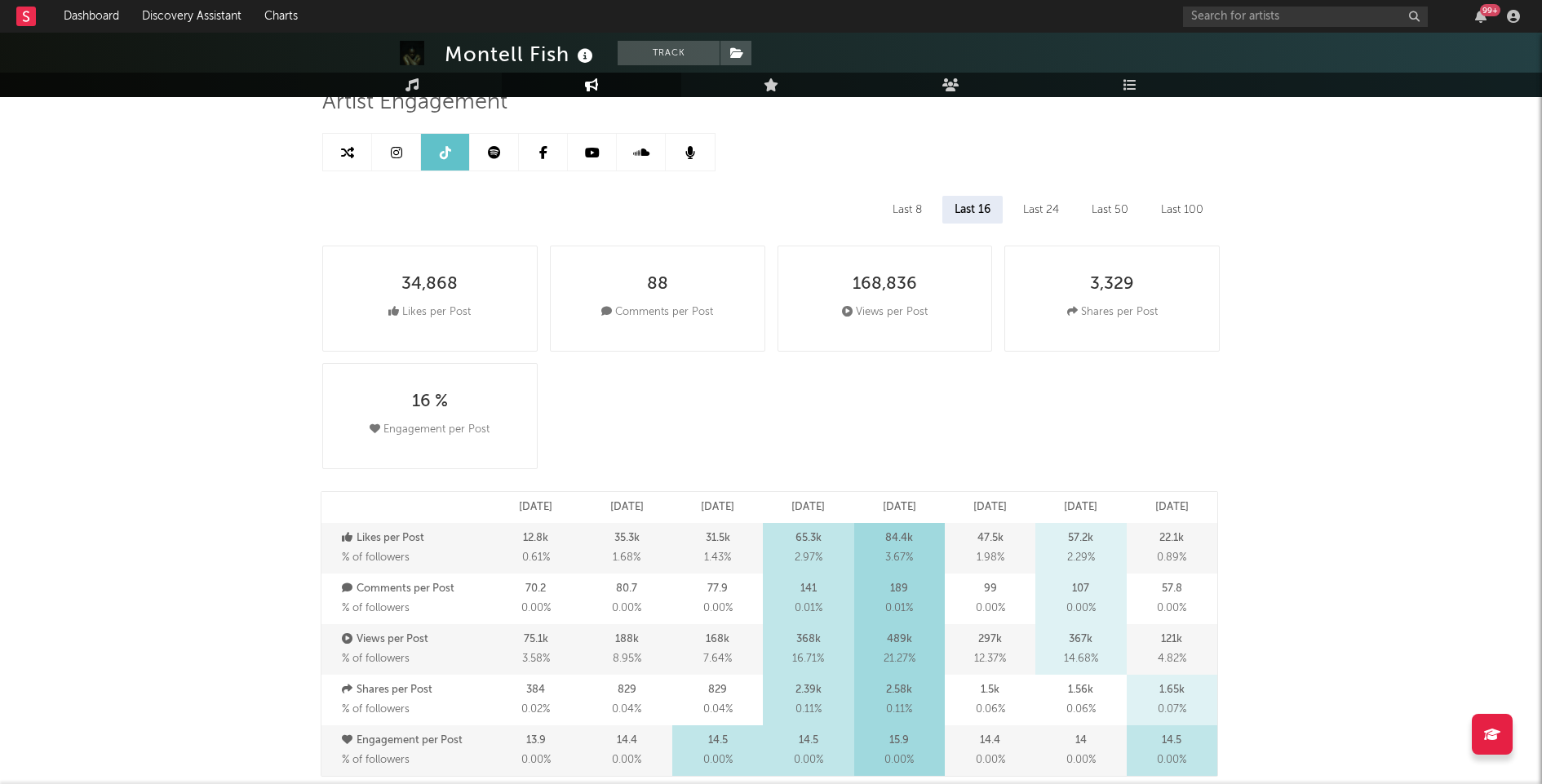 click on "Last 100" at bounding box center [1182, 210] 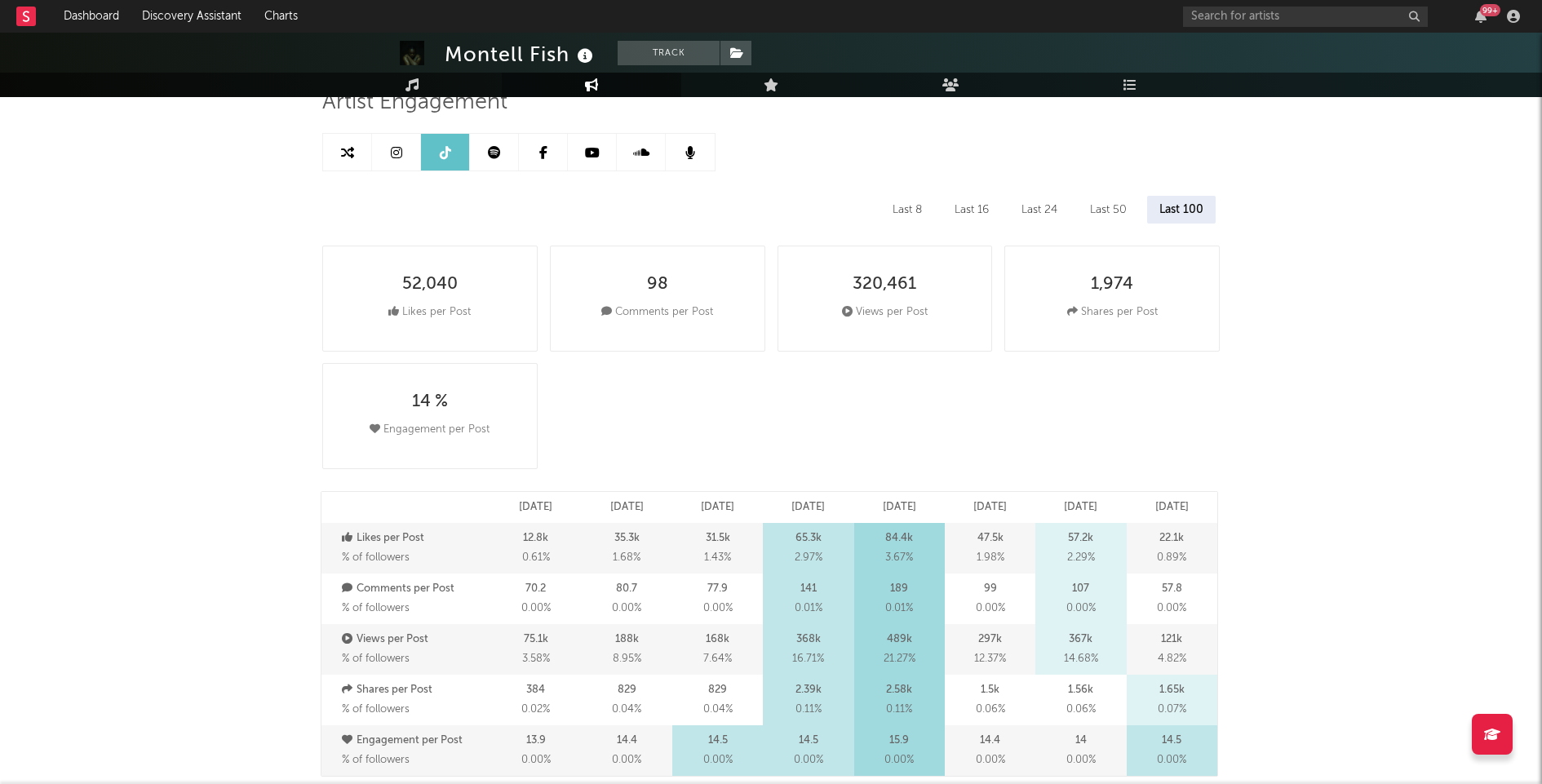 click on "Last 8" at bounding box center [907, 210] 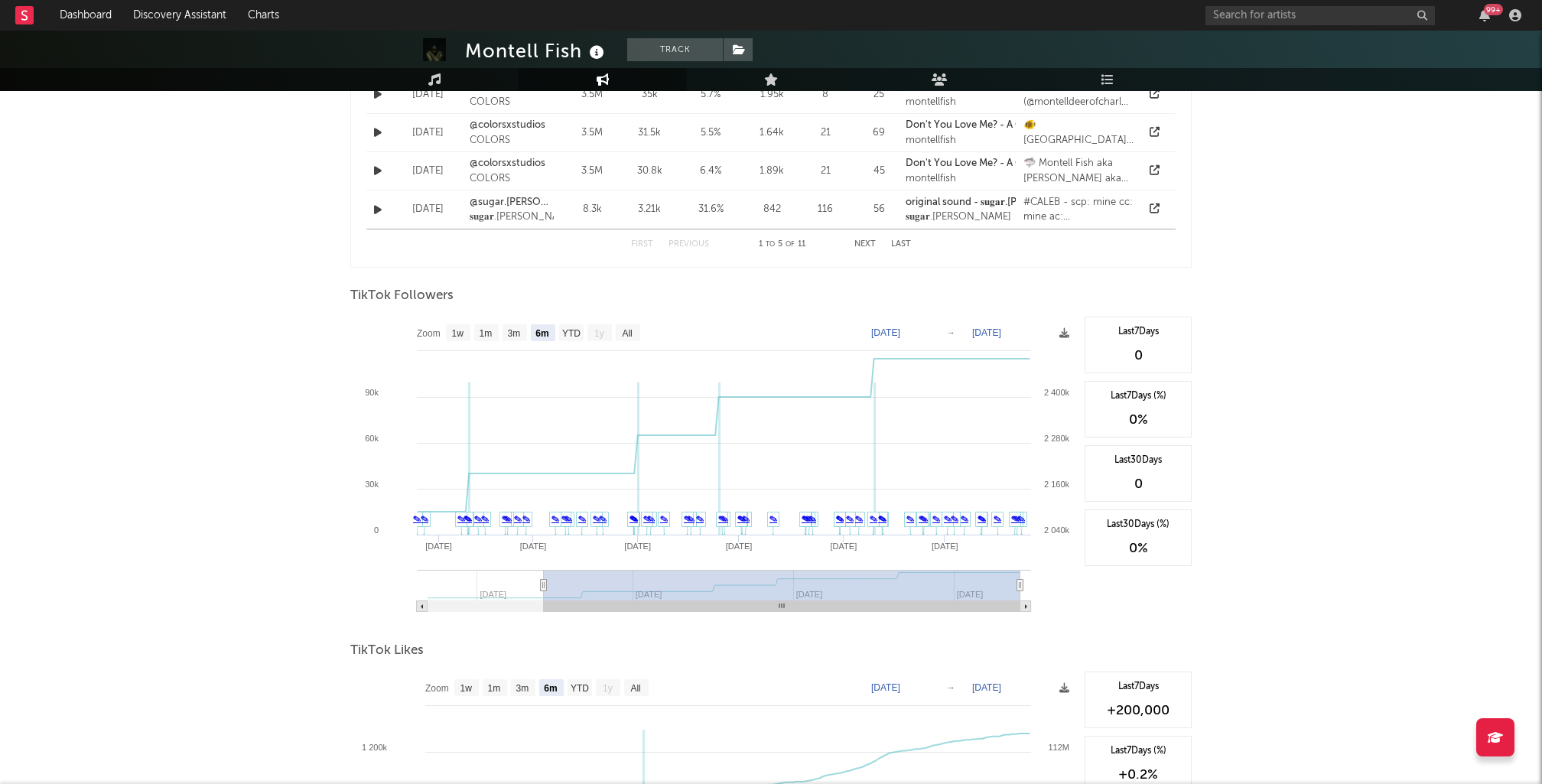 scroll, scrollTop: 1348, scrollLeft: 0, axis: vertical 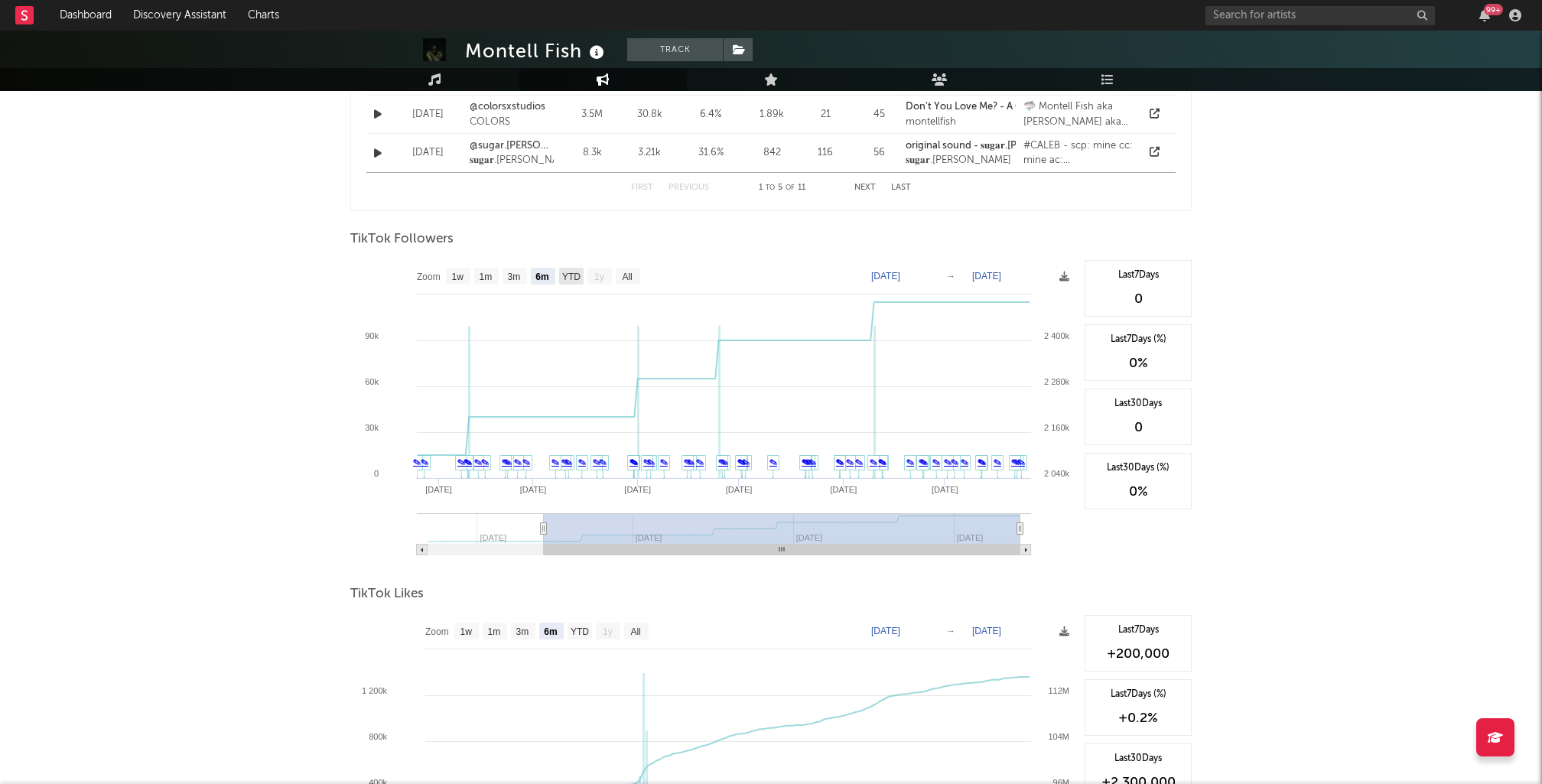 click on "YTD" 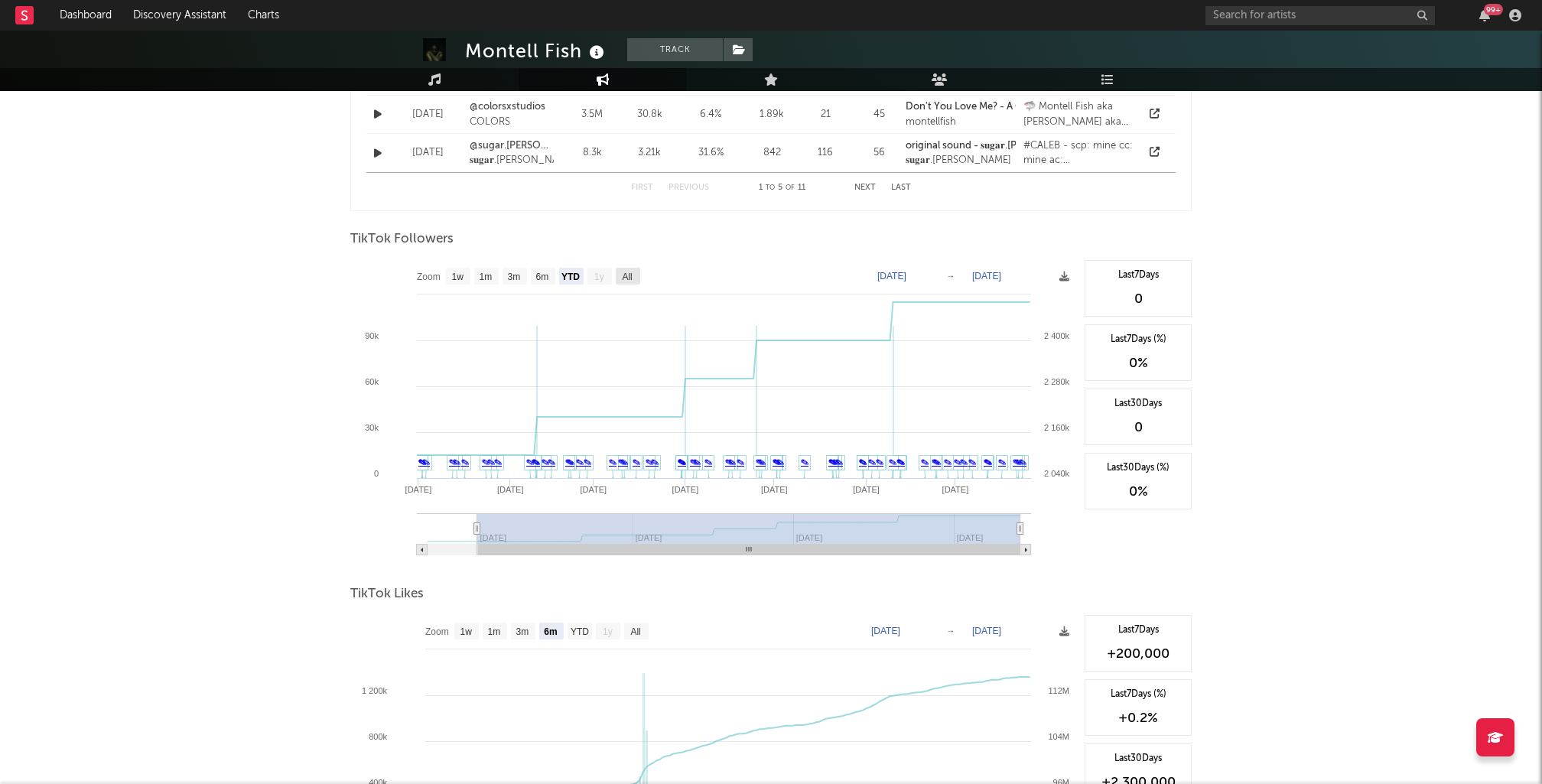 click on "All" 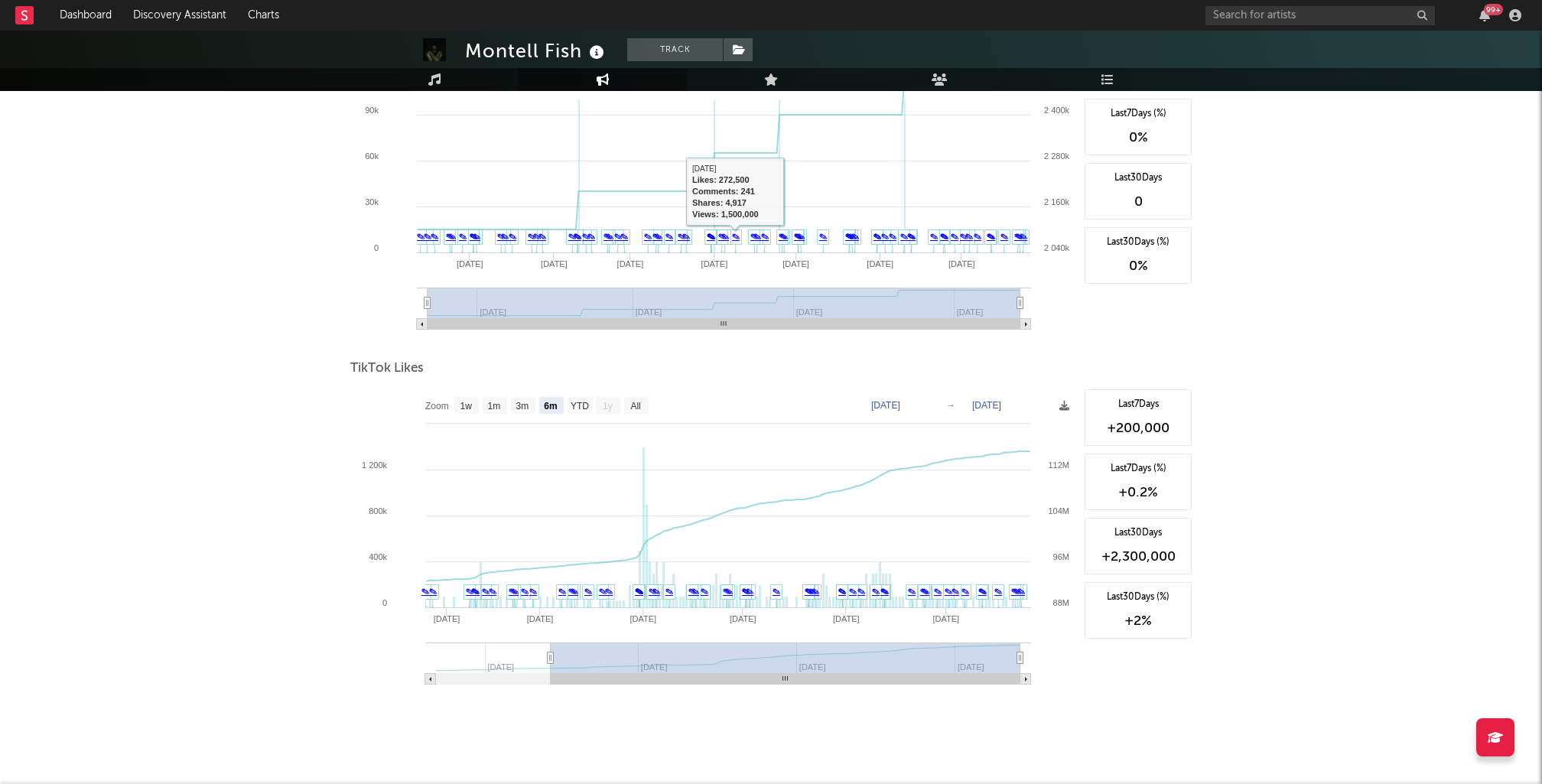 scroll, scrollTop: 1589, scrollLeft: 0, axis: vertical 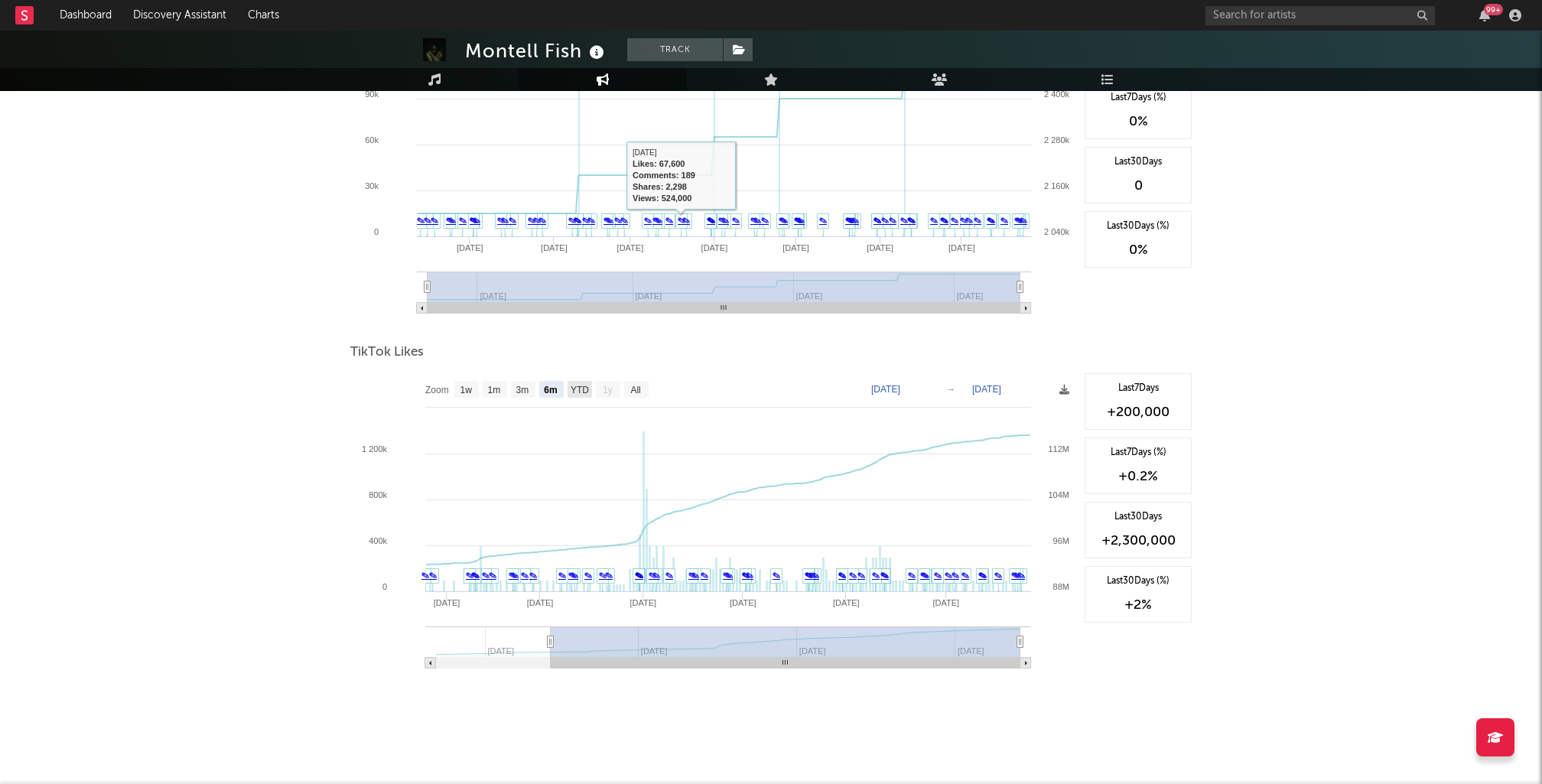 click on "YTD" 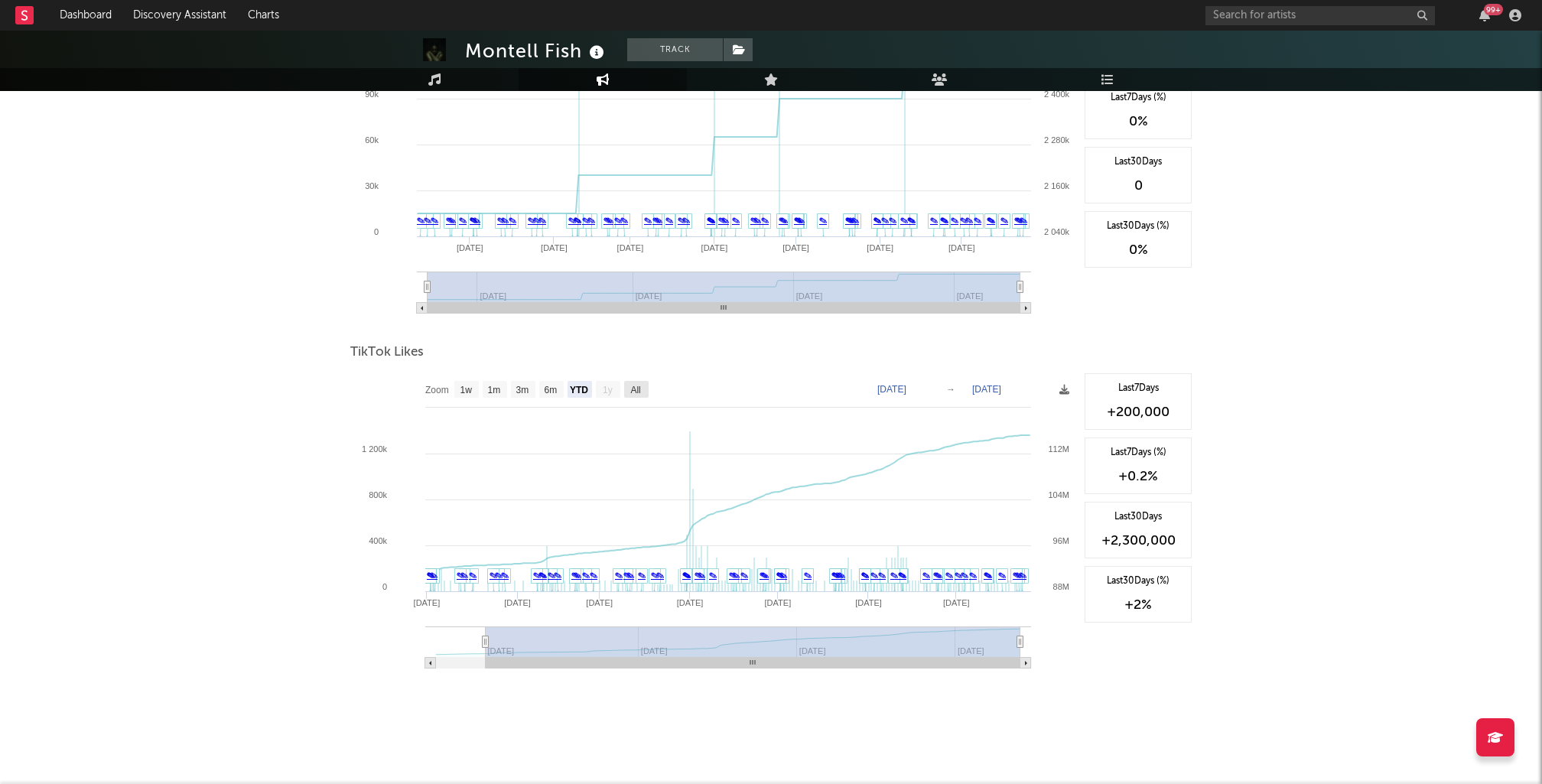click 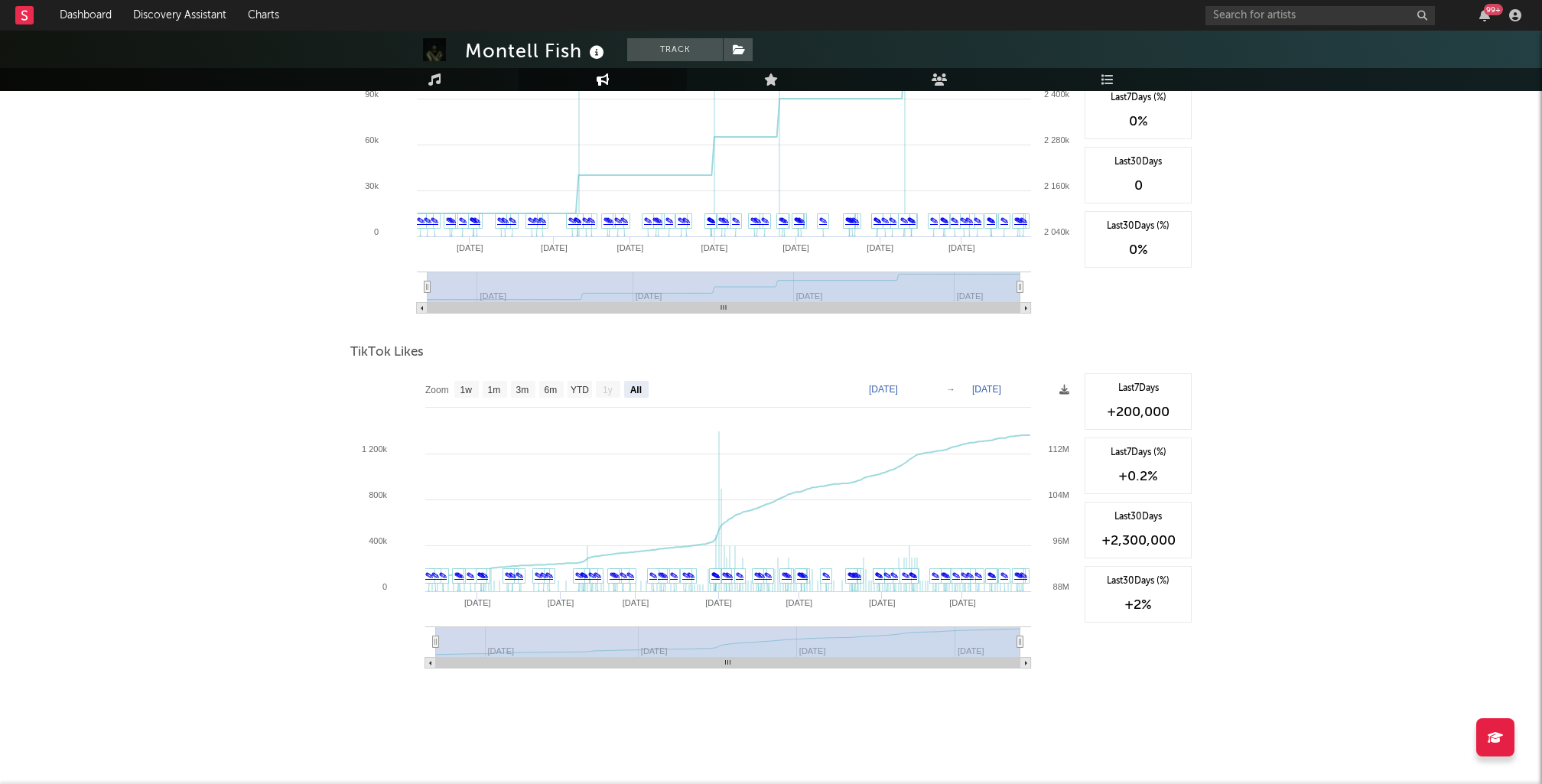 click 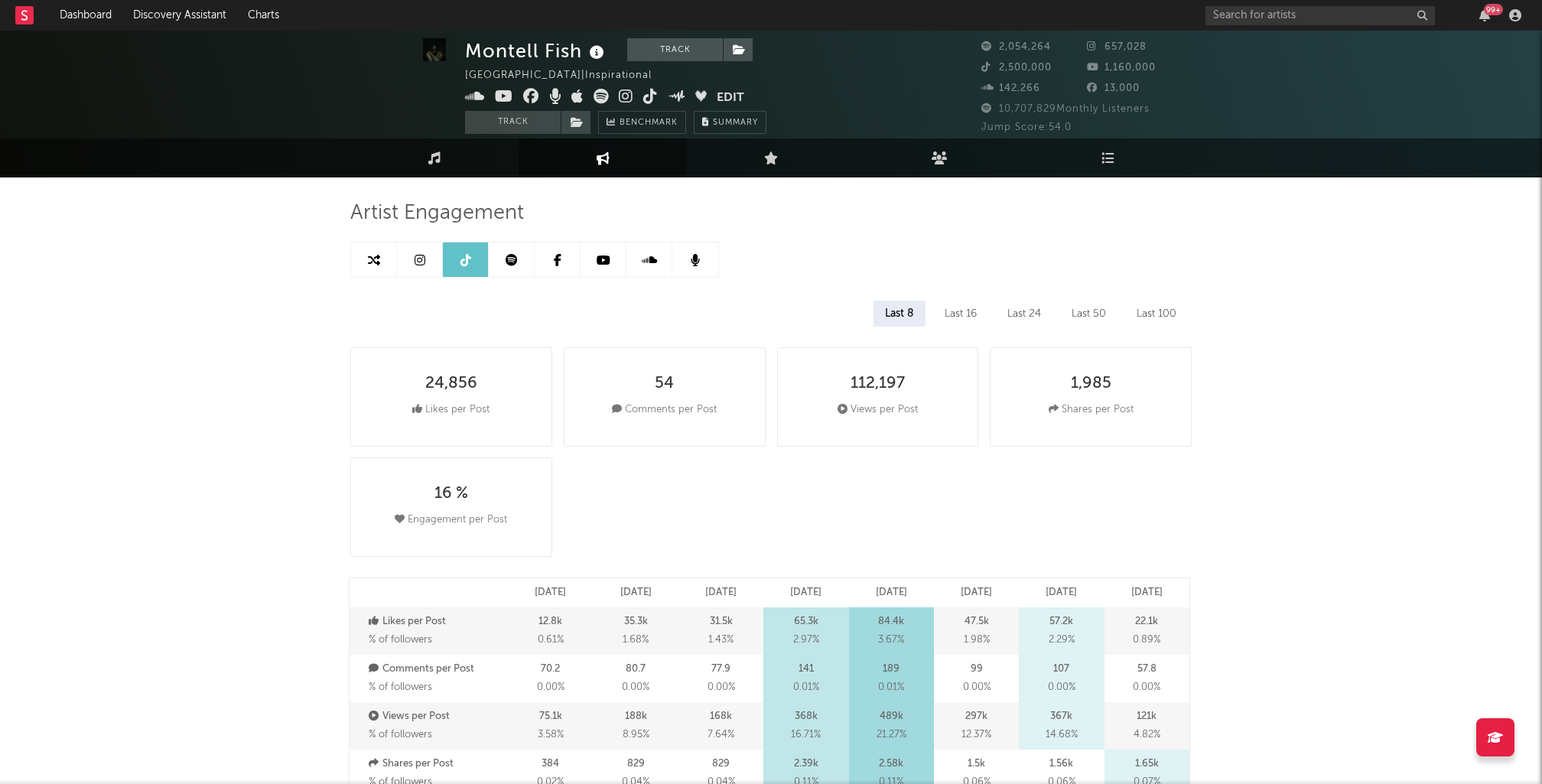 scroll, scrollTop: 0, scrollLeft: 0, axis: both 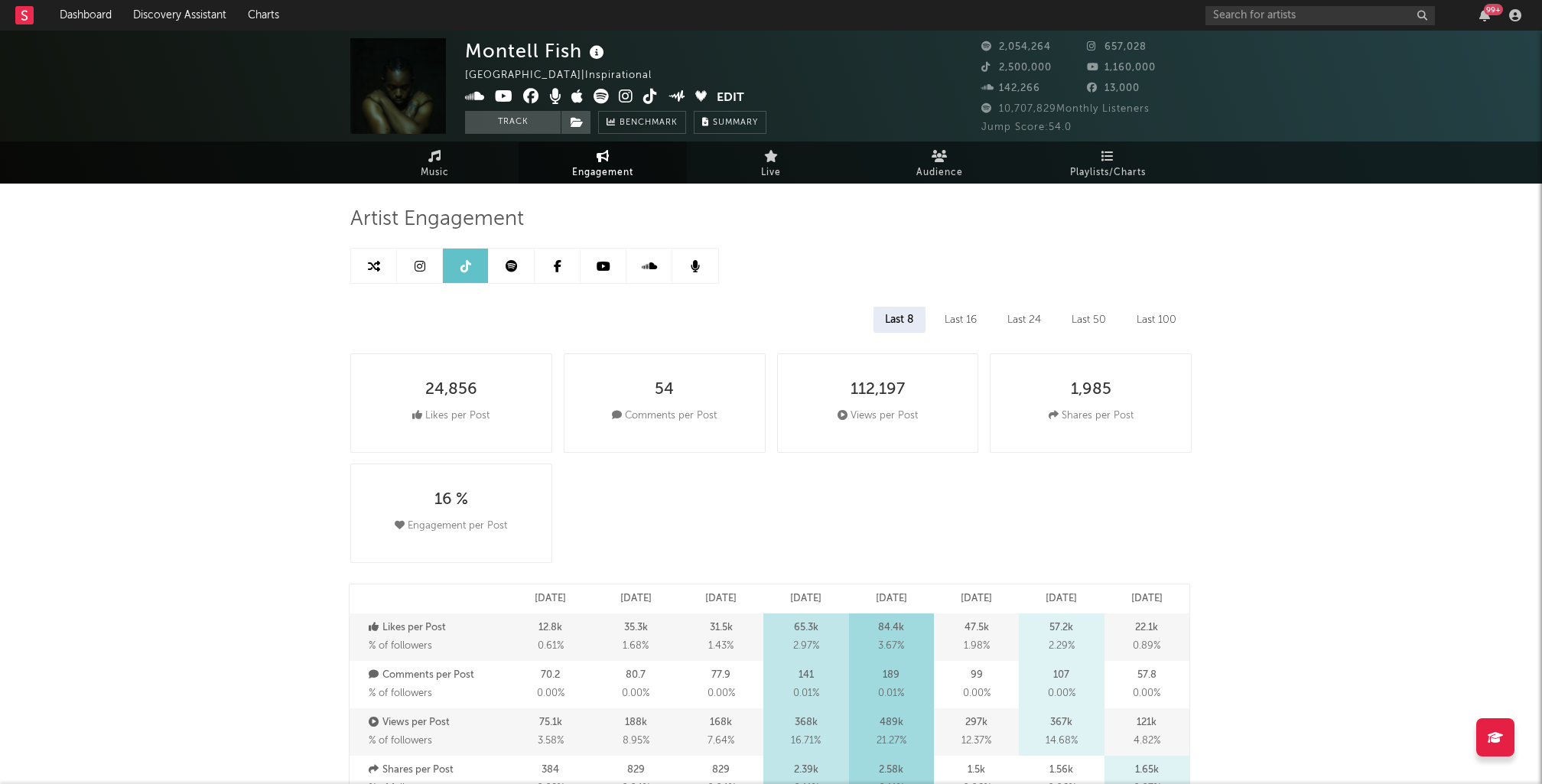 click at bounding box center [512, 265] 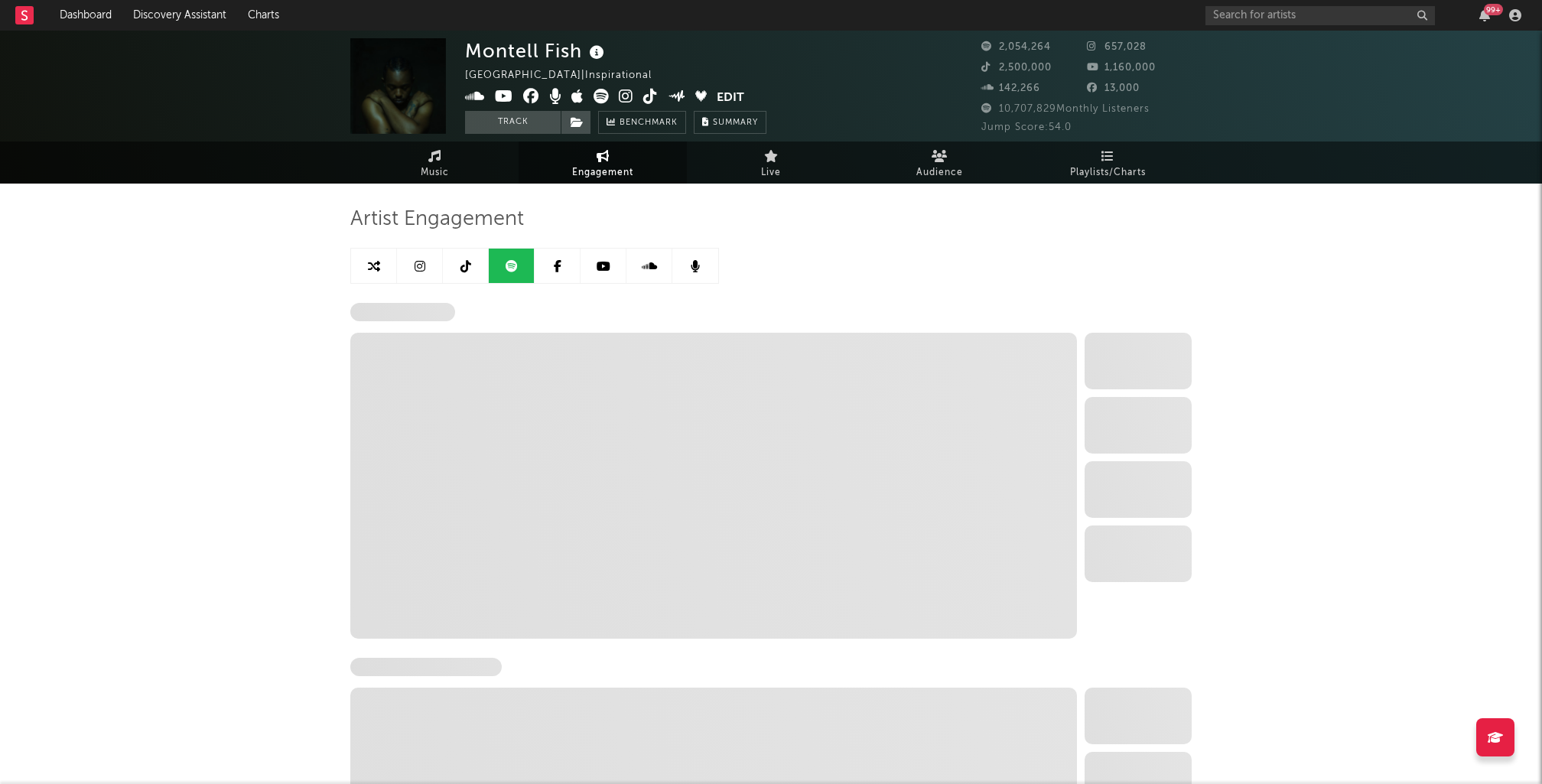 select on "6m" 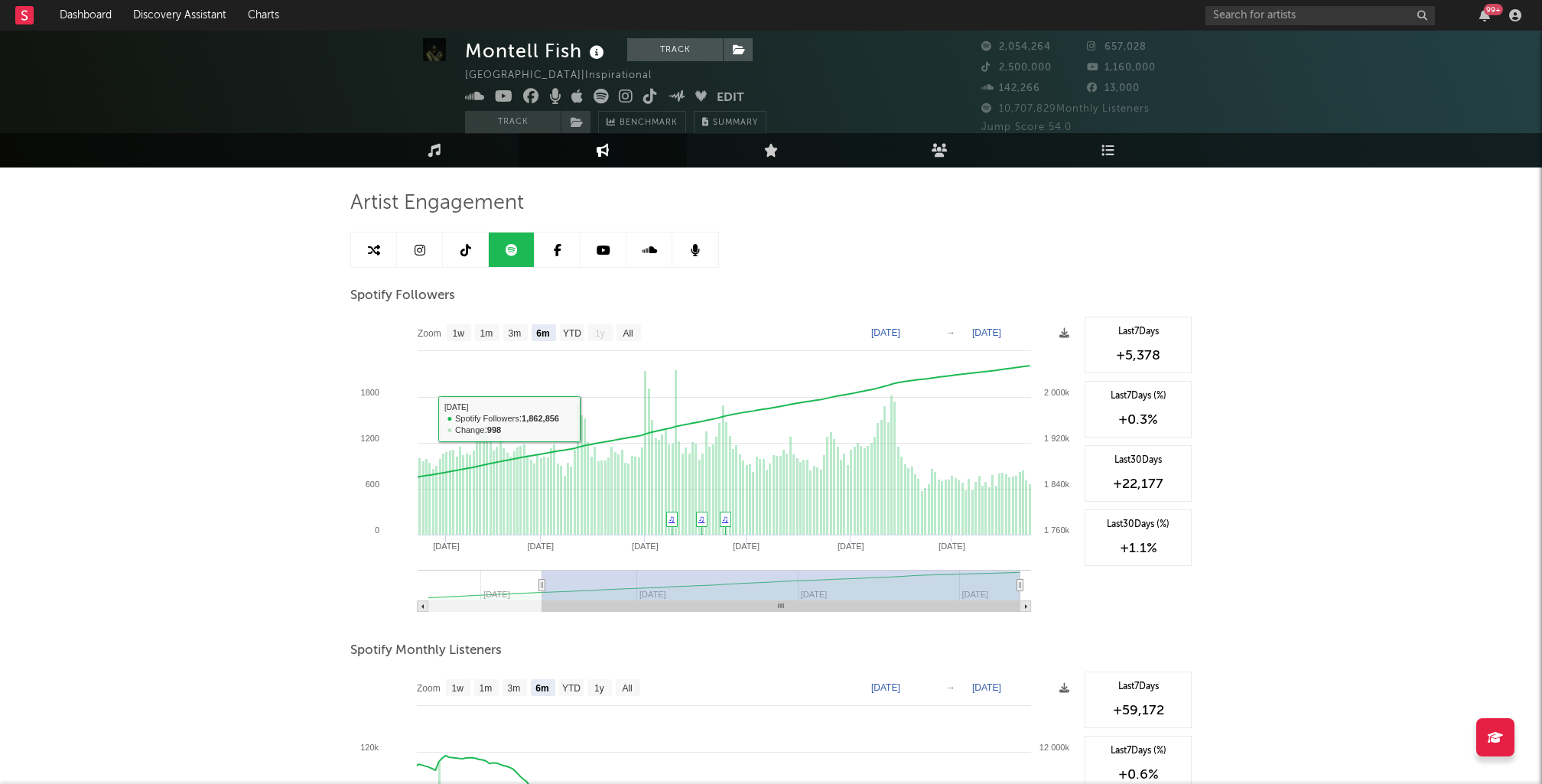 scroll, scrollTop: 18, scrollLeft: 0, axis: vertical 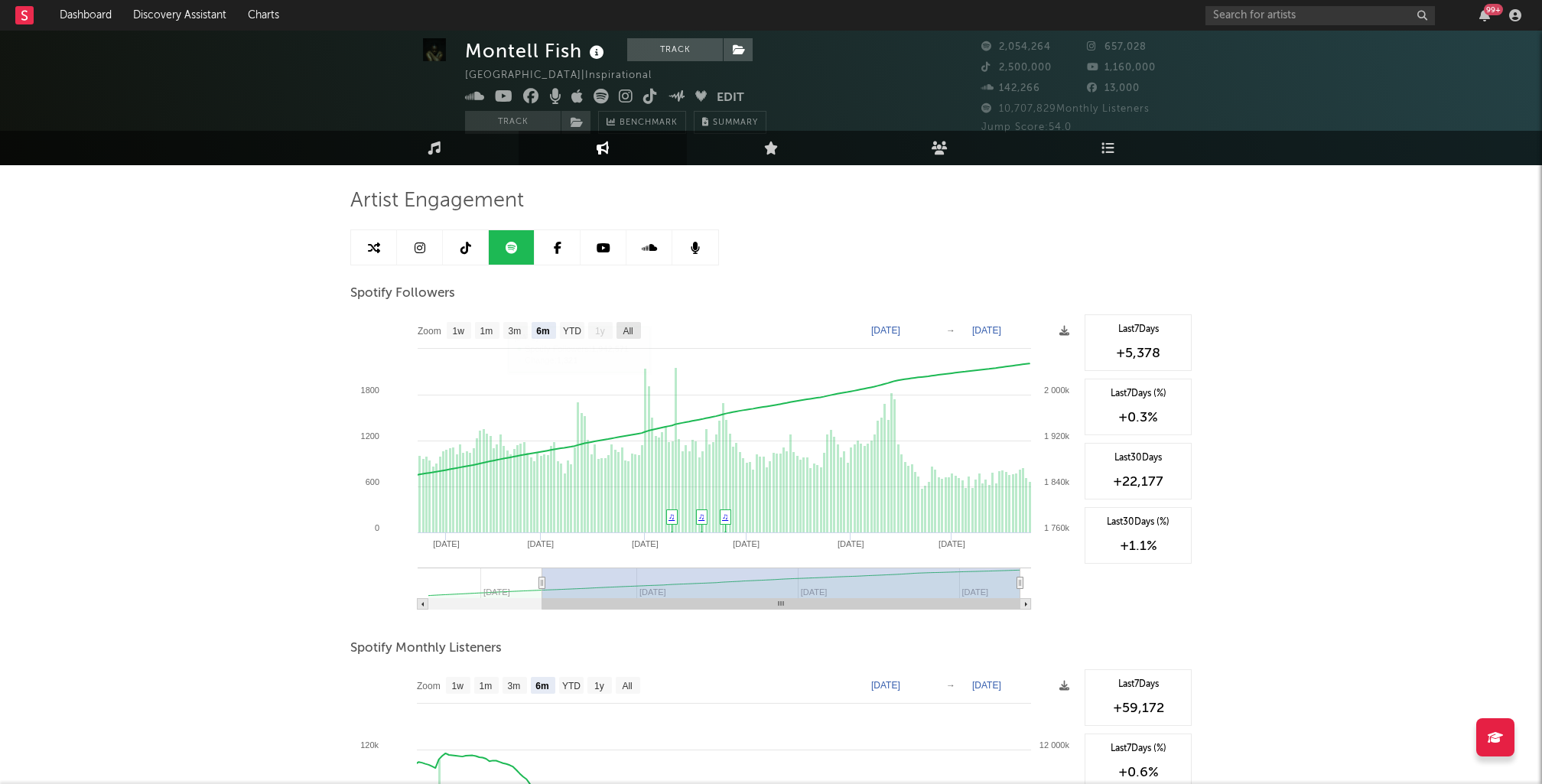 click on "All" 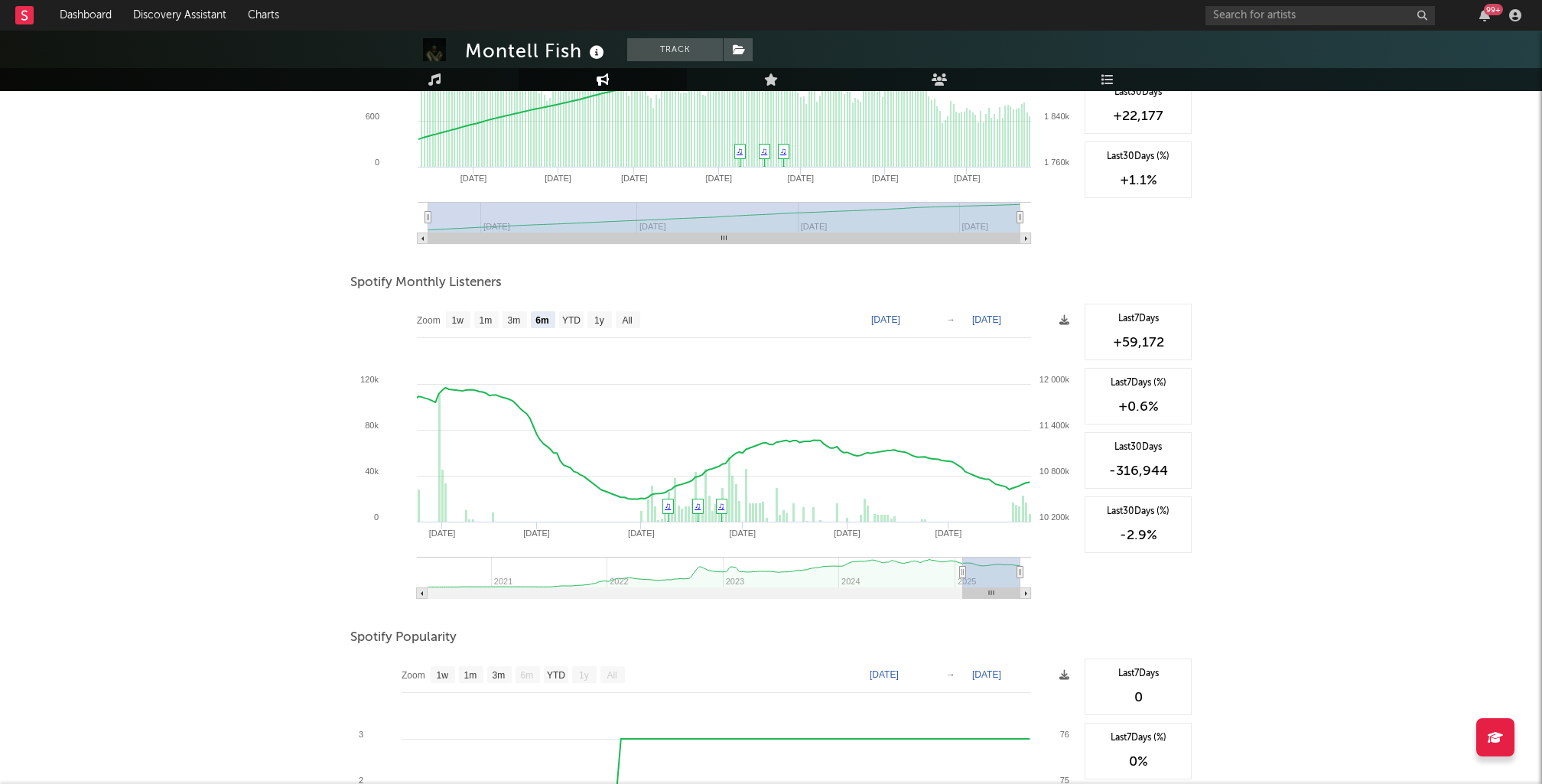 scroll, scrollTop: 381, scrollLeft: 0, axis: vertical 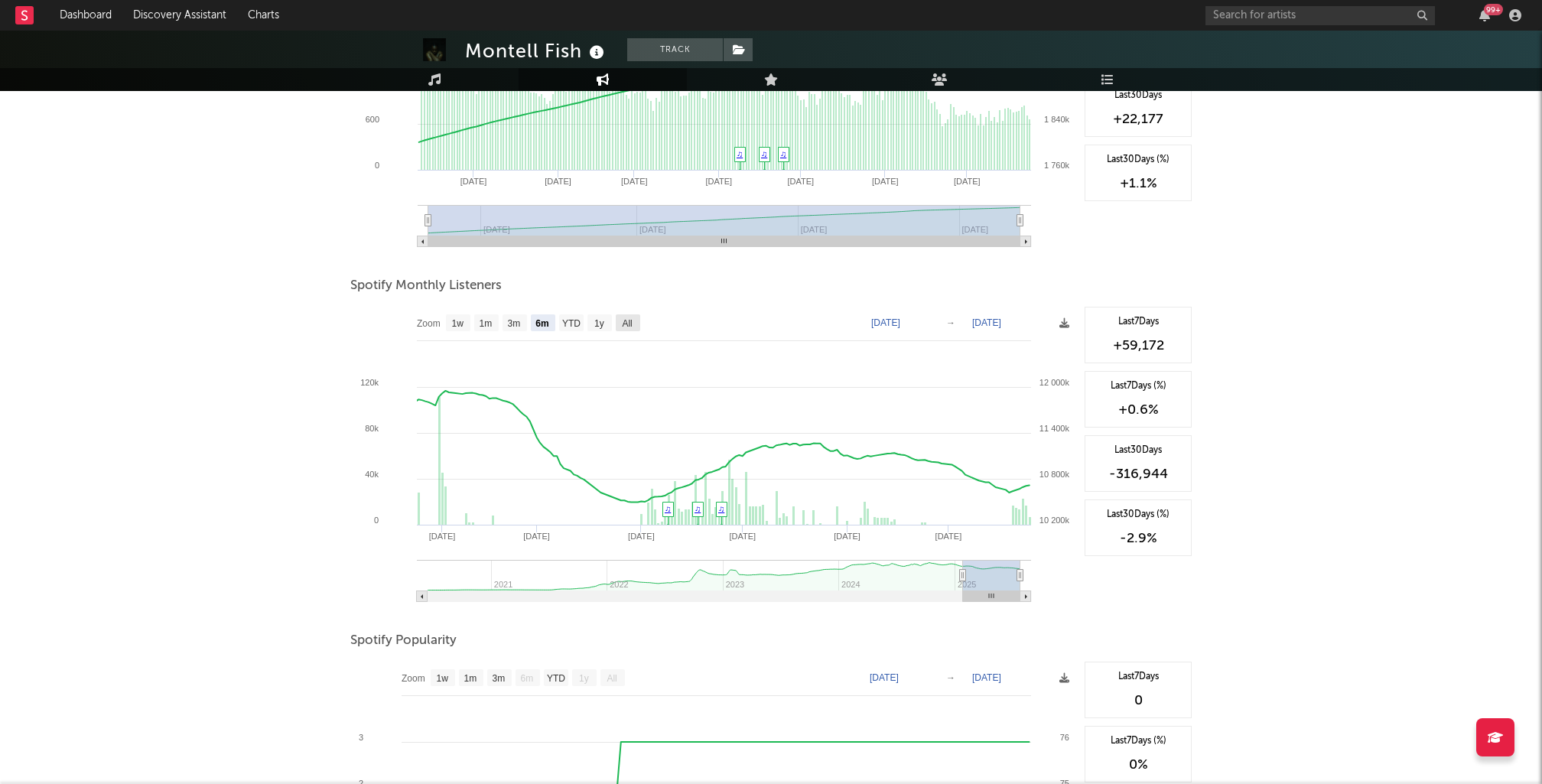 click on "All" 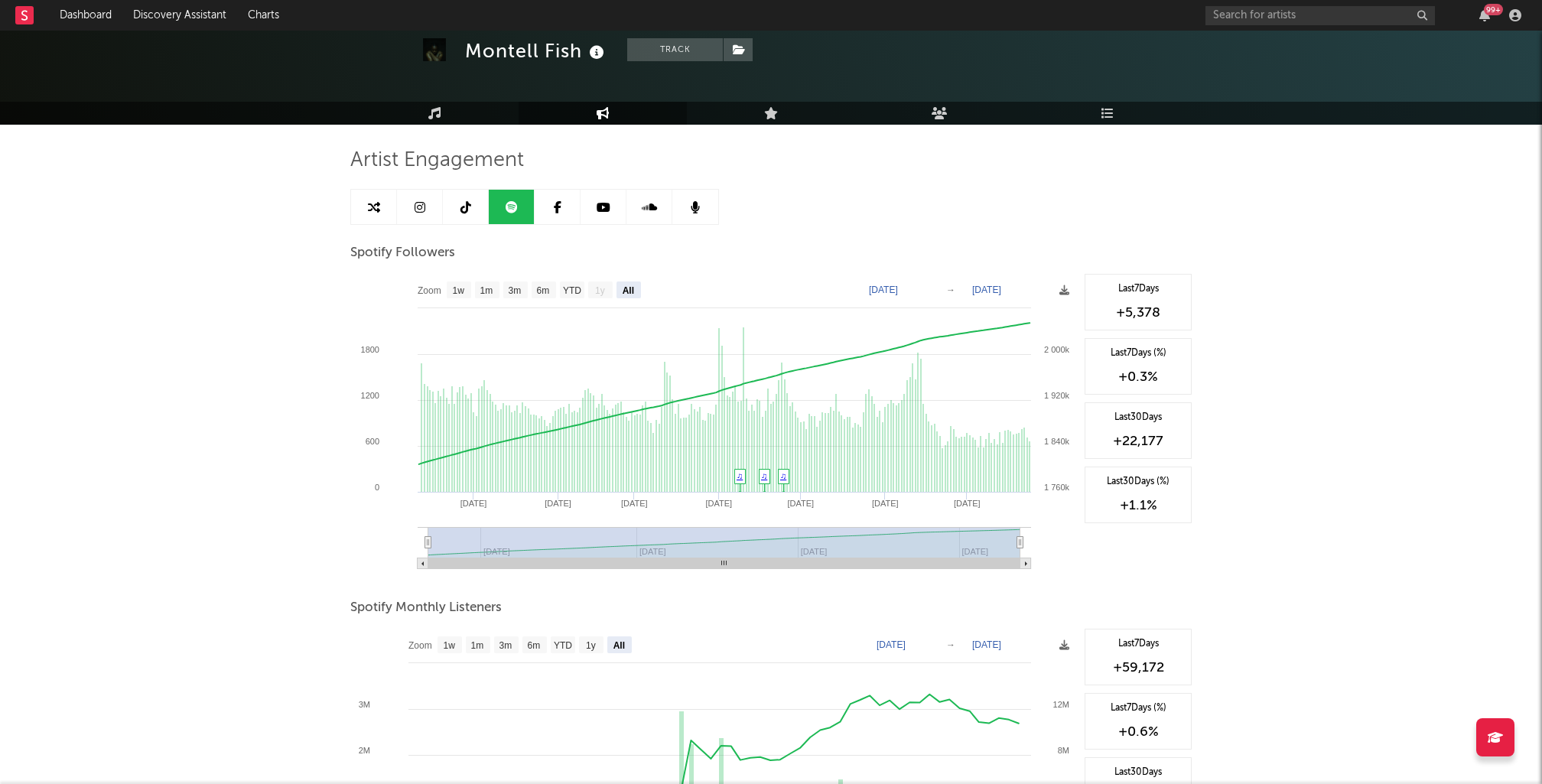 scroll, scrollTop: 0, scrollLeft: 0, axis: both 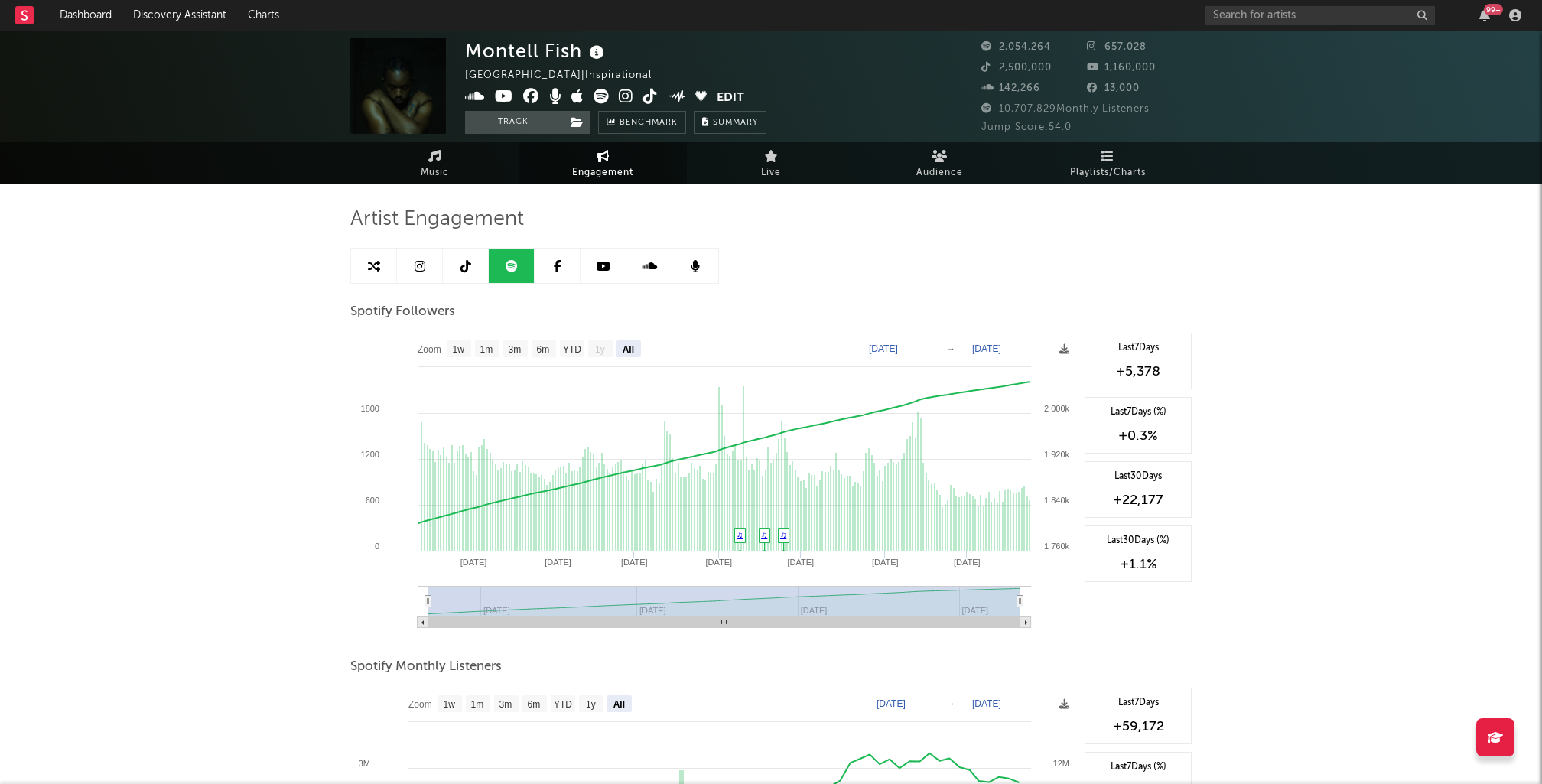 click at bounding box center (603, 266) 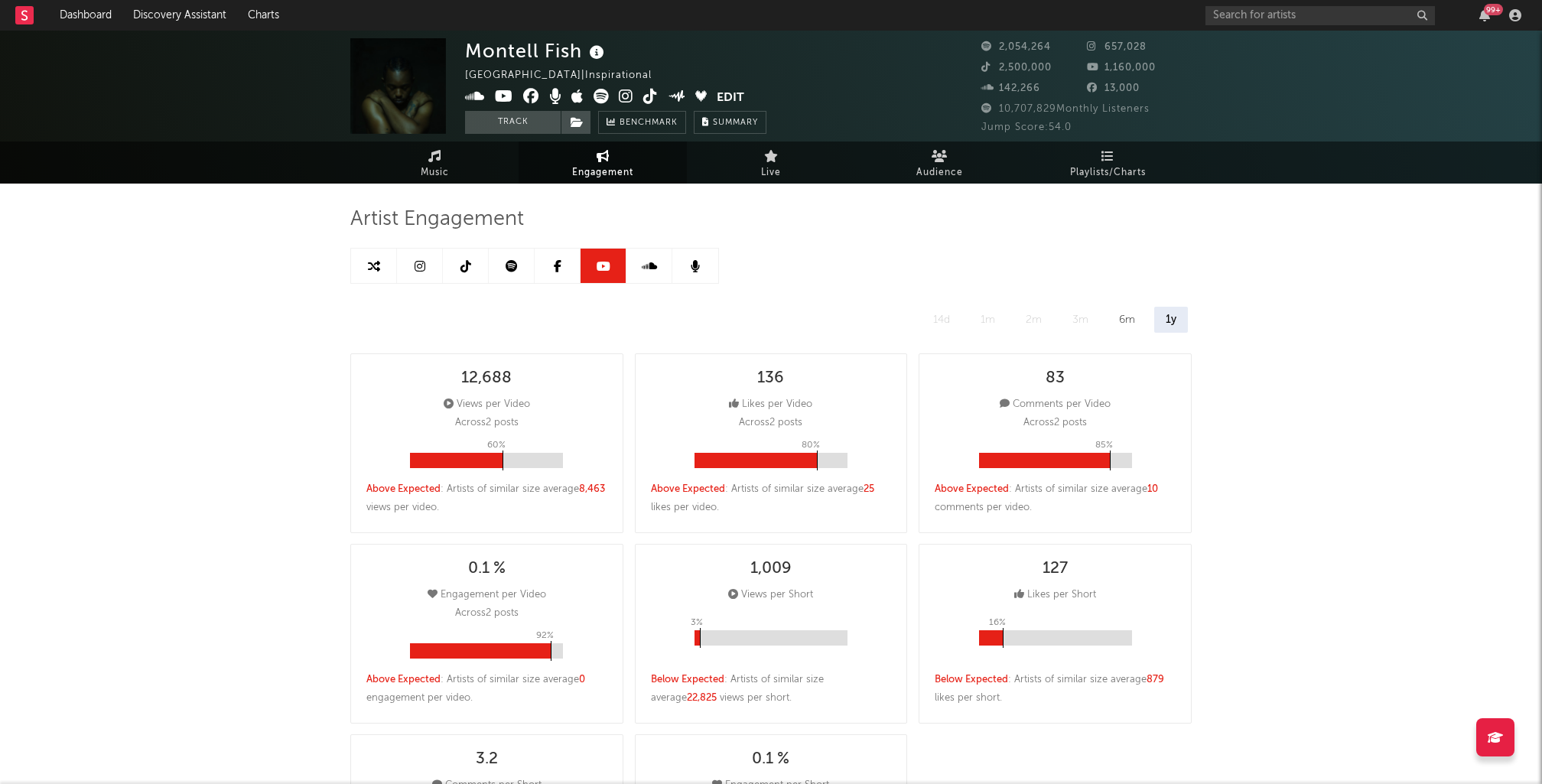click at bounding box center (512, 265) 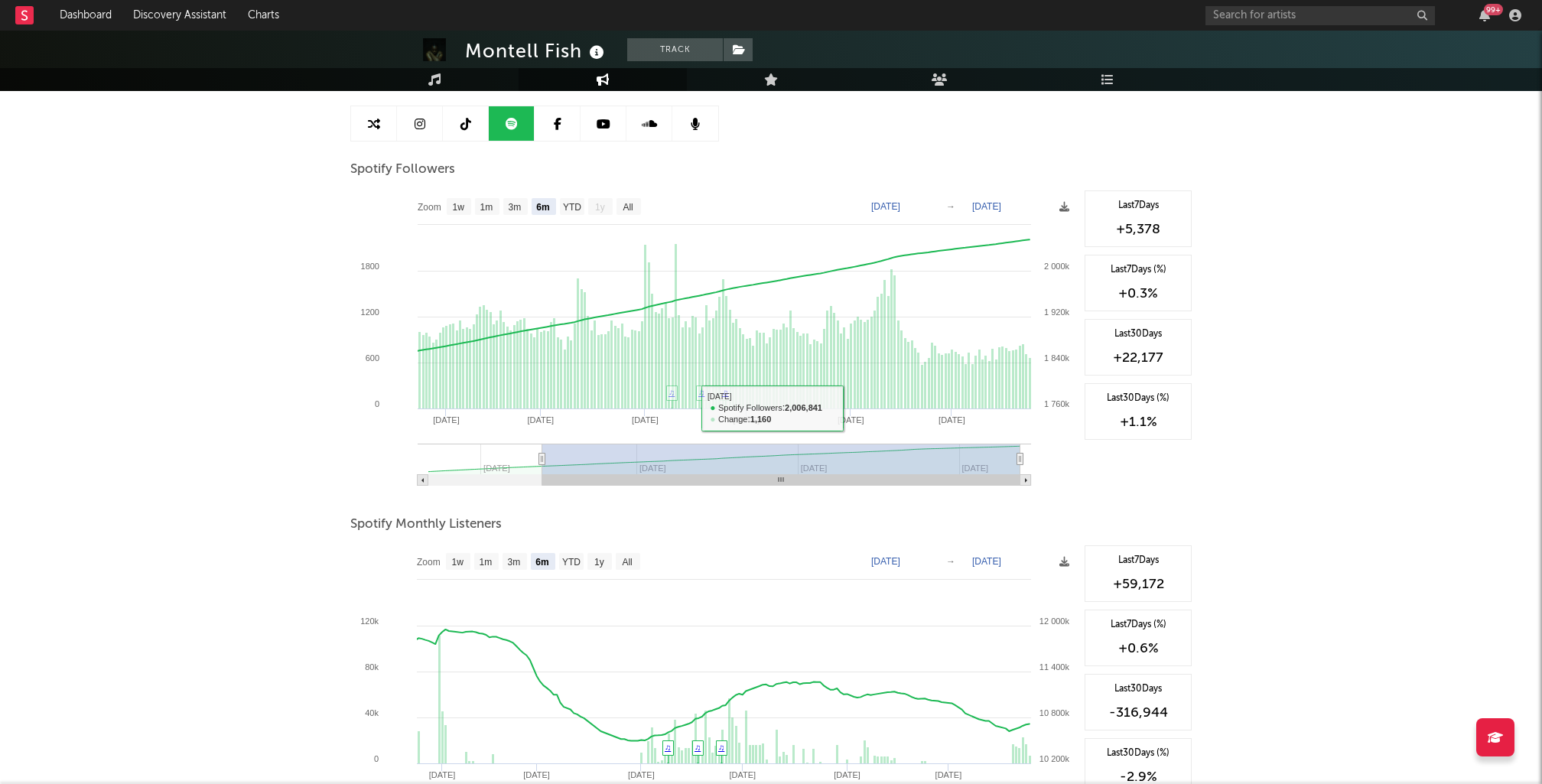 scroll, scrollTop: 422, scrollLeft: 0, axis: vertical 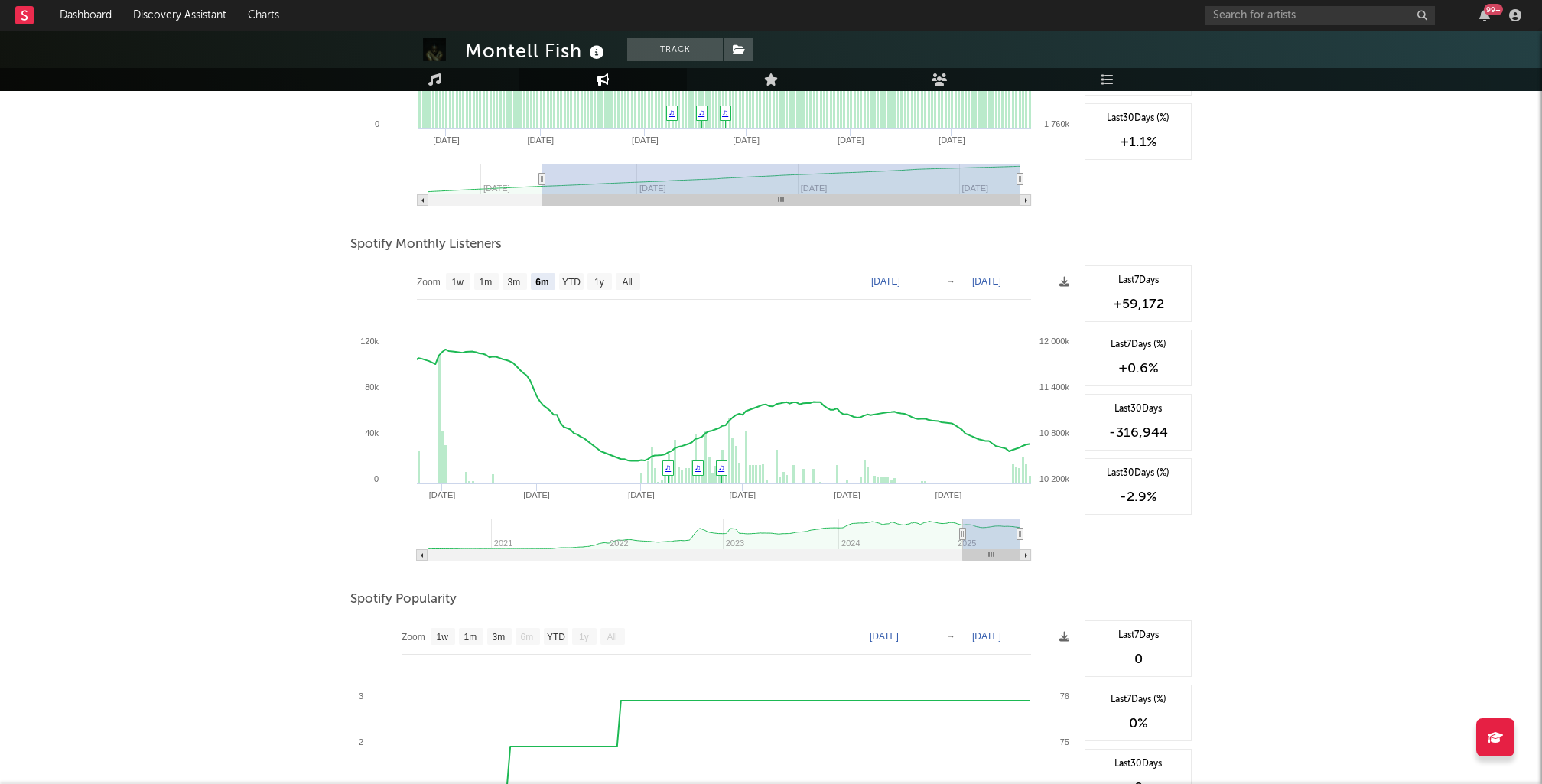 click on "[DATE]" 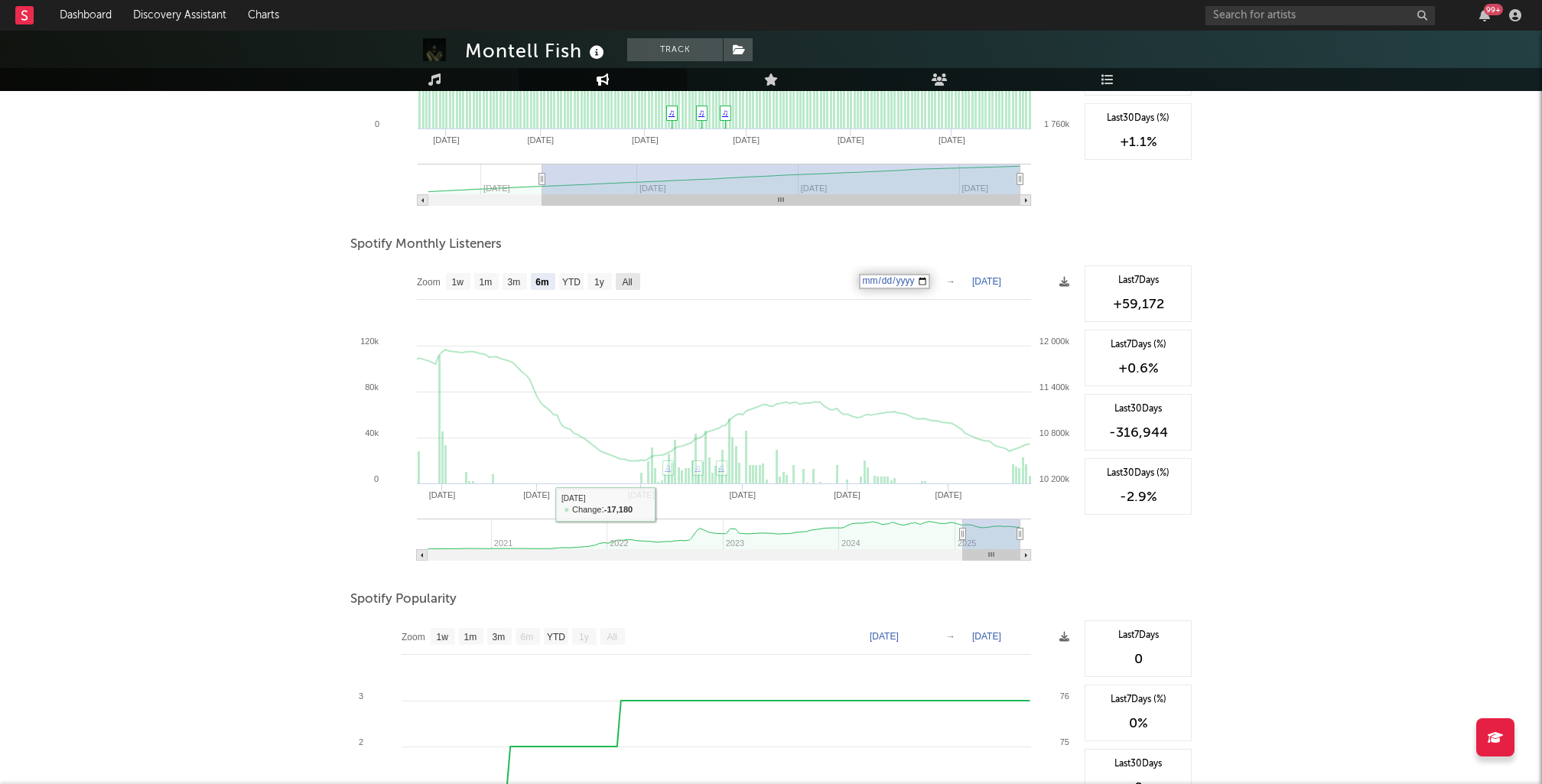 click on "All" 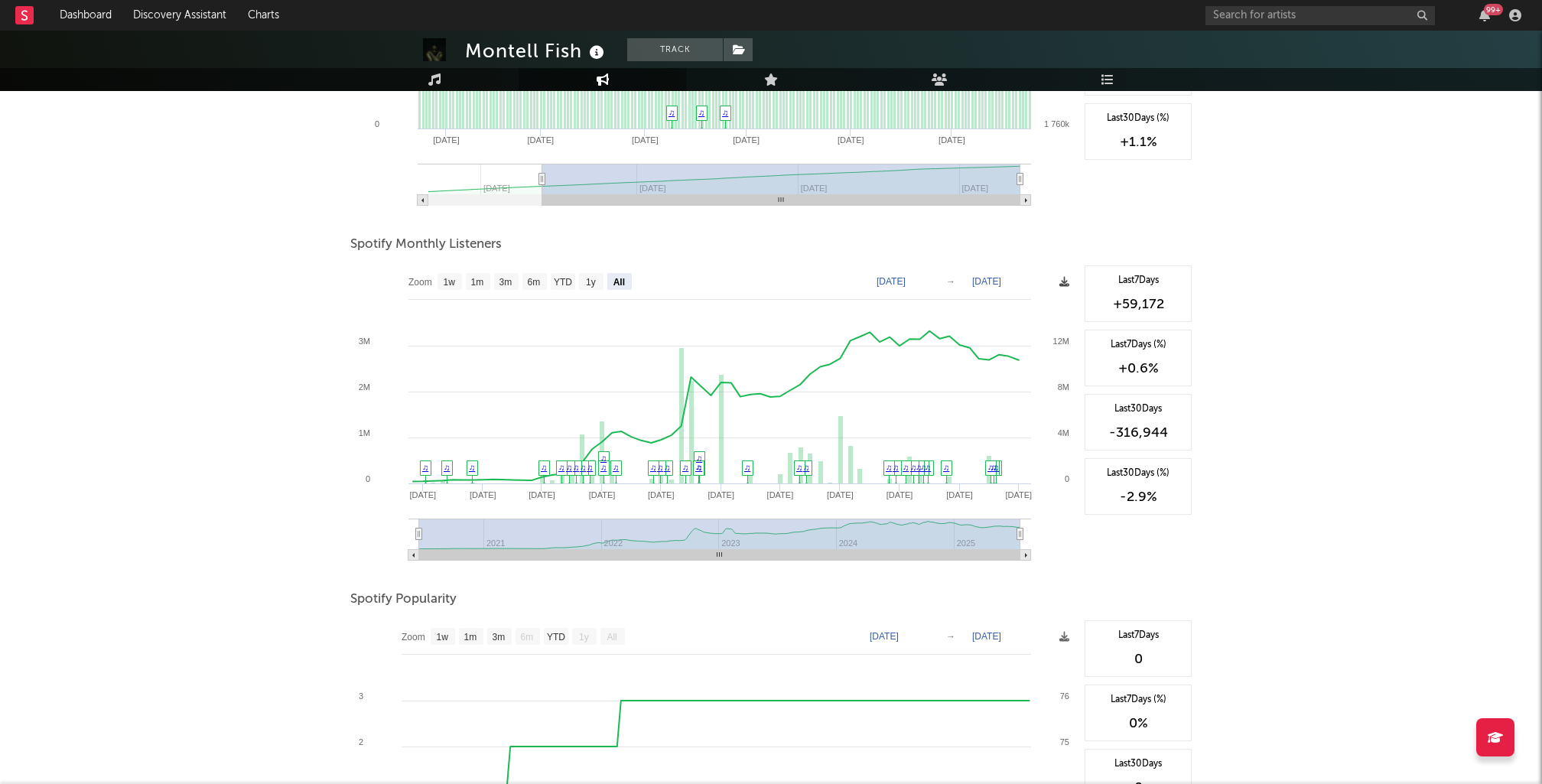 click at bounding box center [1064, 281] 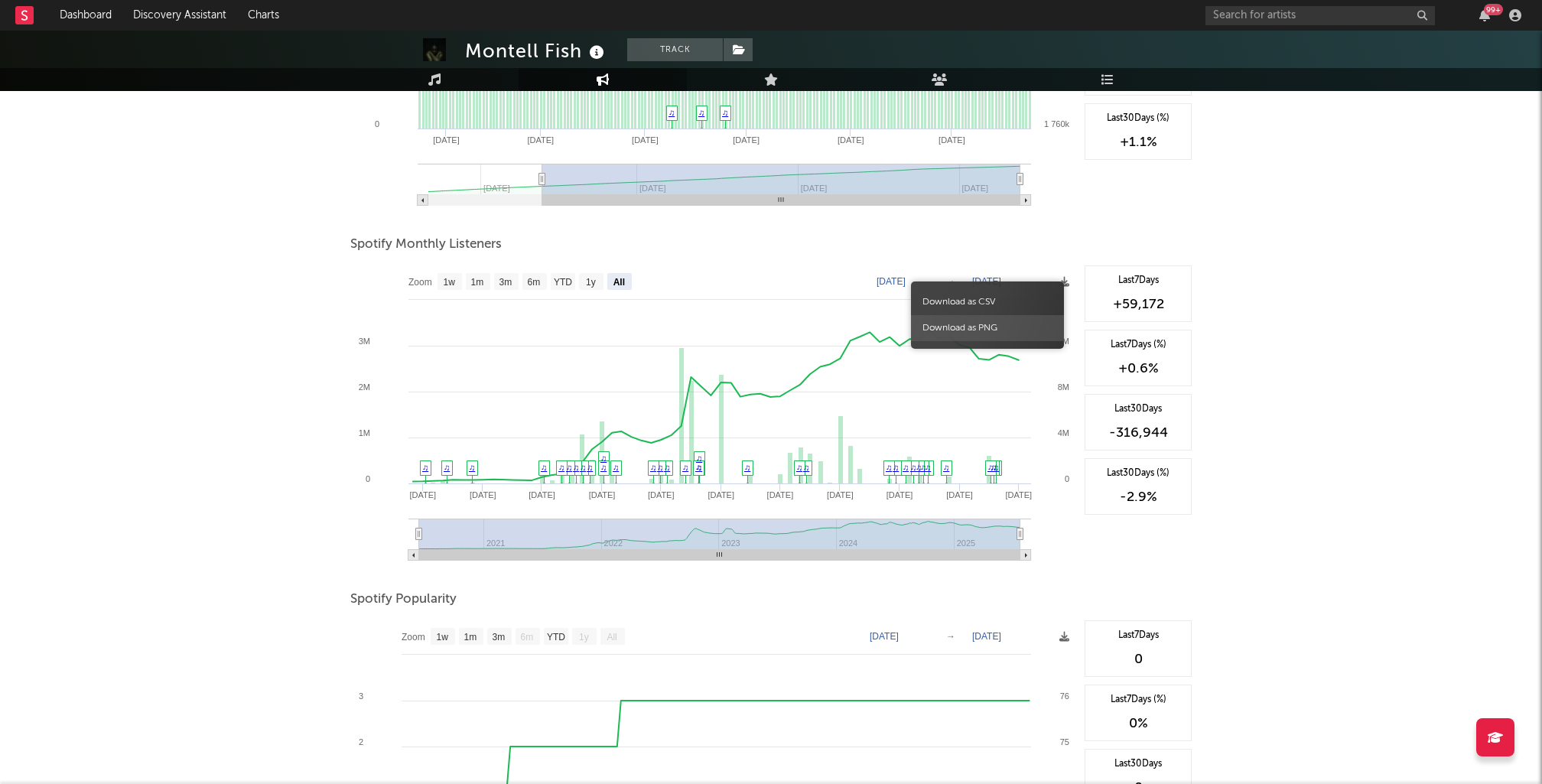 click on "Download as PNG" at bounding box center (987, 328) 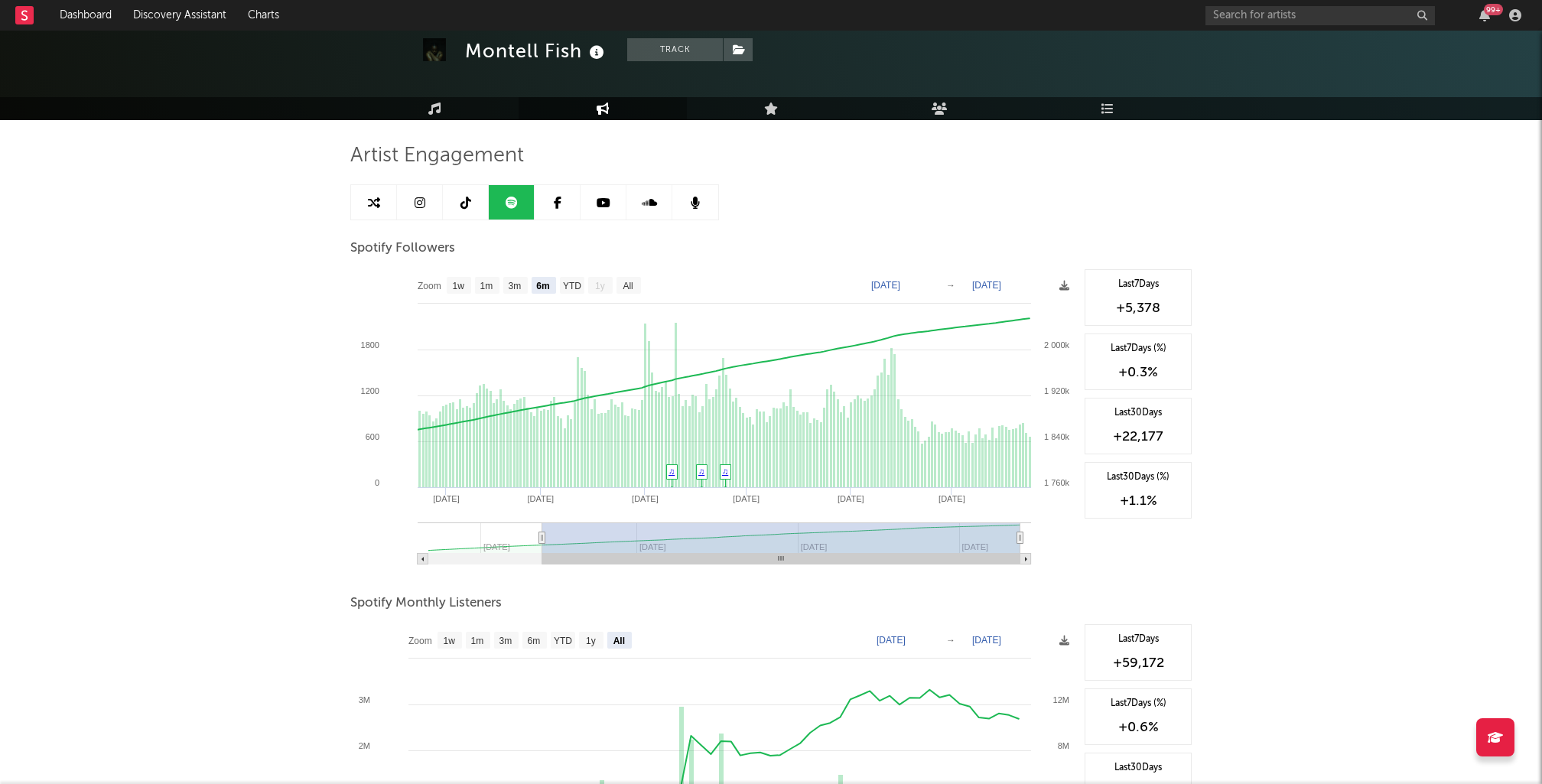 scroll, scrollTop: 0, scrollLeft: 0, axis: both 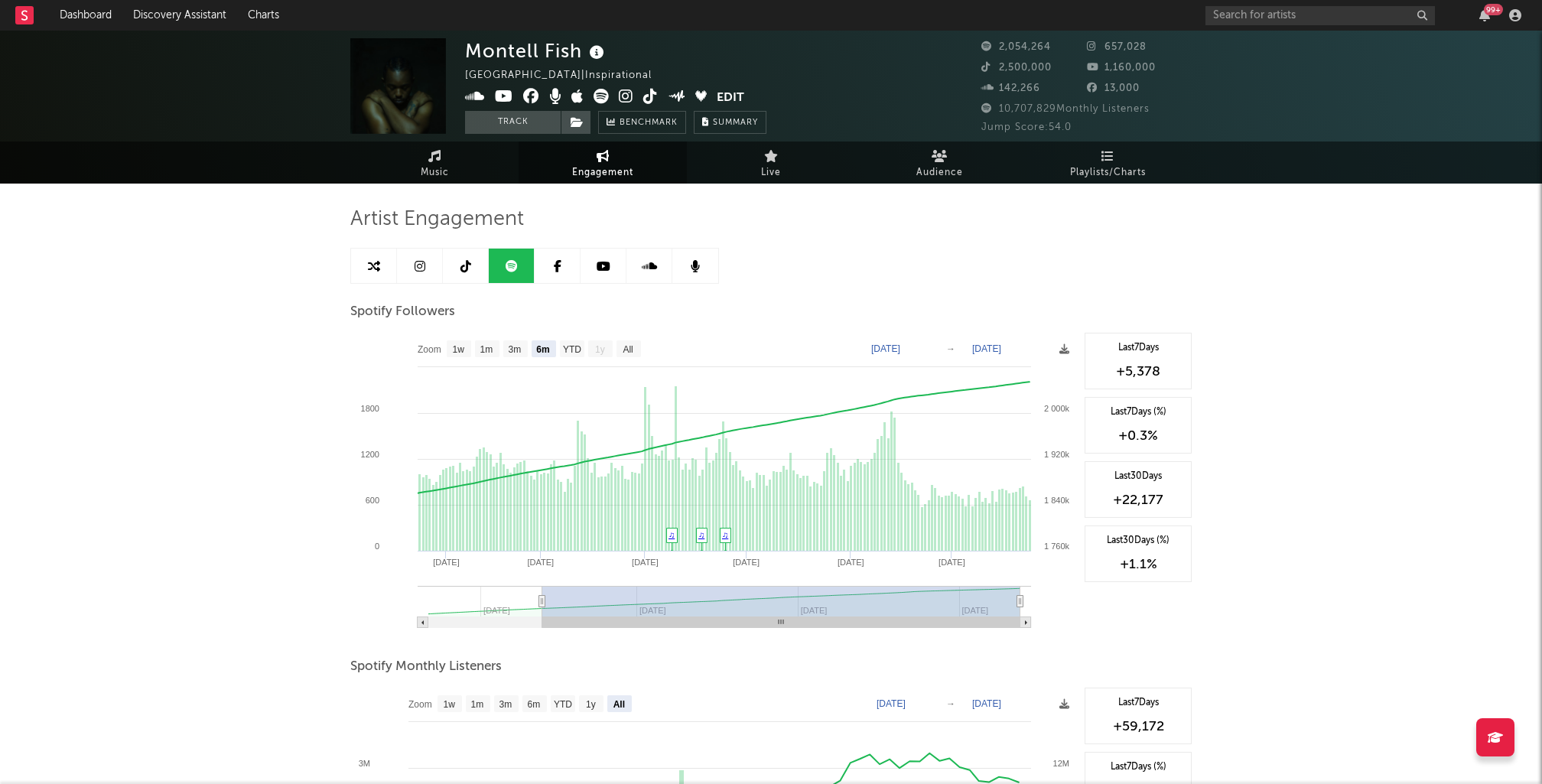 click at bounding box center (603, 265) 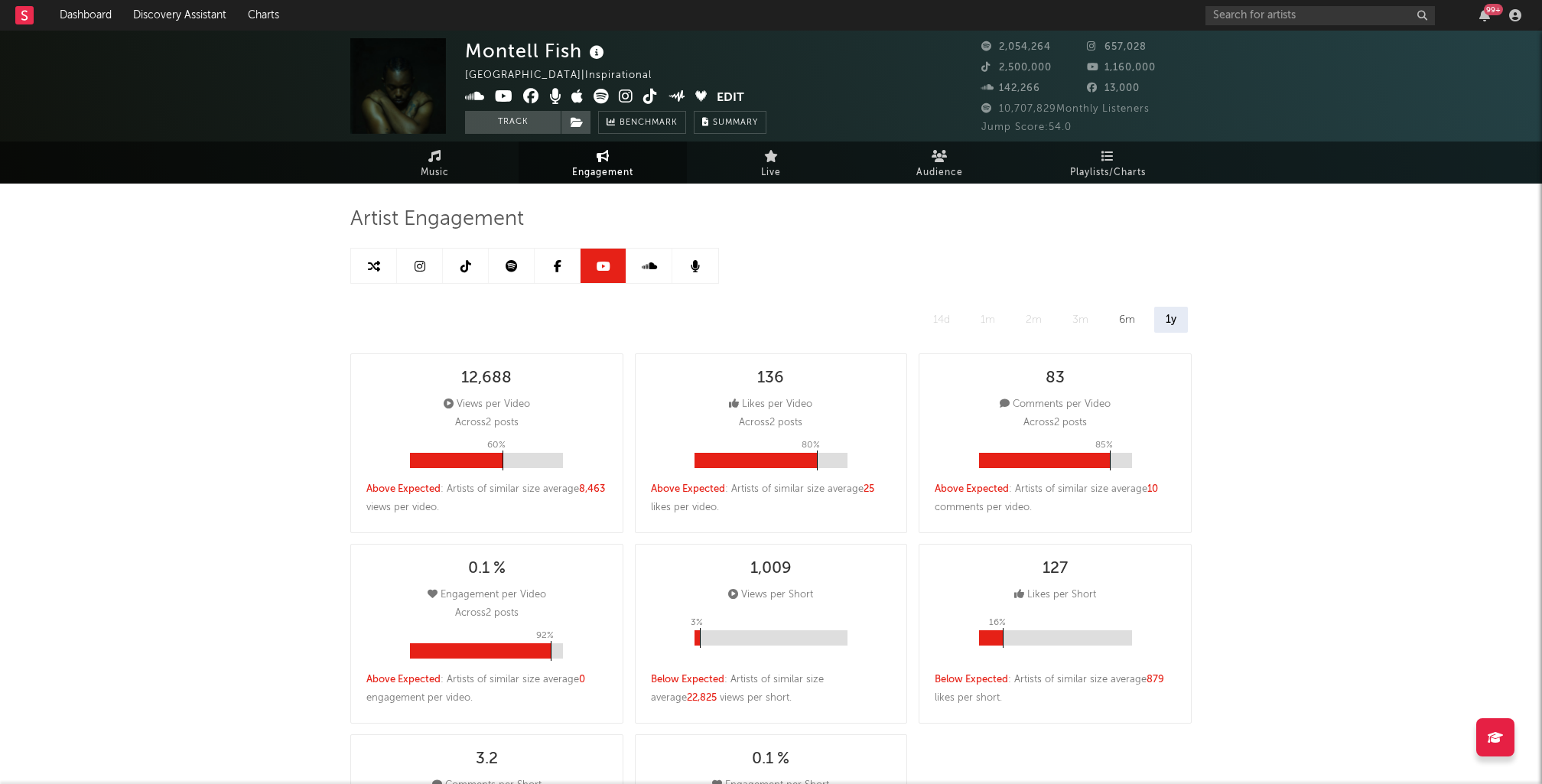 click at bounding box center (558, 265) 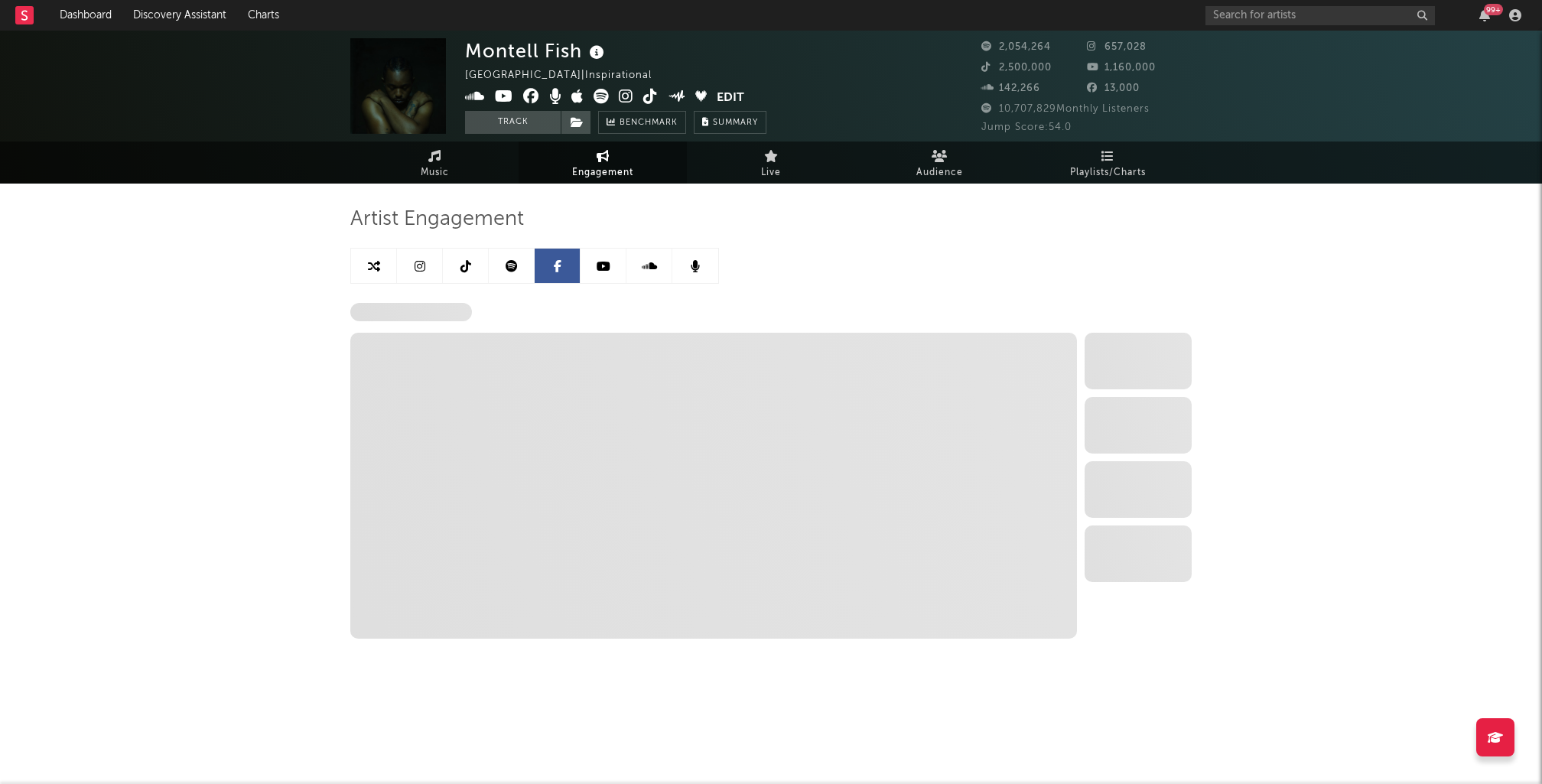 select on "6m" 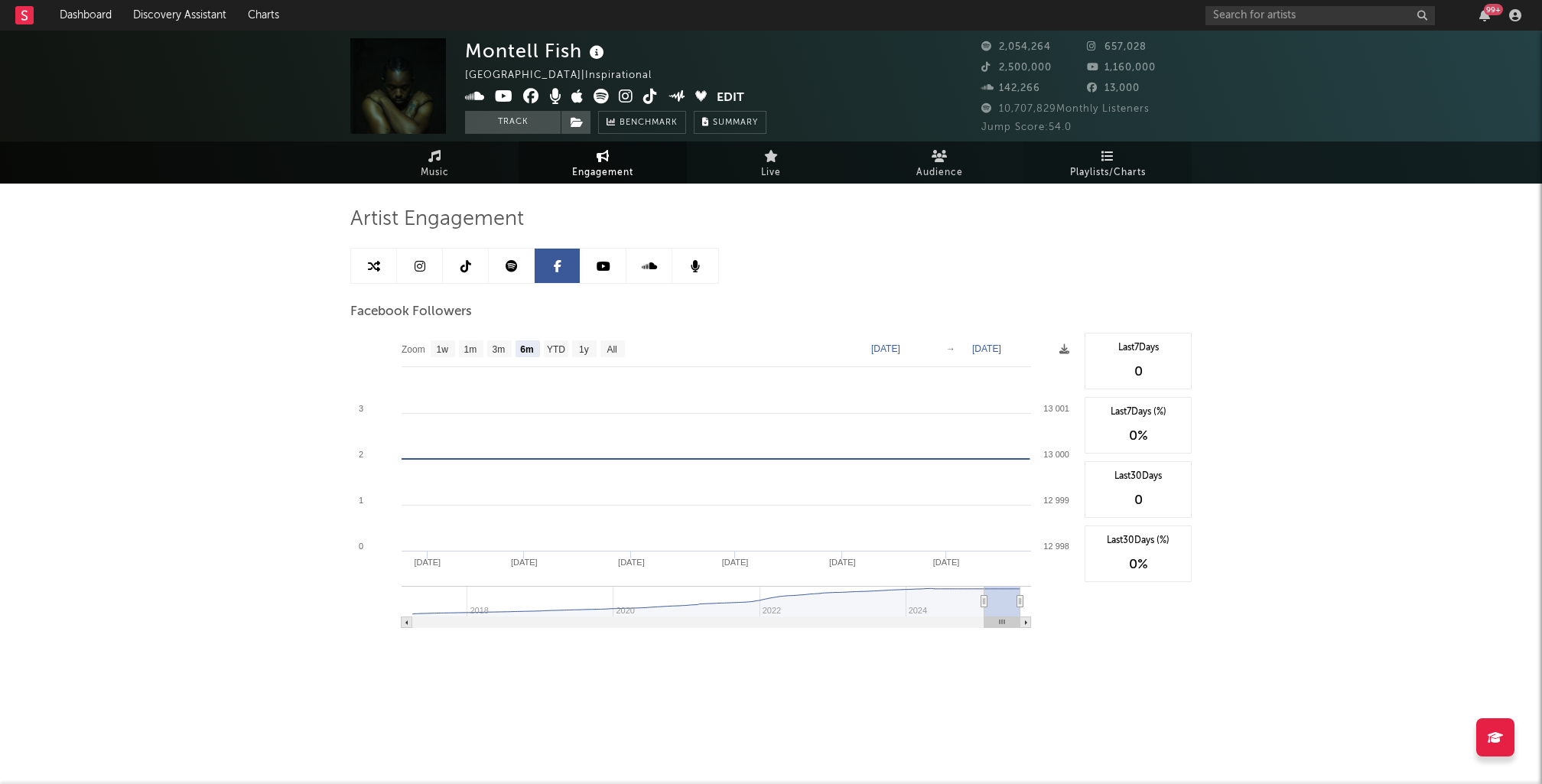 click on "Playlists/Charts" at bounding box center (1108, 162) 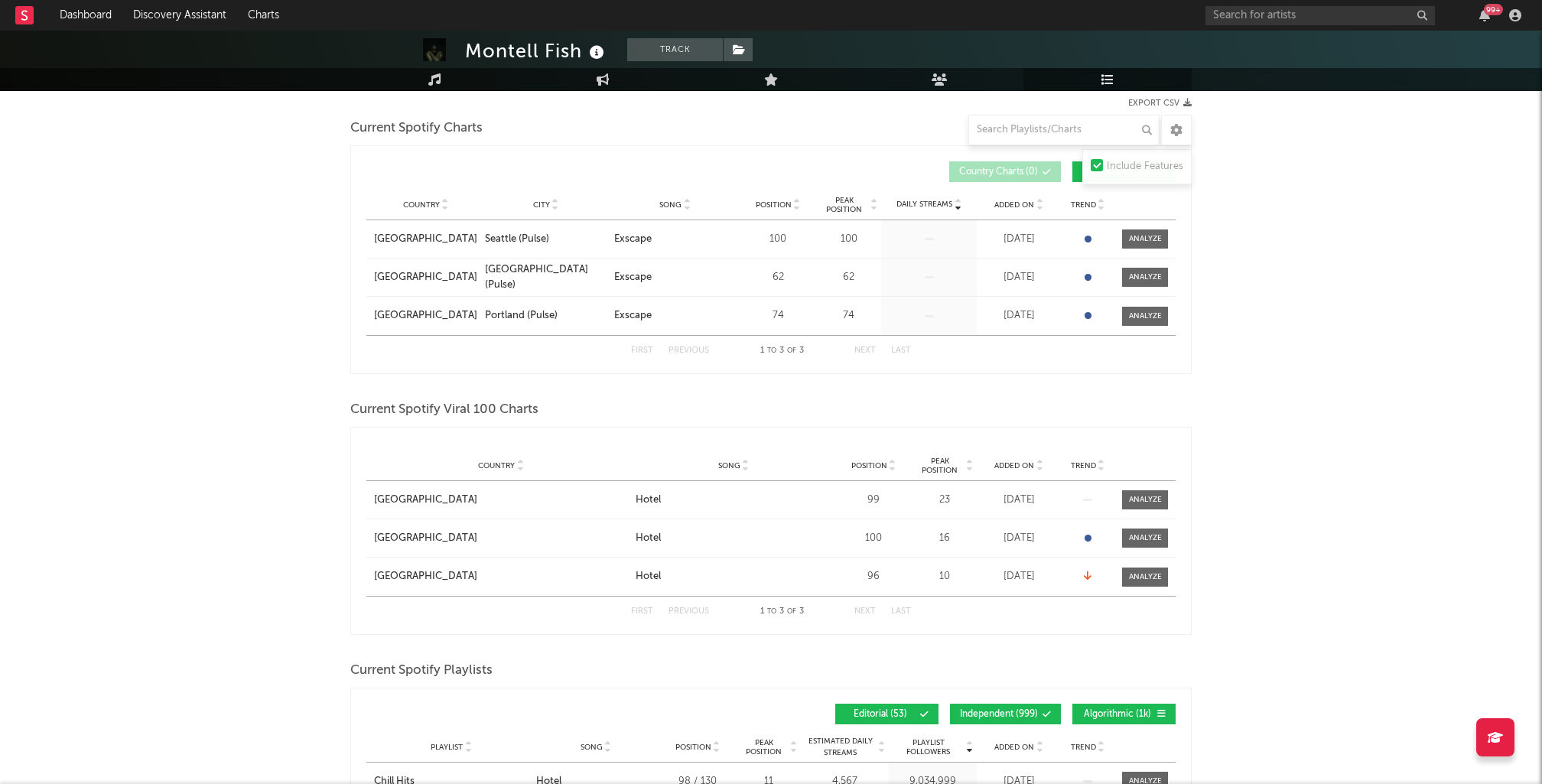scroll, scrollTop: 168, scrollLeft: 0, axis: vertical 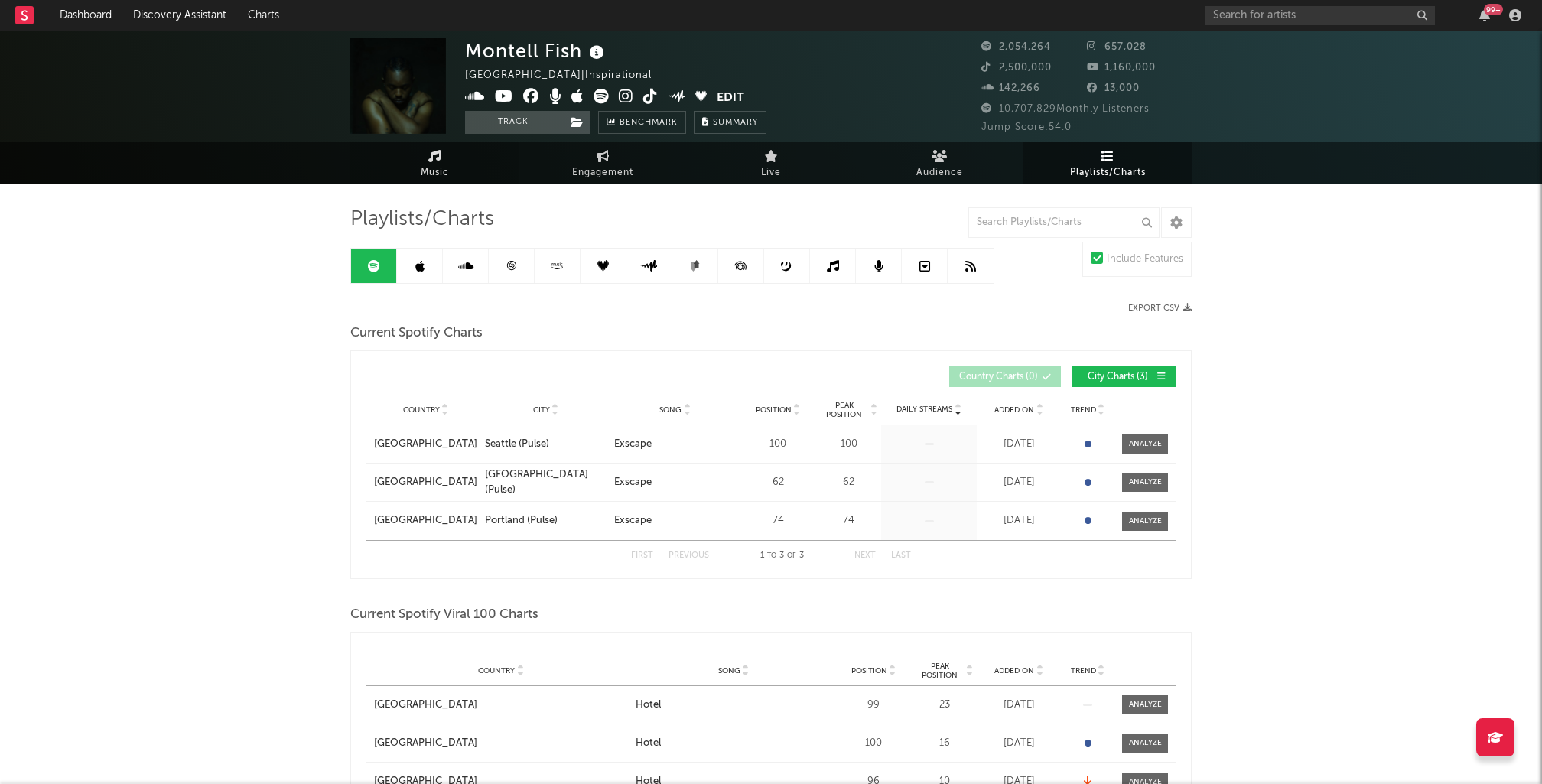 click on "Music" at bounding box center (434, 173) 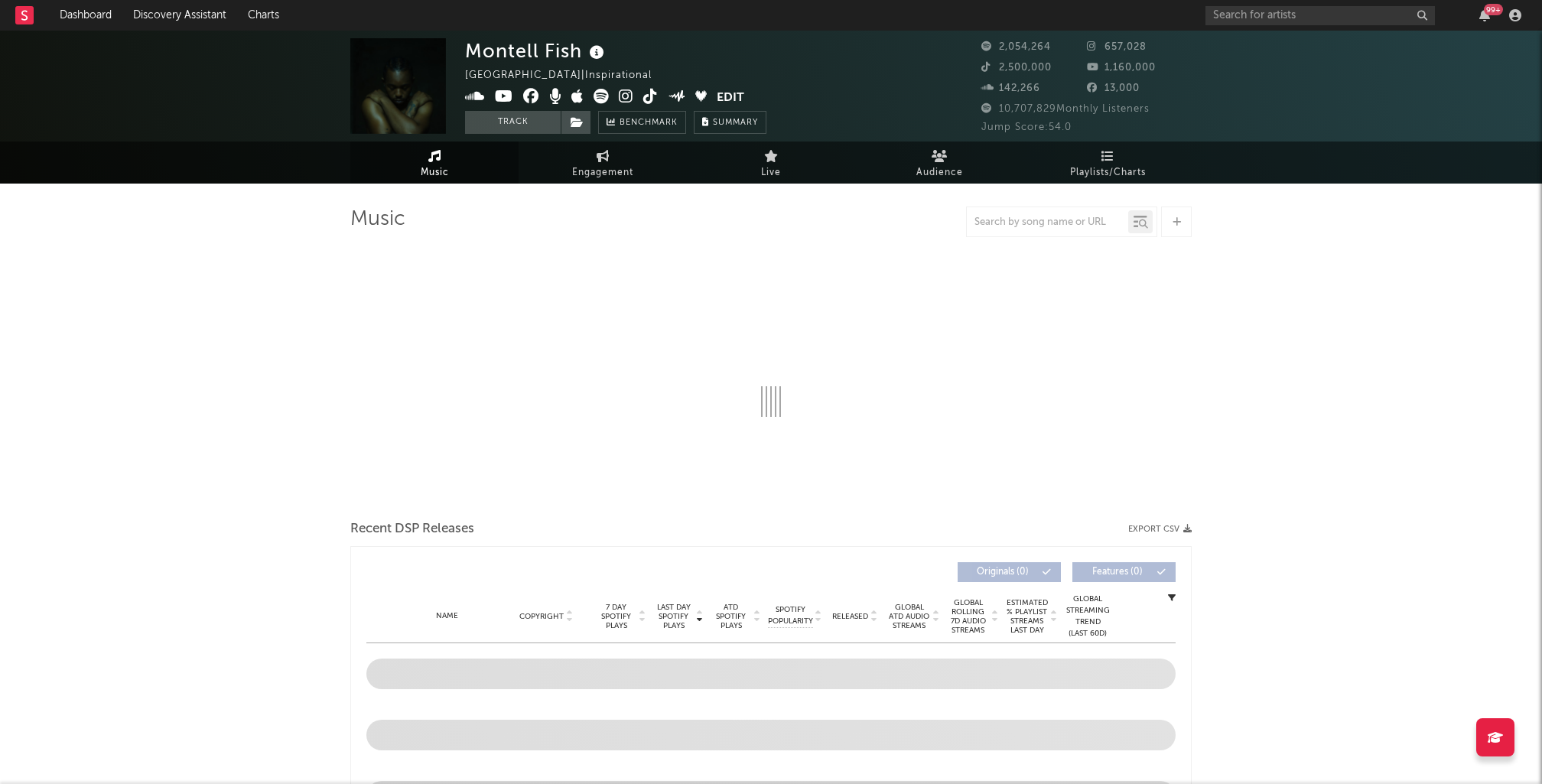 select on "6m" 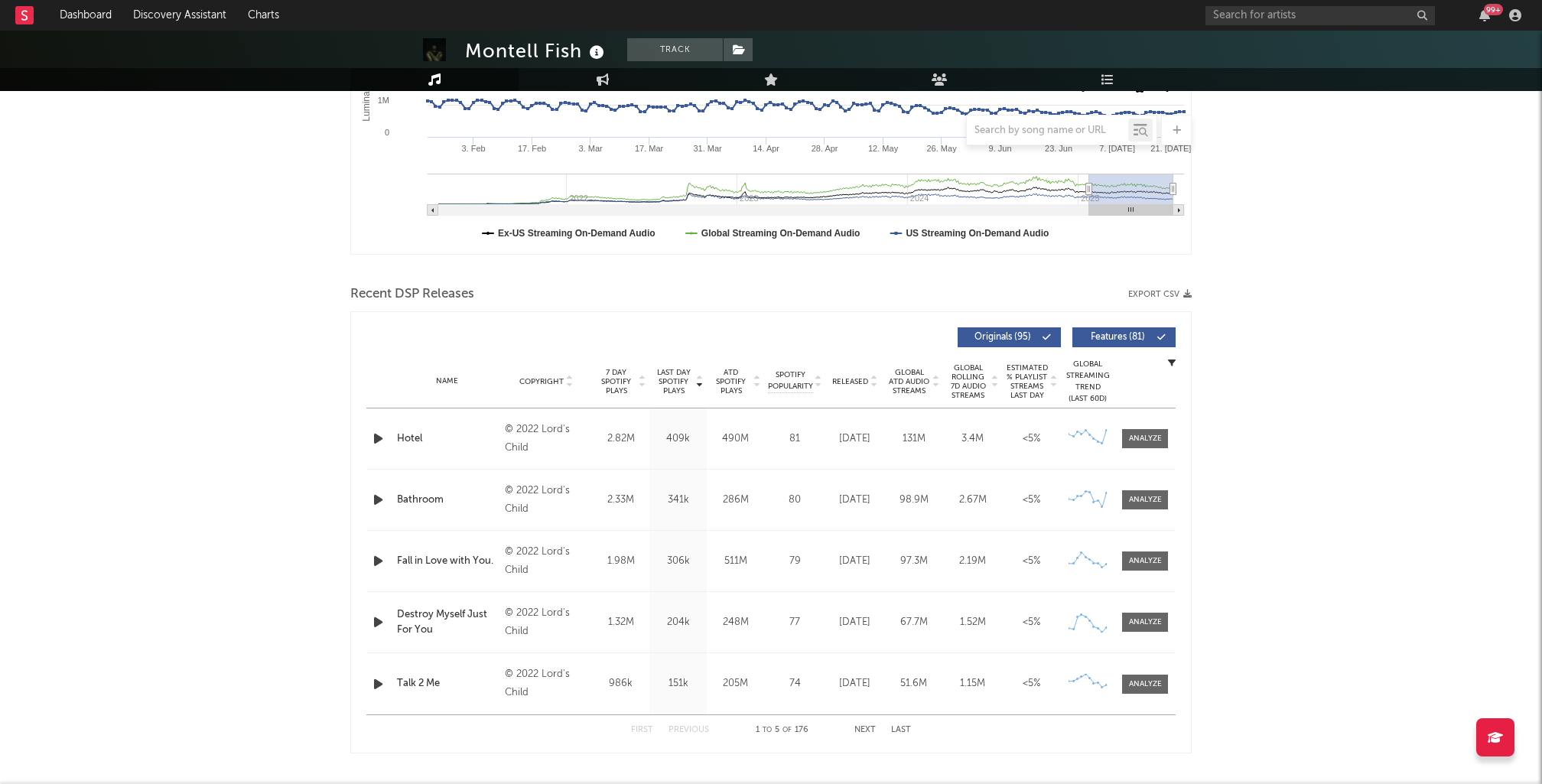 scroll, scrollTop: 319, scrollLeft: 0, axis: vertical 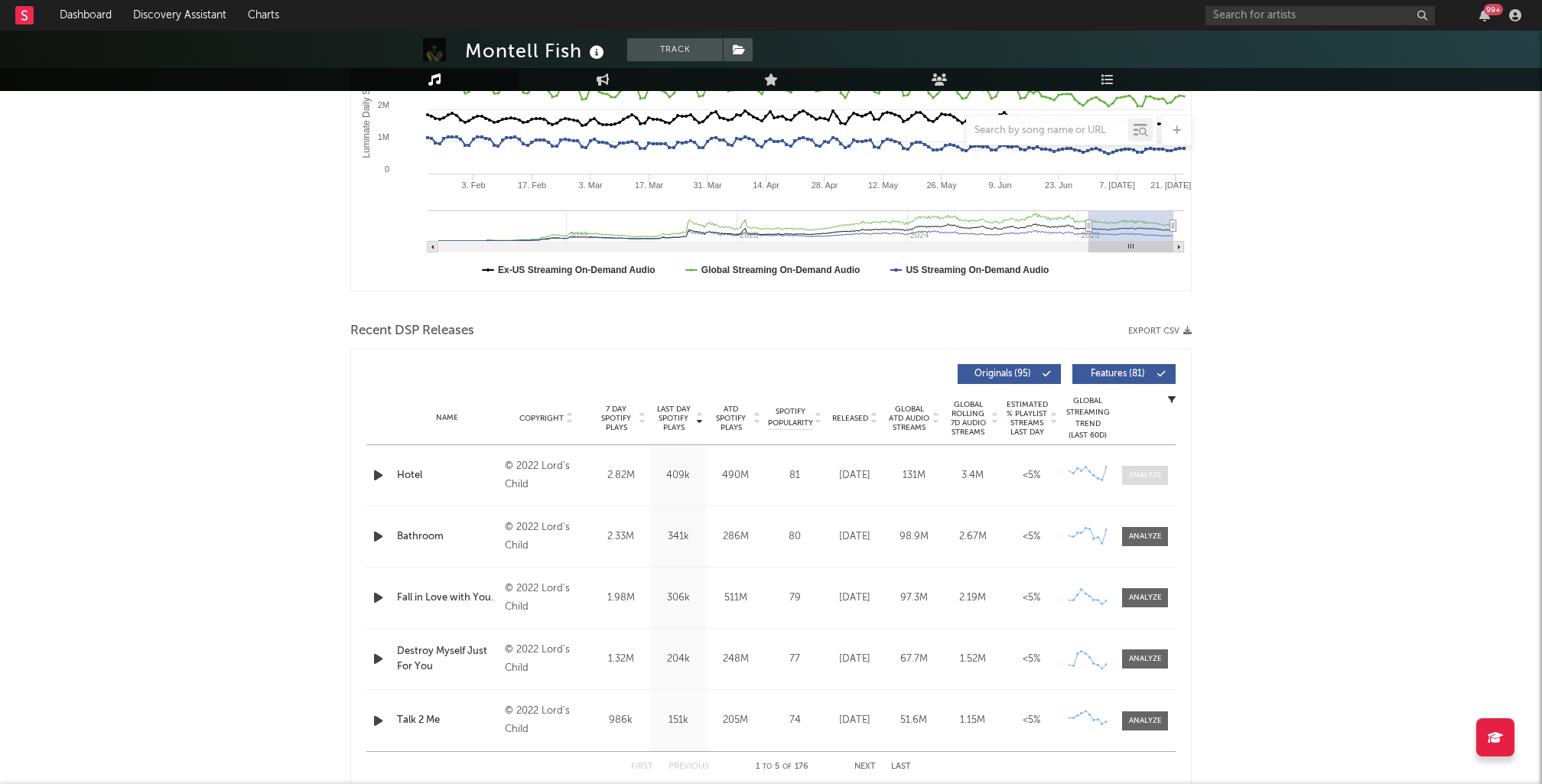 click at bounding box center [1145, 475] 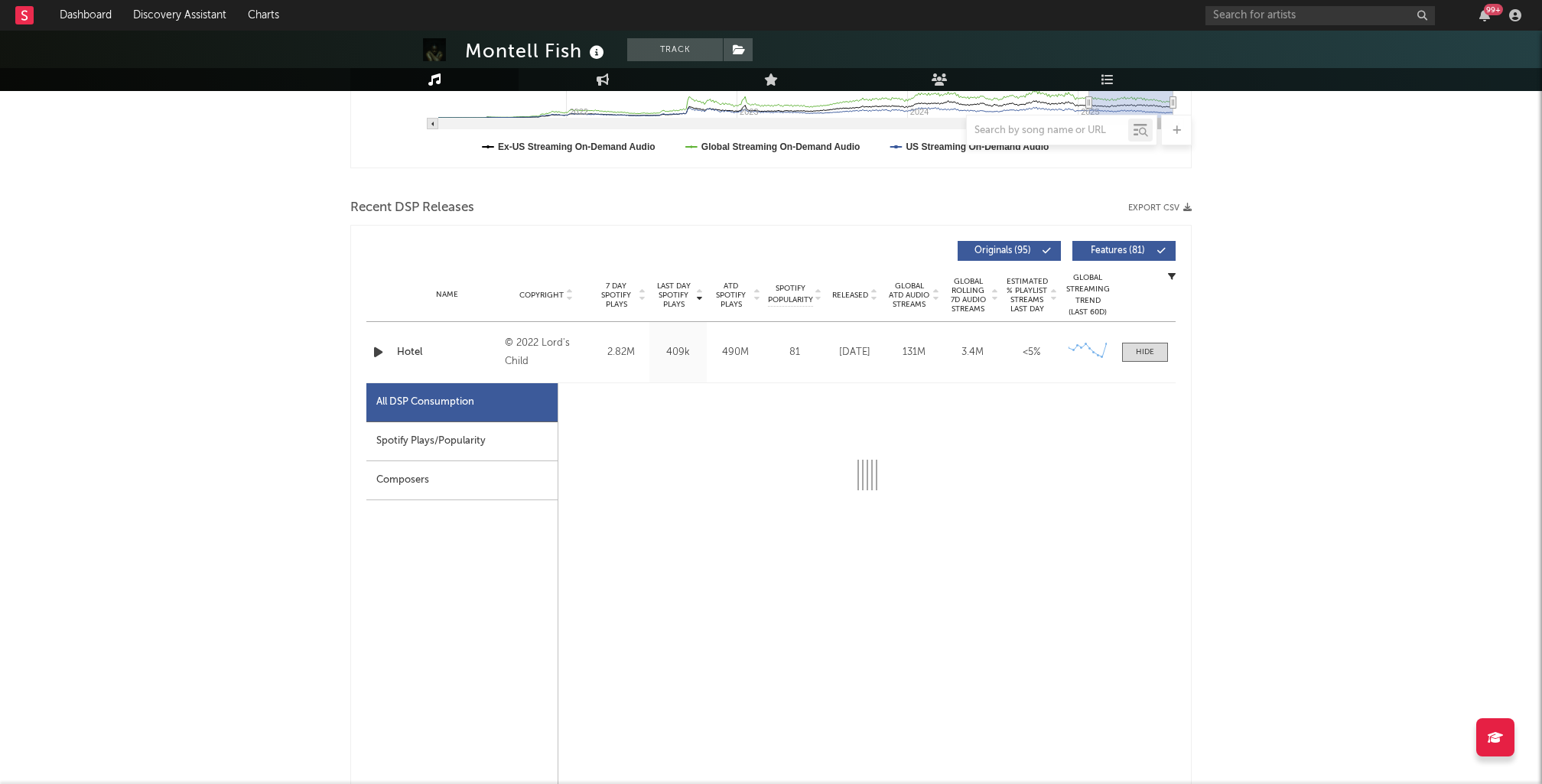 scroll, scrollTop: 483, scrollLeft: 0, axis: vertical 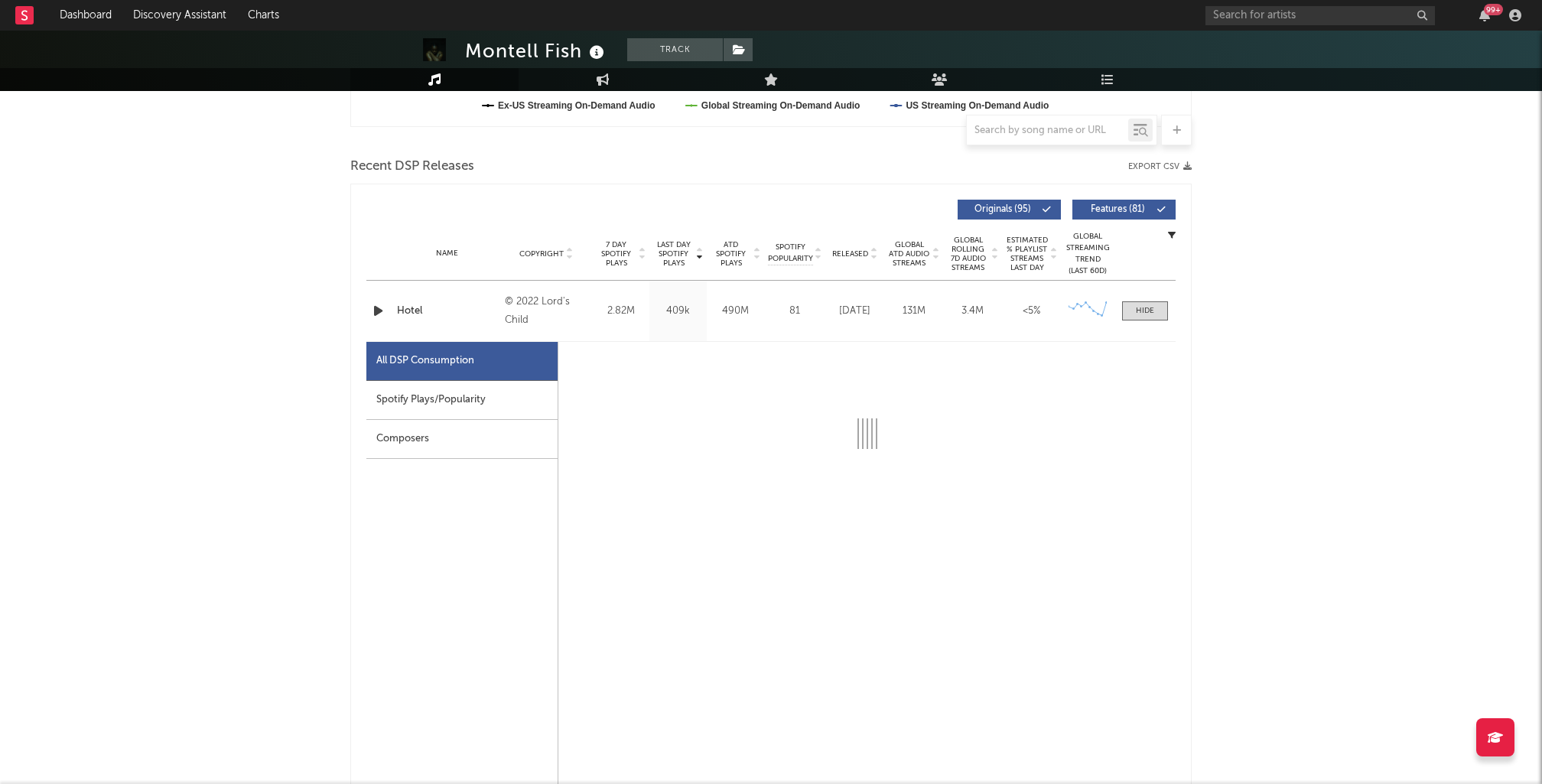 select on "6m" 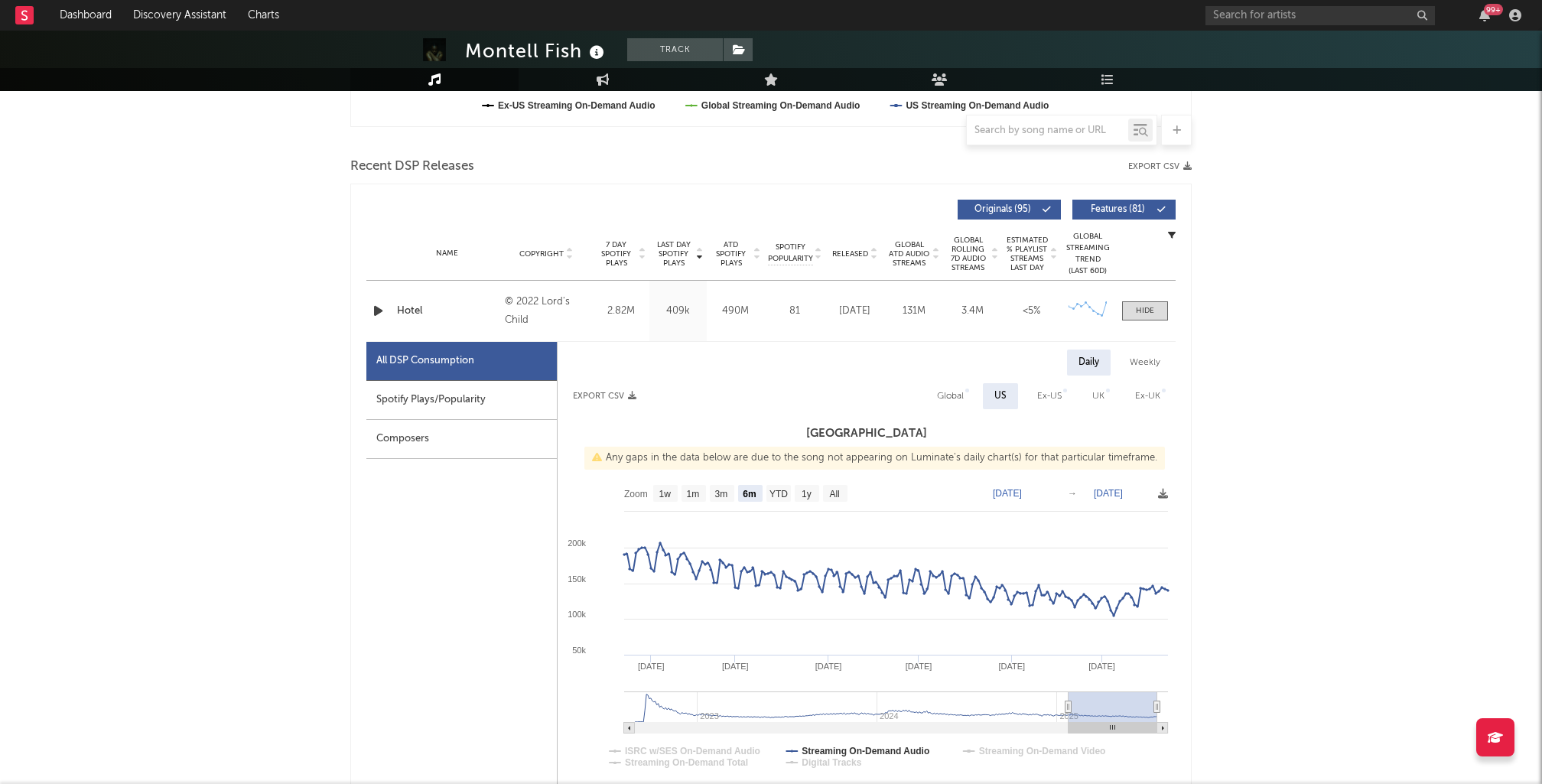click on "Spotify Plays/Popularity" at bounding box center [461, 400] 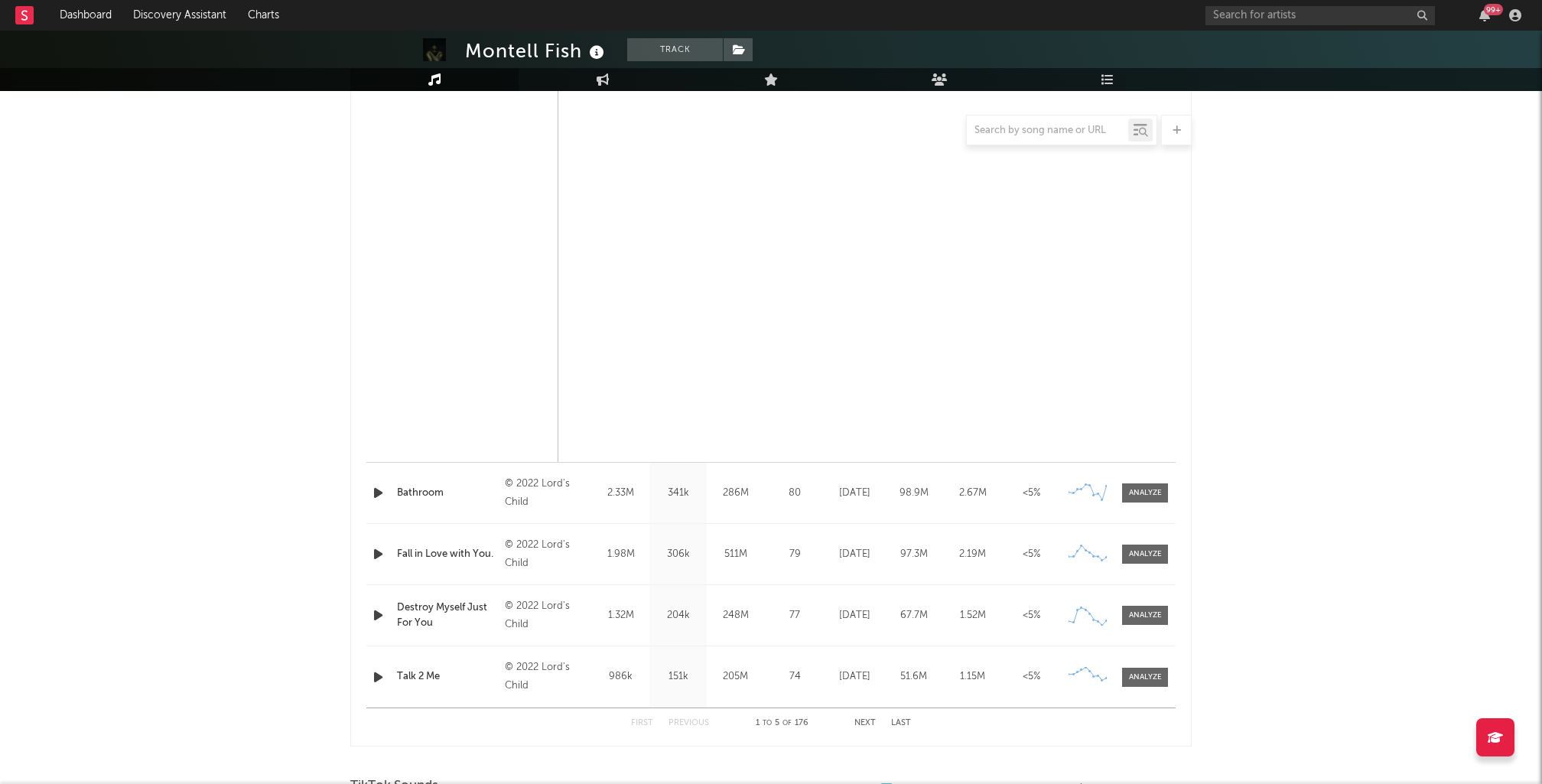 scroll, scrollTop: 1142, scrollLeft: 0, axis: vertical 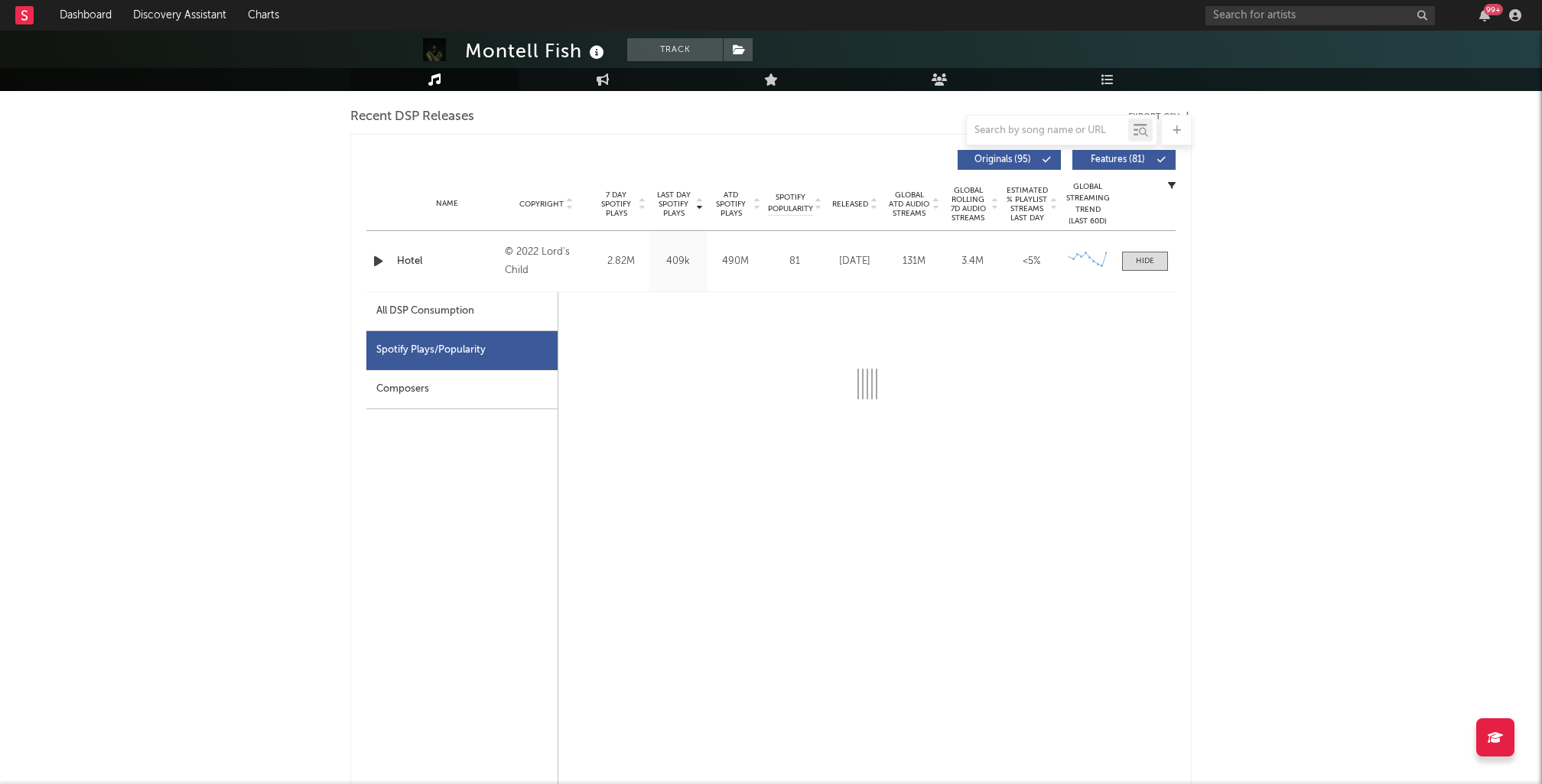 select on "6m" 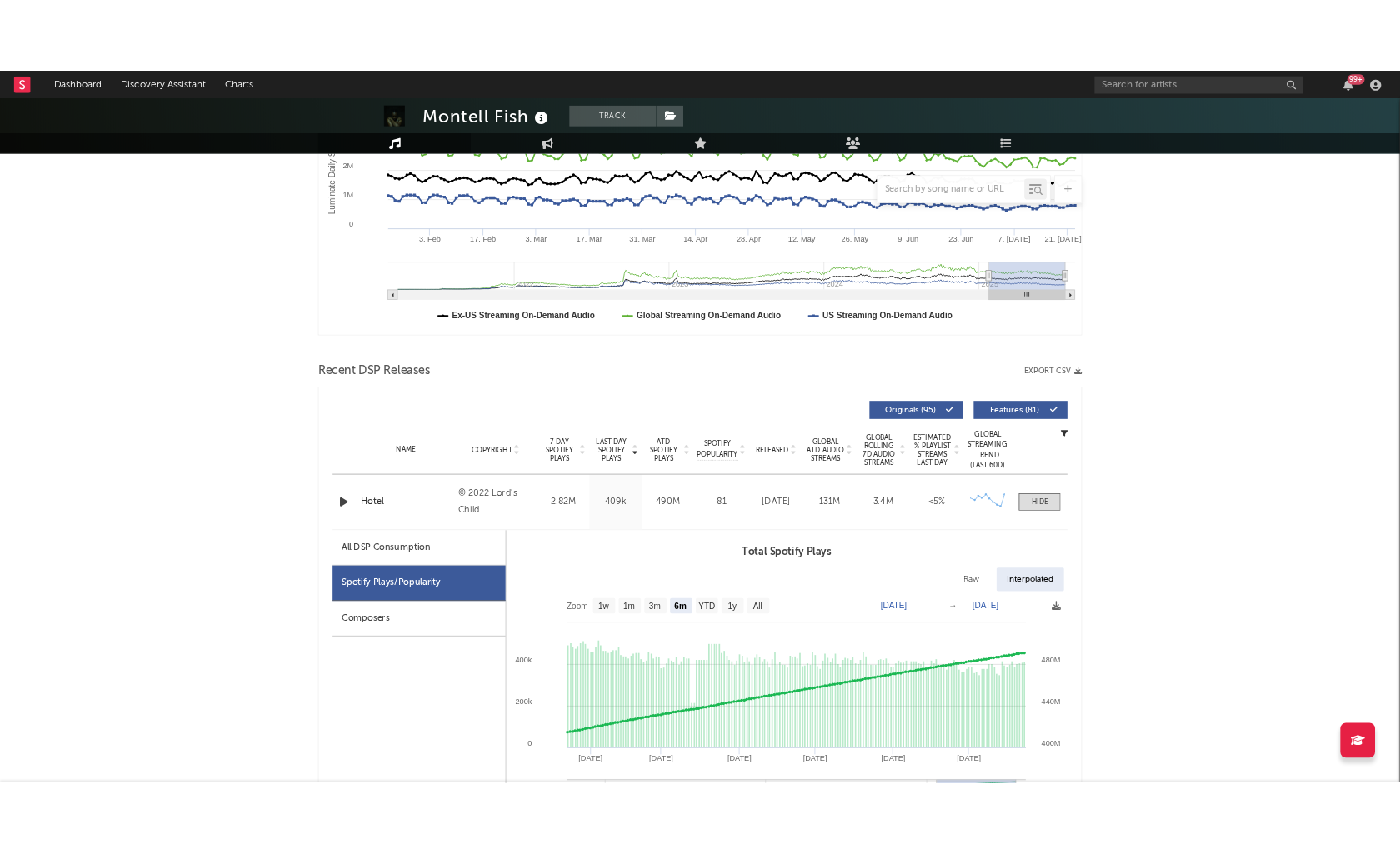 scroll, scrollTop: 0, scrollLeft: 0, axis: both 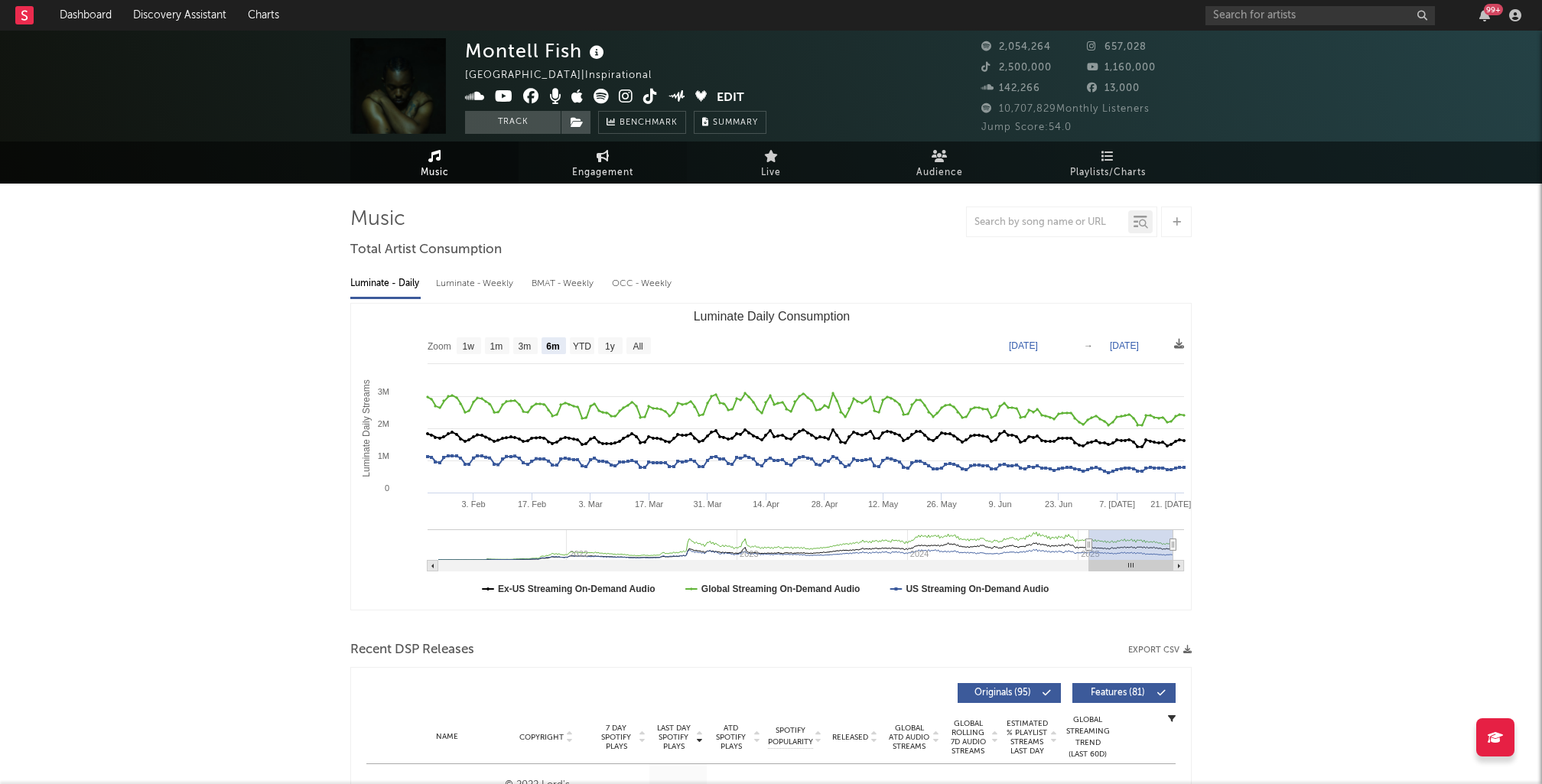 click on "Engagement" at bounding box center (603, 173) 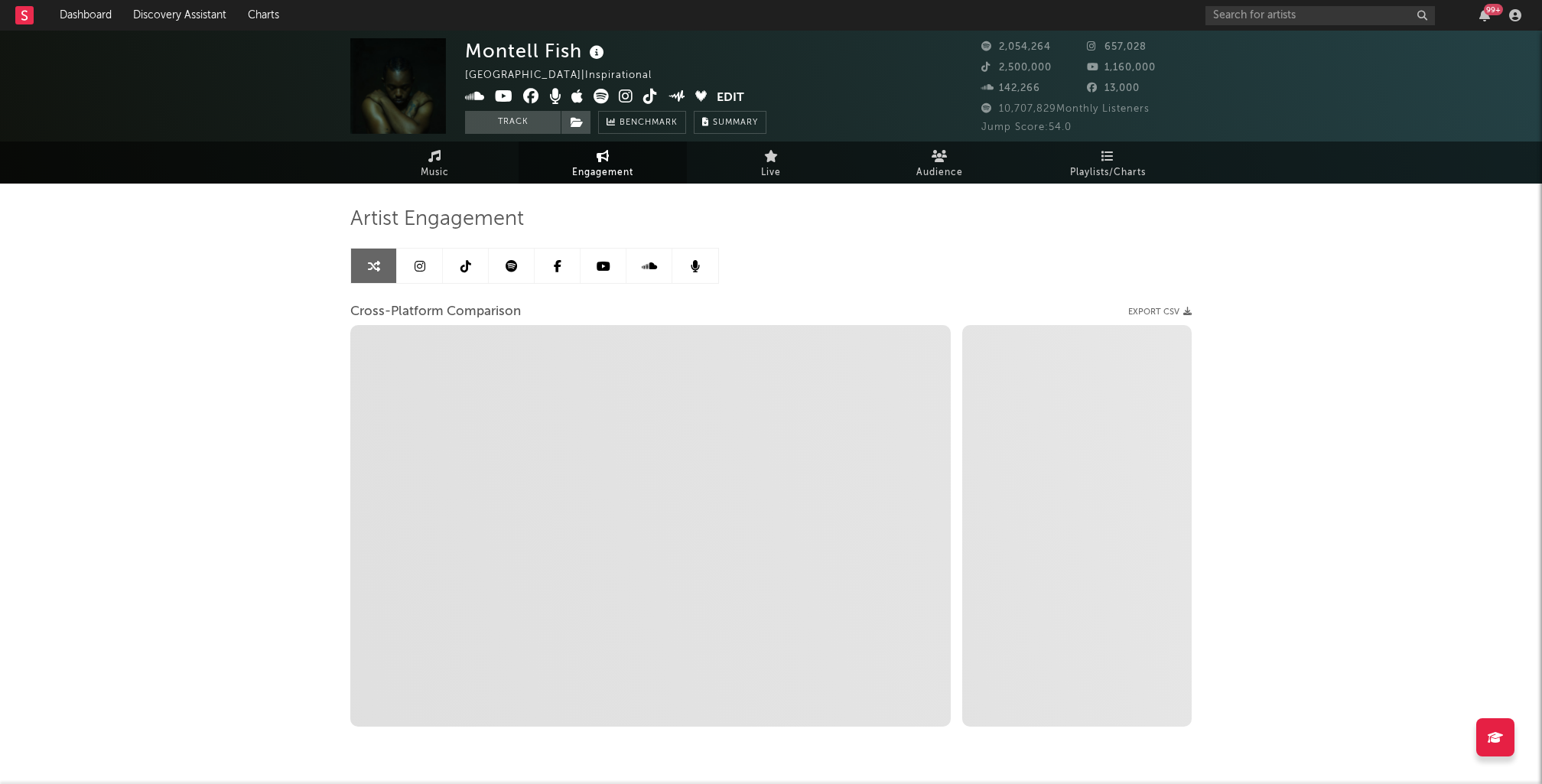 select on "1m" 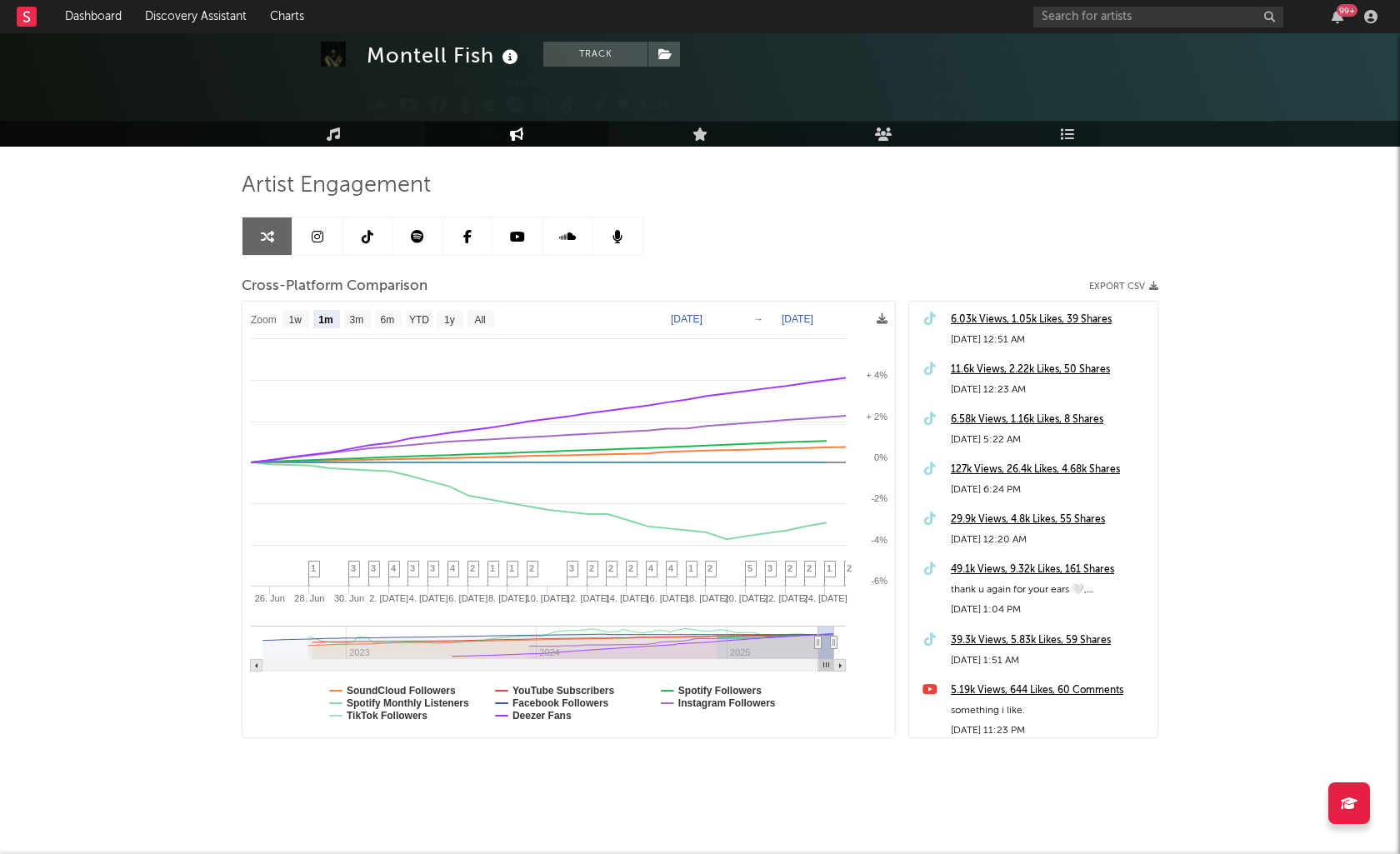 scroll, scrollTop: 27, scrollLeft: 0, axis: vertical 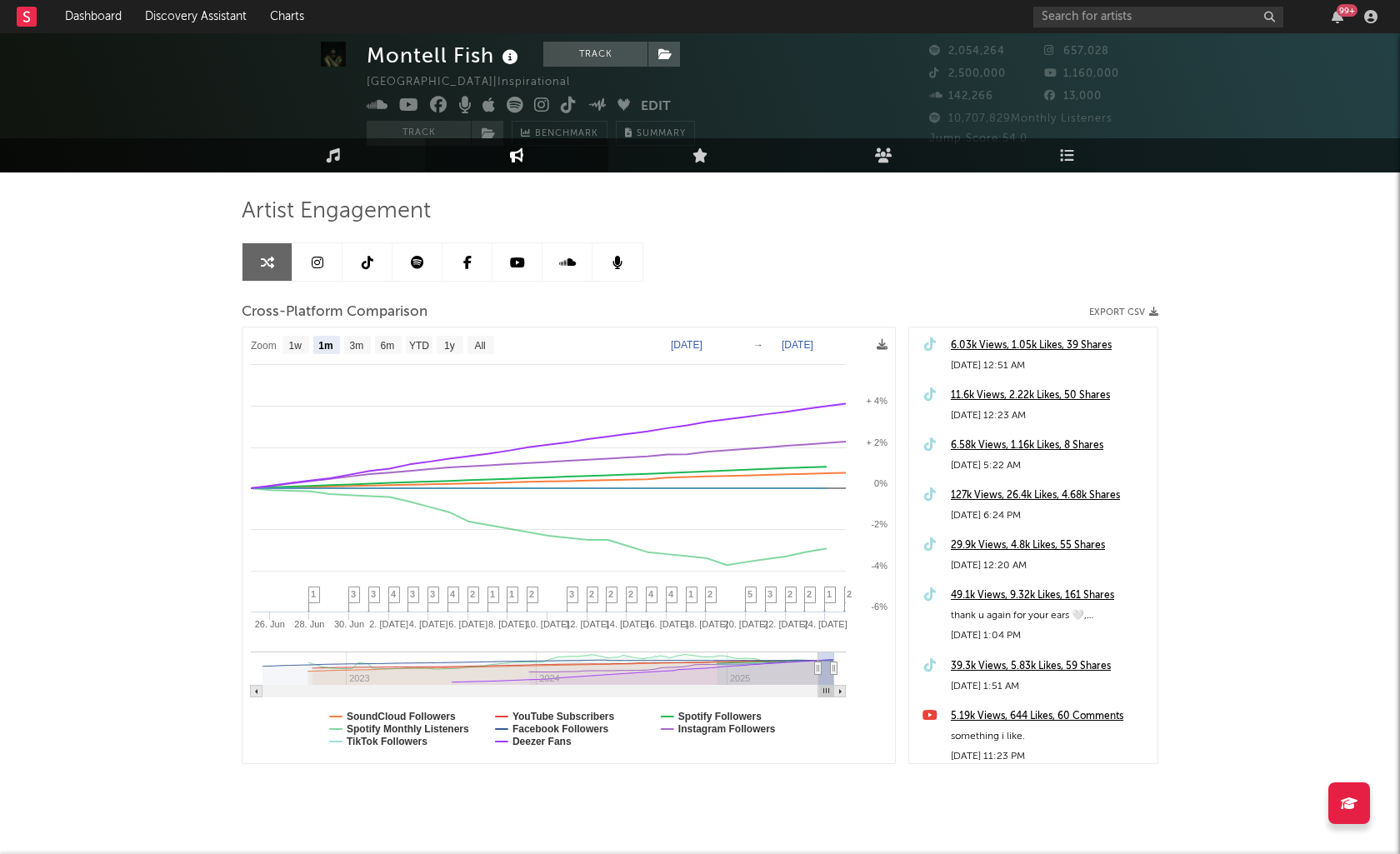 click on "Export CSV" at bounding box center (1123, 312) 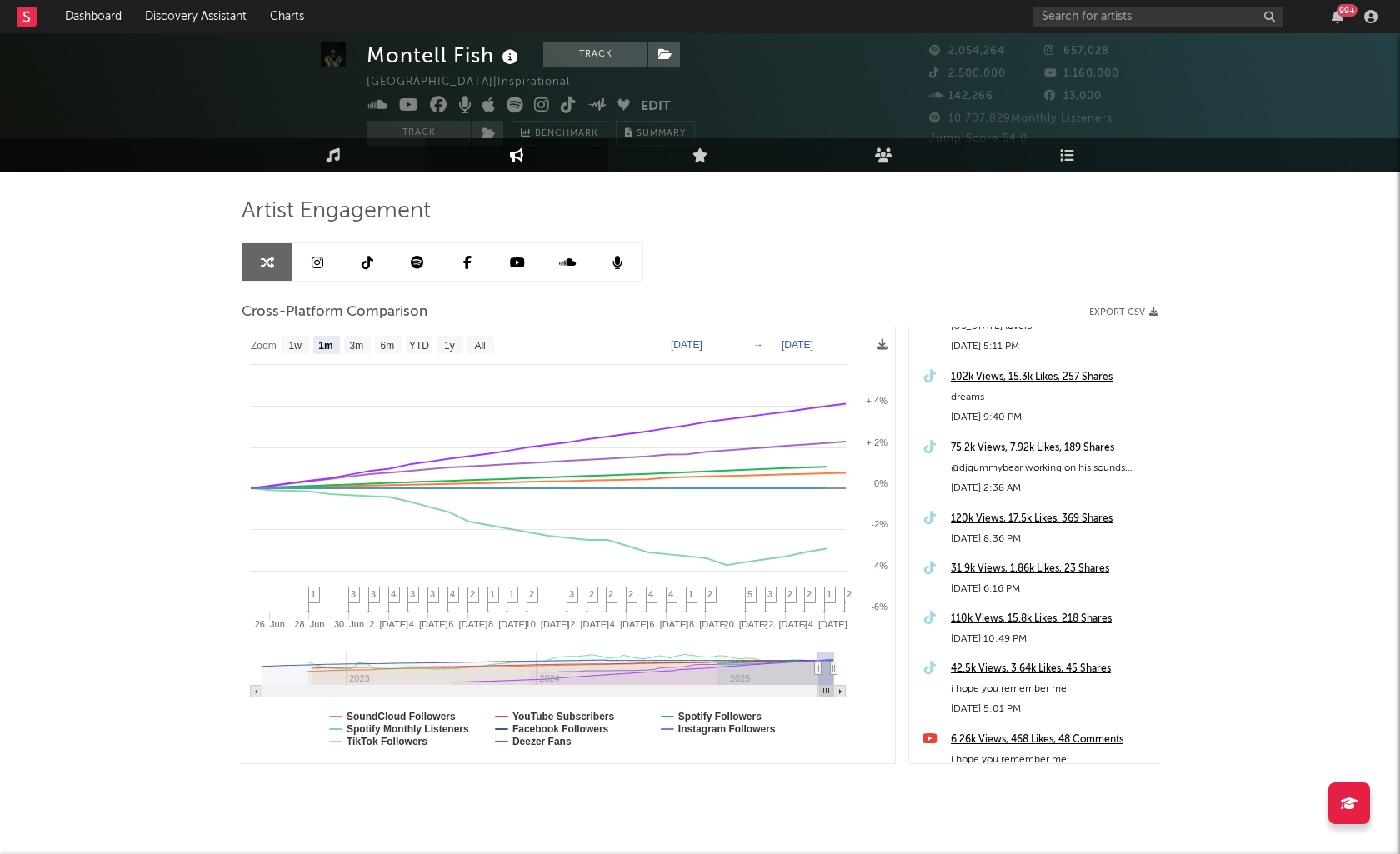 scroll, scrollTop: 2263, scrollLeft: 0, axis: vertical 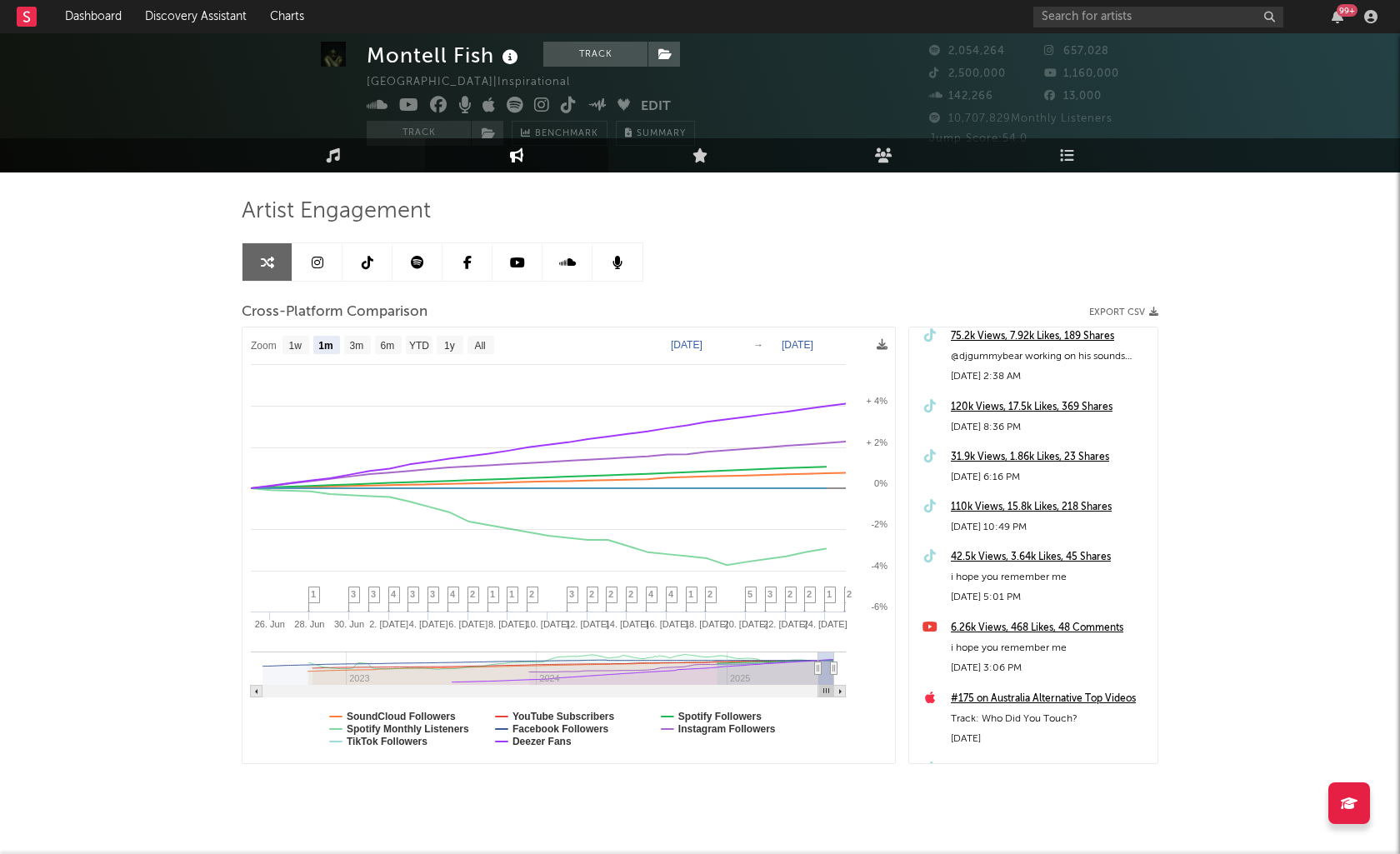 click on "Artist Engagement Cross-Platform Comparison Export CSV  Zoom 1w 1m 3m 6m YTD 1y All [DATE] [DATE] Created with Highcharts 10.3.3 [DATE]. Jun 30. [DATE]. [DATE]. [DATE]. [DATE]. [DATE] [DATE]. [DATE] [DATE]. [DATE] [DATE]. [DATE] 22. [DATE] [DATE] 2024 2025 -4% -2% 0% + 2% + 4% -6% + 6% Zoom 1w 1m 3m 6m YTD 1y All [DATE] → [DATE] SoundCloud Followers YouTube Subscribers Spotify Followers Spotify Monthly Listeners Facebook Followers Instagram Followers TikTok Followers Deezer Fans 2 1 2 2 3 5 2 1 4 4 2 2 2 3 2 1 1 2 4 3 3 4 3 3 1 98.7k Views, 13.6k Likes, 265 Shares [US_STATE] lovers [DATE] 5:11 PM 102k Views, 15.3k Likes, 257 Shares dreams [DATE] 9:40 PM 75.2k Views, 7.92k Likes, 189 Shares @djgummybear working on his sounds coming soon [DATE] 2:38 AM 120k Views, 17.5k Likes, 369 Shares [DATE] 8:36 PM 31.9k Views, 1.86k Likes, 23 Shares [DATE] 6:16 PM 110k Views, 15.8k Likes, 218 Shares [DATE] 10:49 PM 42.5k Views, 3.64k Likes, 45 Shares [DATE]" at bounding box center (700, 481) 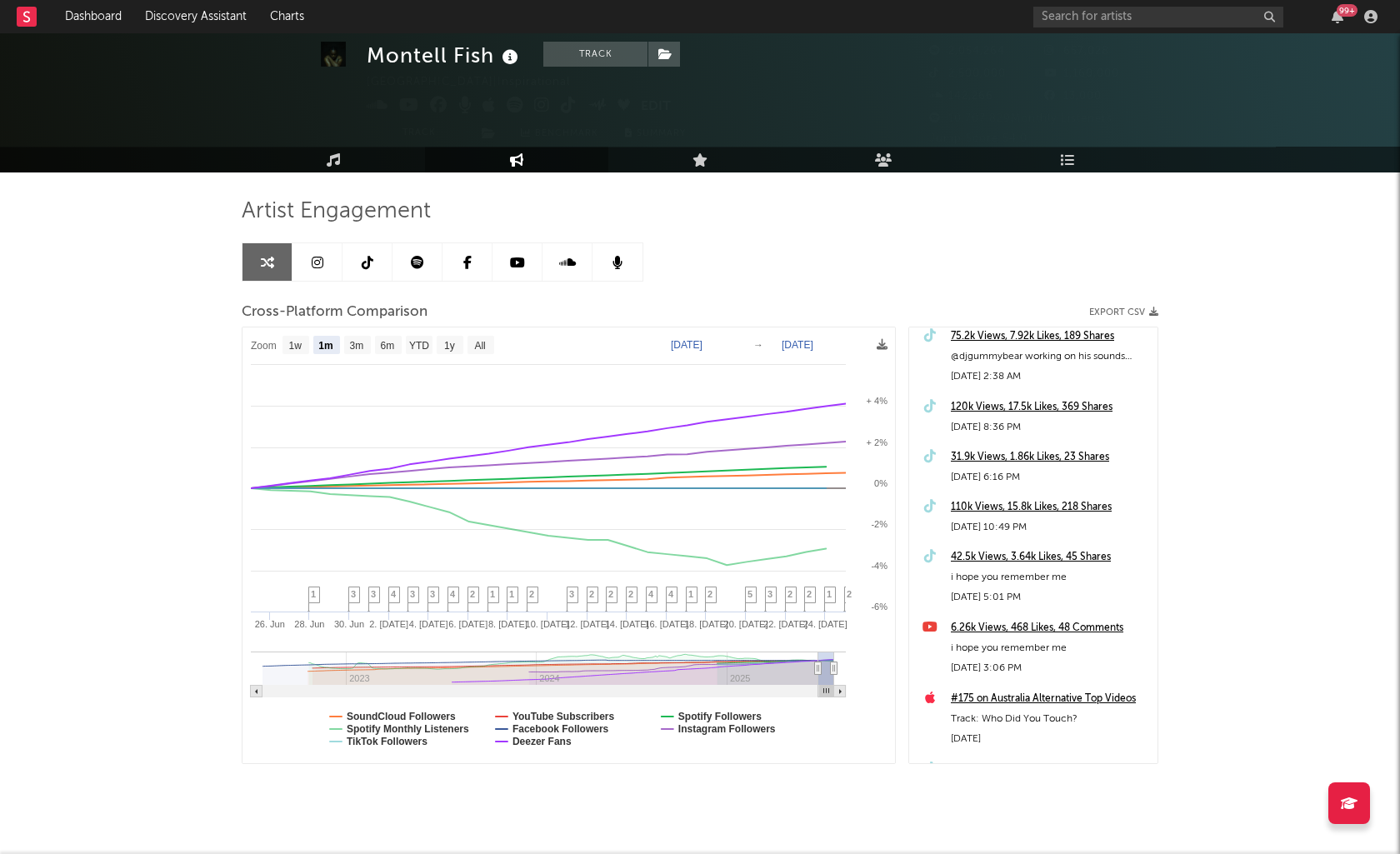 scroll, scrollTop: 53, scrollLeft: 0, axis: vertical 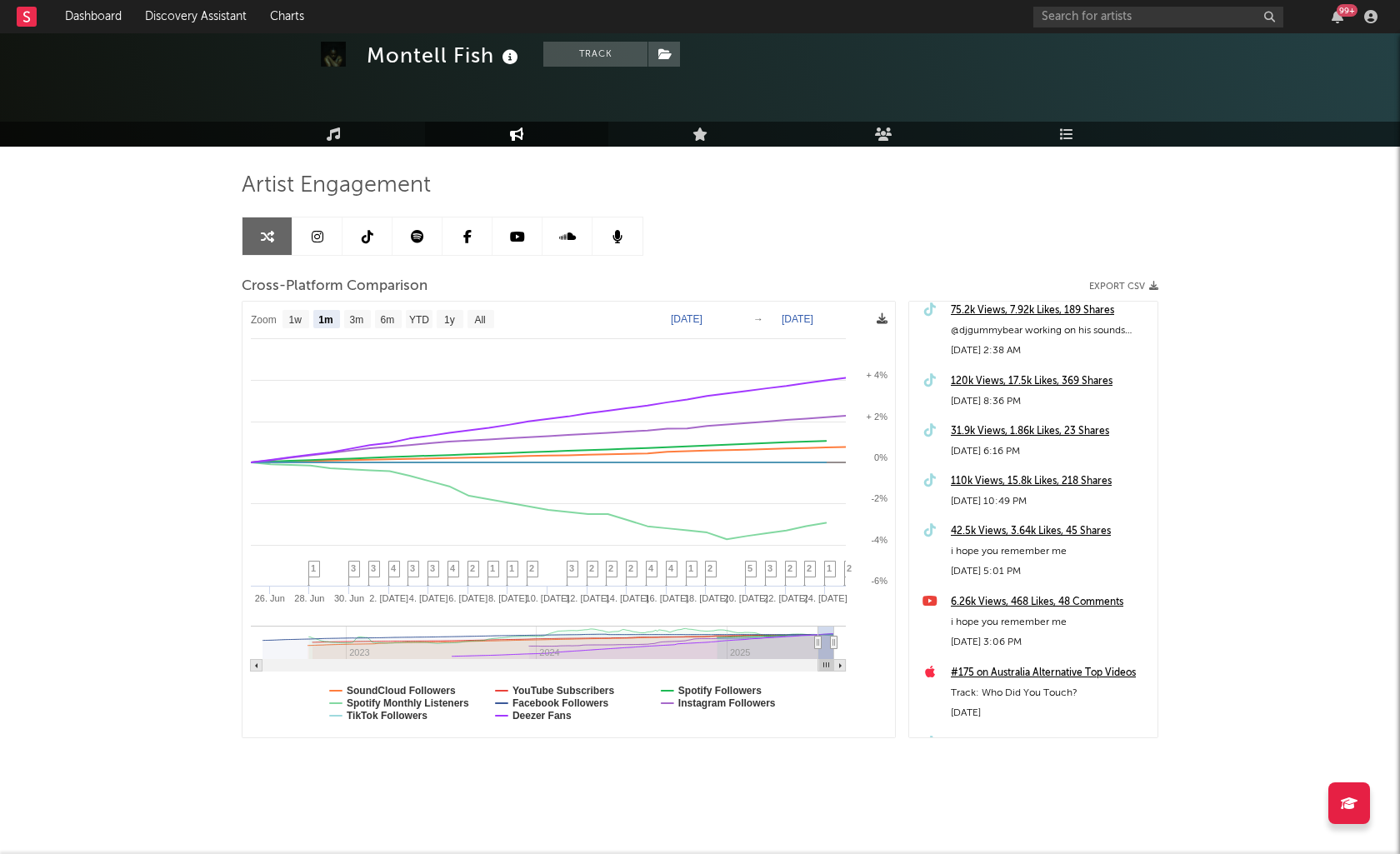 click at bounding box center [882, 318] 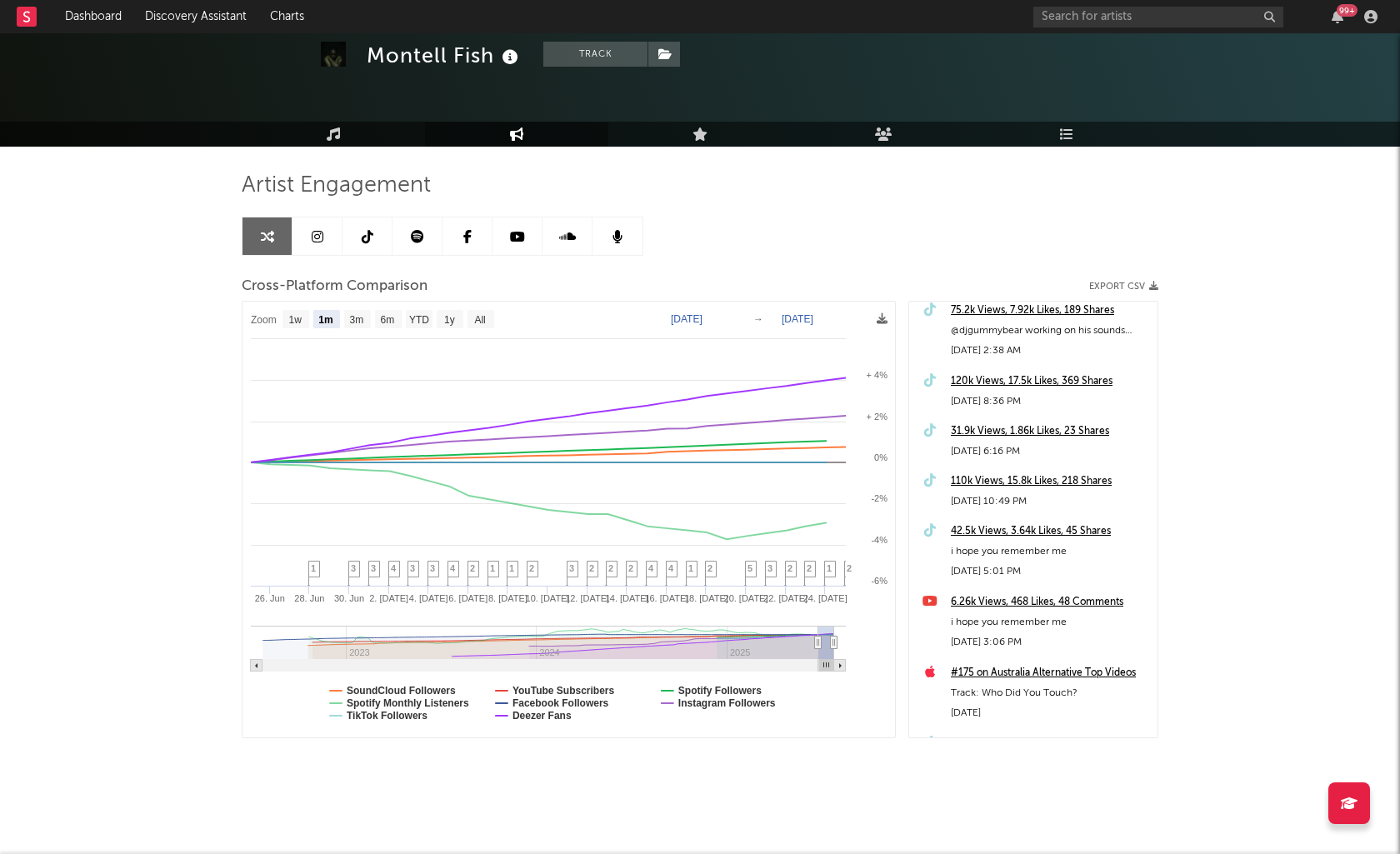 click on "Artist Engagement Cross-Platform Comparison Export CSV  Zoom 1w 1m 3m 6m YTD 1y All [DATE] [DATE] Created with Highcharts 10.3.3 [DATE]. Jun 30. [DATE]. [DATE]. [DATE]. [DATE]. [DATE] [DATE]. [DATE] [DATE]. [DATE] [DATE]. [DATE] 22. [DATE] [DATE] 2024 2025 -4% -2% 0% + 2% + 4% -6% + 6% Zoom 1w 1m 3m 6m YTD 1y All [DATE] → [DATE] SoundCloud Followers YouTube Subscribers Spotify Followers Spotify Monthly Listeners Facebook Followers Instagram Followers TikTok Followers Deezer Fans 2 1 2 2 3 5 2 1 4 4 2 2 2 3 2 1 1 2 4 3 3 4 3 3 1 98.7k Views, 13.6k Likes, 265 Shares [US_STATE] lovers [DATE] 5:11 PM 102k Views, 15.3k Likes, 257 Shares dreams [DATE] 9:40 PM 75.2k Views, 7.92k Likes, 189 Shares @djgummybear working on his sounds coming soon [DATE] 2:38 AM 120k Views, 17.5k Likes, 369 Shares [DATE] 8:36 PM 31.9k Views, 1.86k Likes, 23 Shares [DATE] 6:16 PM 110k Views, 15.8k Likes, 218 Shares [DATE] 10:49 PM 42.5k Views, 3.64k Likes, 45 Shares [DATE]" at bounding box center [700, 455] 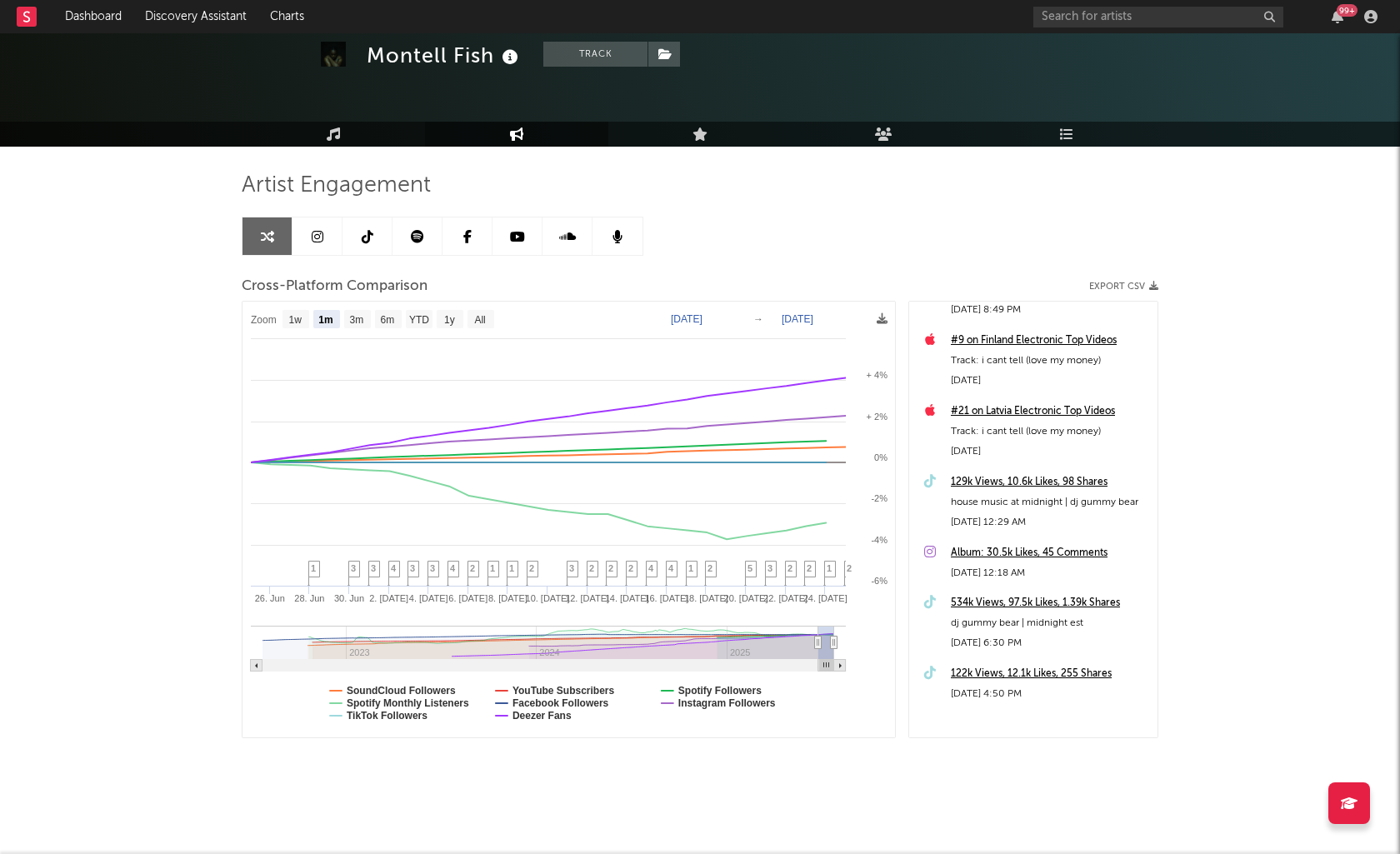 scroll, scrollTop: 5589, scrollLeft: 0, axis: vertical 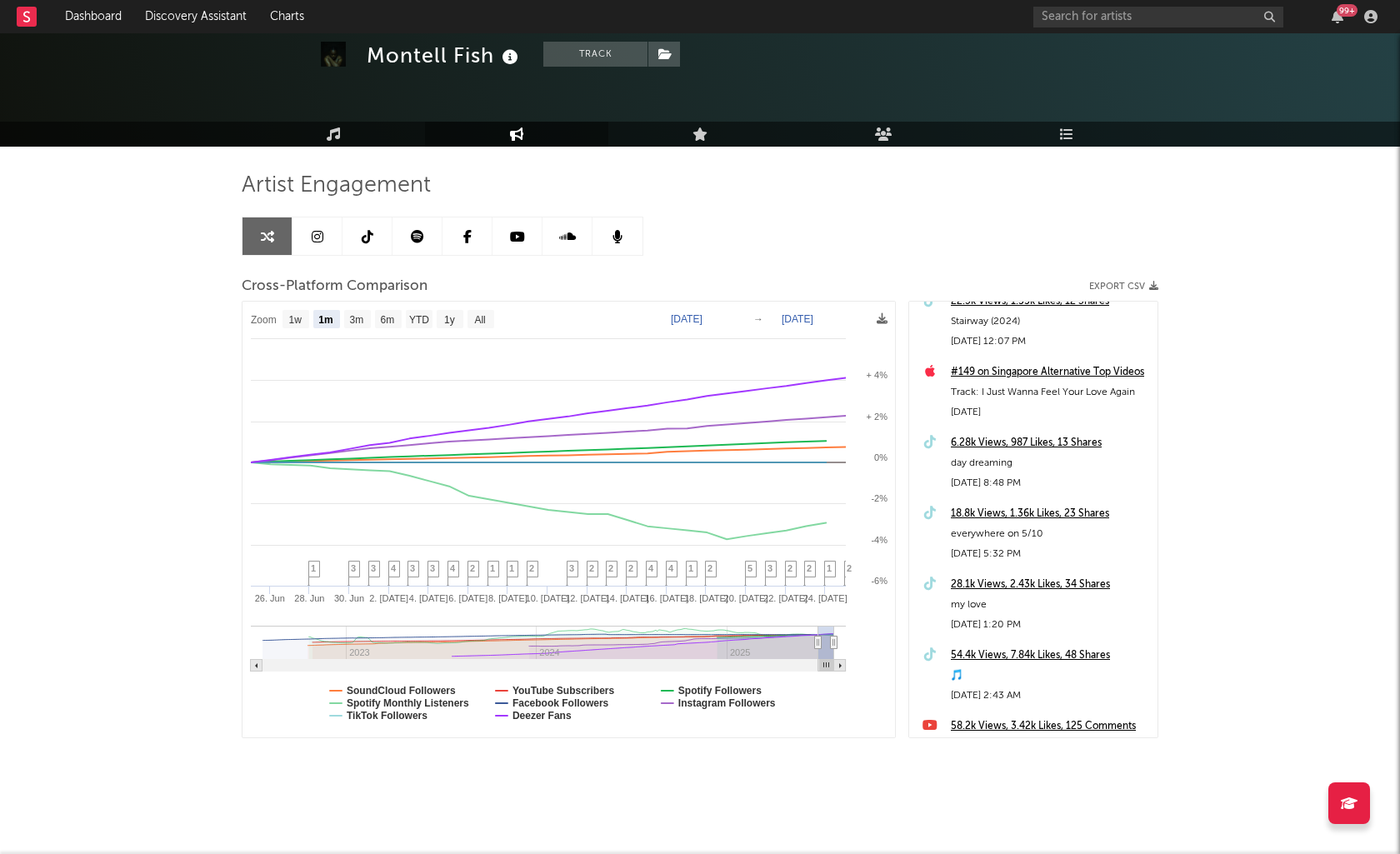 click on "Artist Engagement Cross-Platform Comparison Export CSV  Zoom 1w 1m 3m 6m YTD 1y All [DATE] [DATE] Created with Highcharts 10.3.3 [DATE]. Jun 30. [DATE]. [DATE]. [DATE]. [DATE]. [DATE] [DATE]. [DATE] [DATE]. [DATE] [DATE]. [DATE] 22. [DATE] [DATE] 2024 2025 -4% -2% 0% + 2% + 4% -6% + 6% Zoom 1w 1m 3m 6m YTD 1y All [DATE] → [DATE] SoundCloud Followers YouTube Subscribers Spotify Followers Spotify Monthly Listeners Facebook Followers Instagram Followers TikTok Followers Deezer Fans 2 1 2 2 3 5 2 1 4 4 2 2 2 3 2 1 1 2 4 3 3 4 3 3 1 [DATE] SoundCloud Followers :  141,603  (0.28%) YouTube Subscribers :  1,150,000  (0%) Spotify Followers :  2,042,255  (0.46%) Spotify Monthly Listeners :  ~10,815,132  (-1.97%) Facebook Followers :  13,000  (0%) Instagram Followers :  ~649,957  (1.17%) TikTok Followers :  2,500,000  (0%) Deezer Fans :  172,981  (1.83%) #145 on Argentina Alternative Top Videos Track: I Just Wanna Feel Your Love Again [DATE] [DATE] 11:56 PM May 3, 2024" at bounding box center [700, 476] 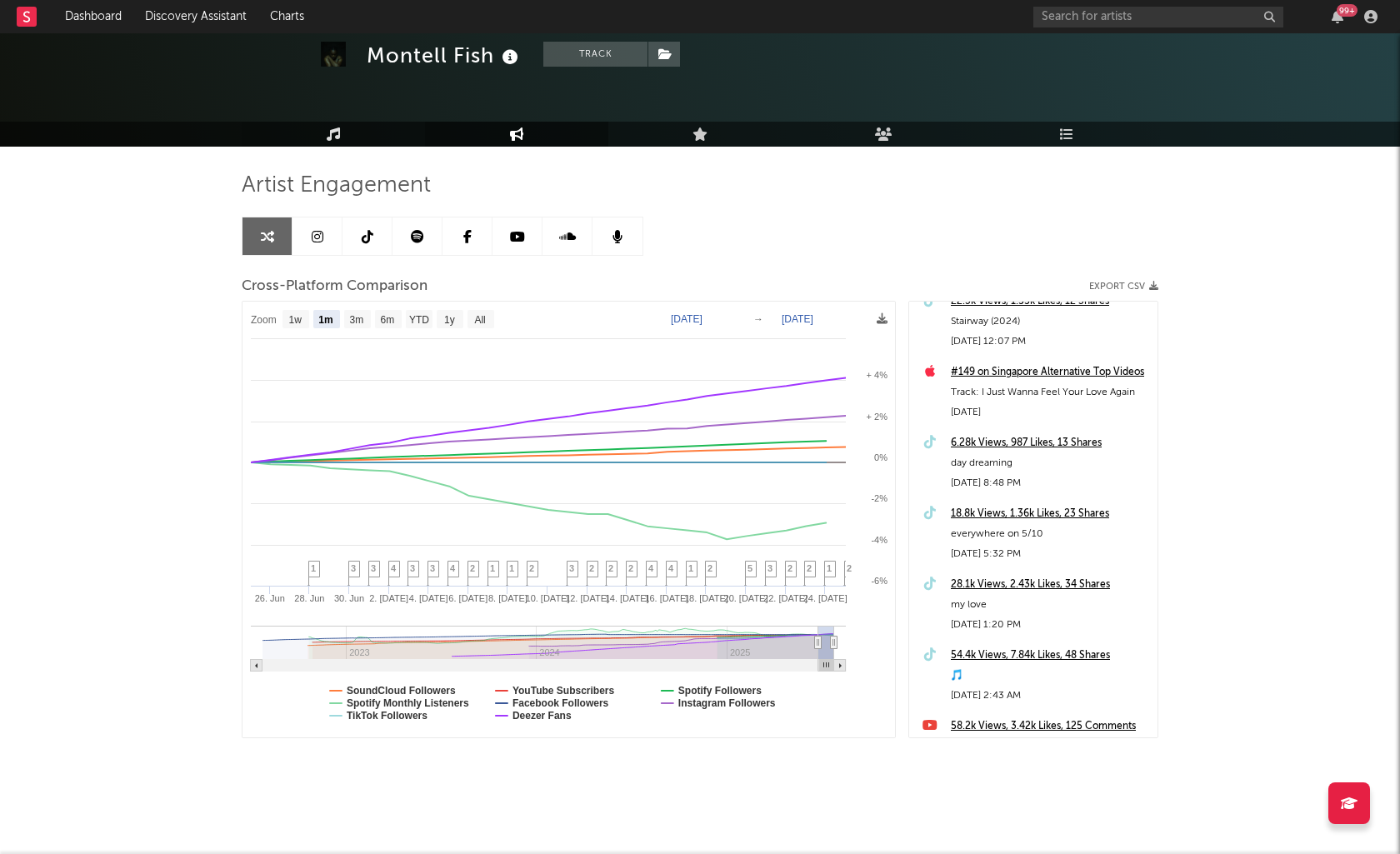 click on "Music" at bounding box center (333, 134) 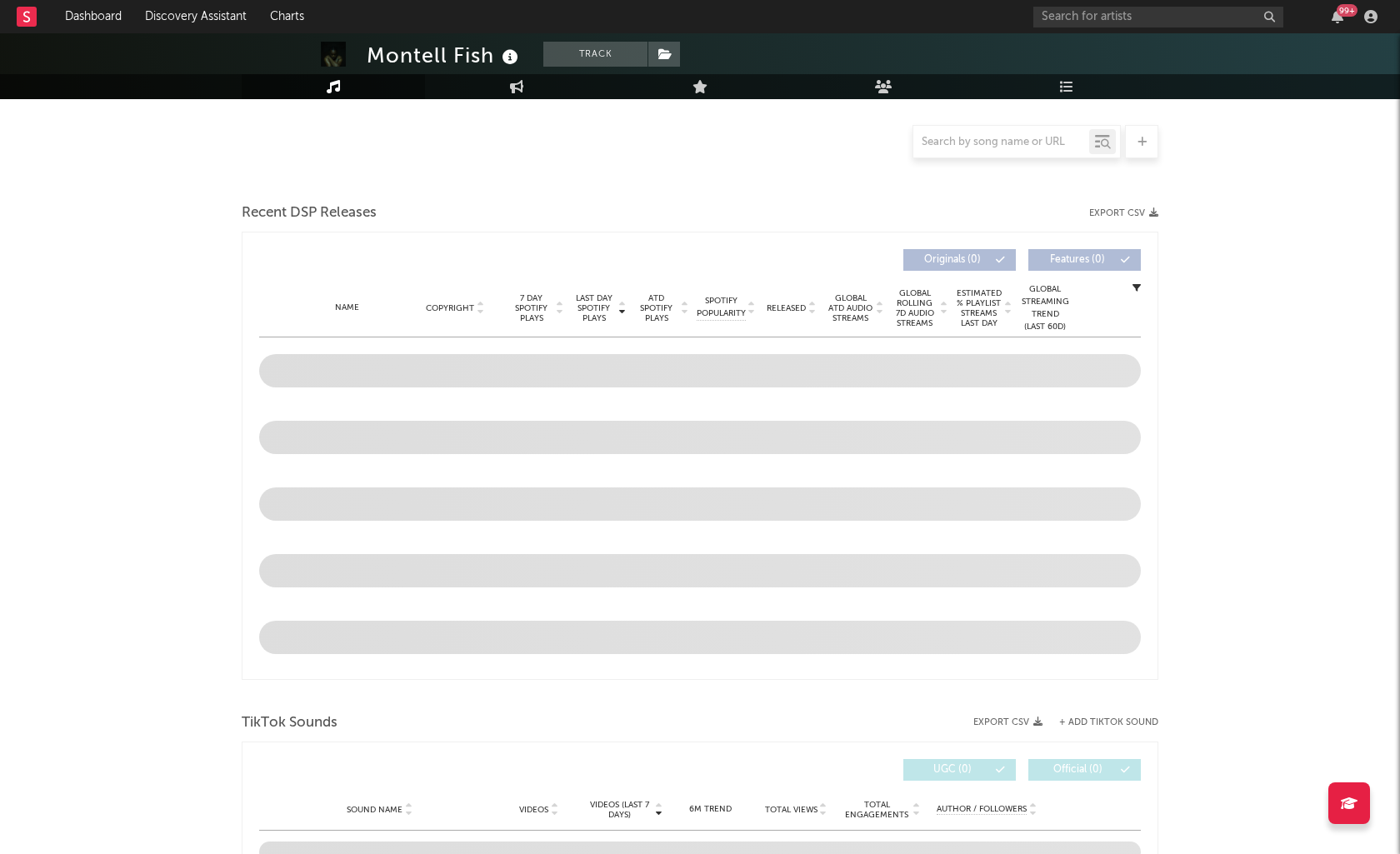 select on "6m" 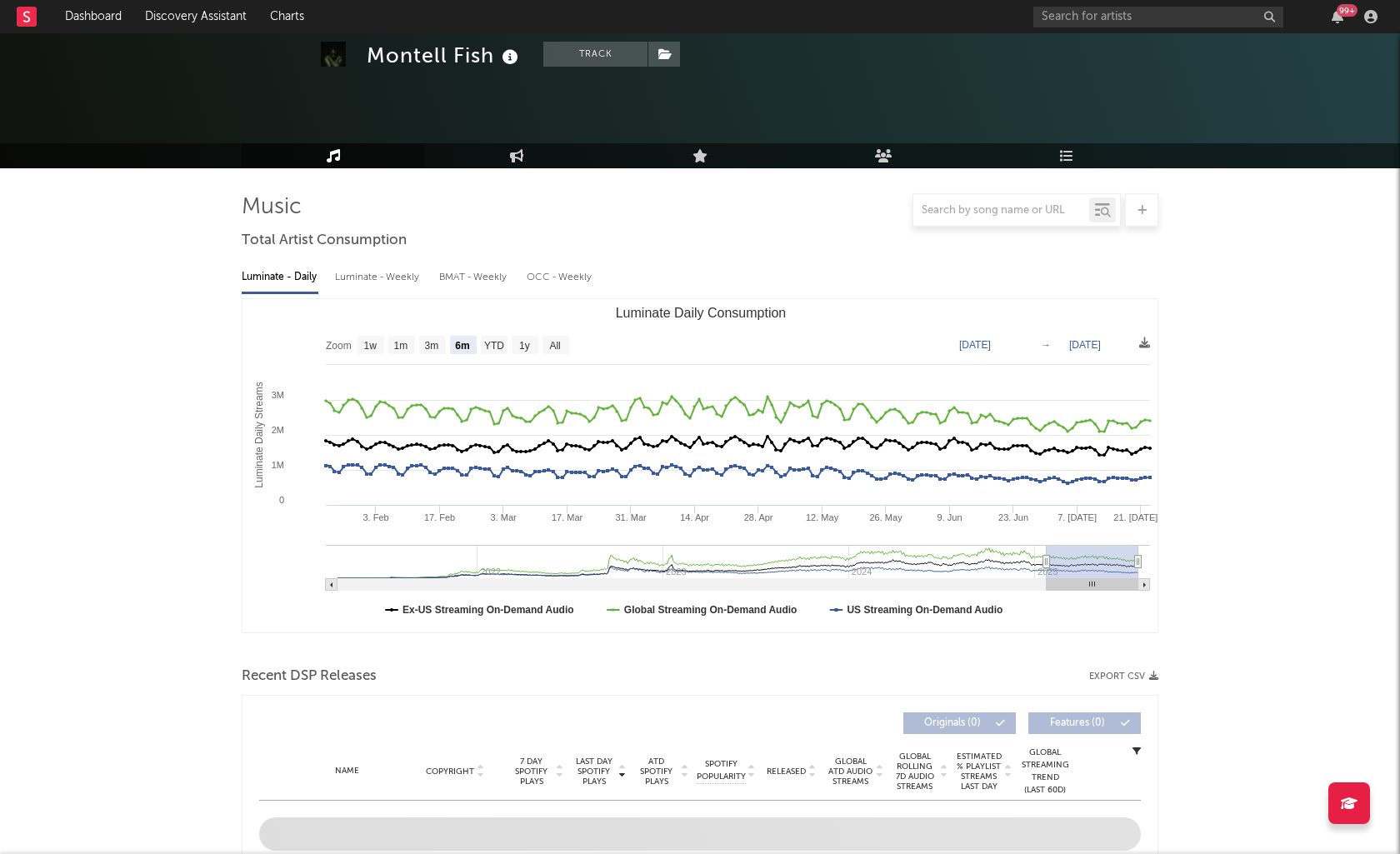 scroll, scrollTop: 0, scrollLeft: 0, axis: both 